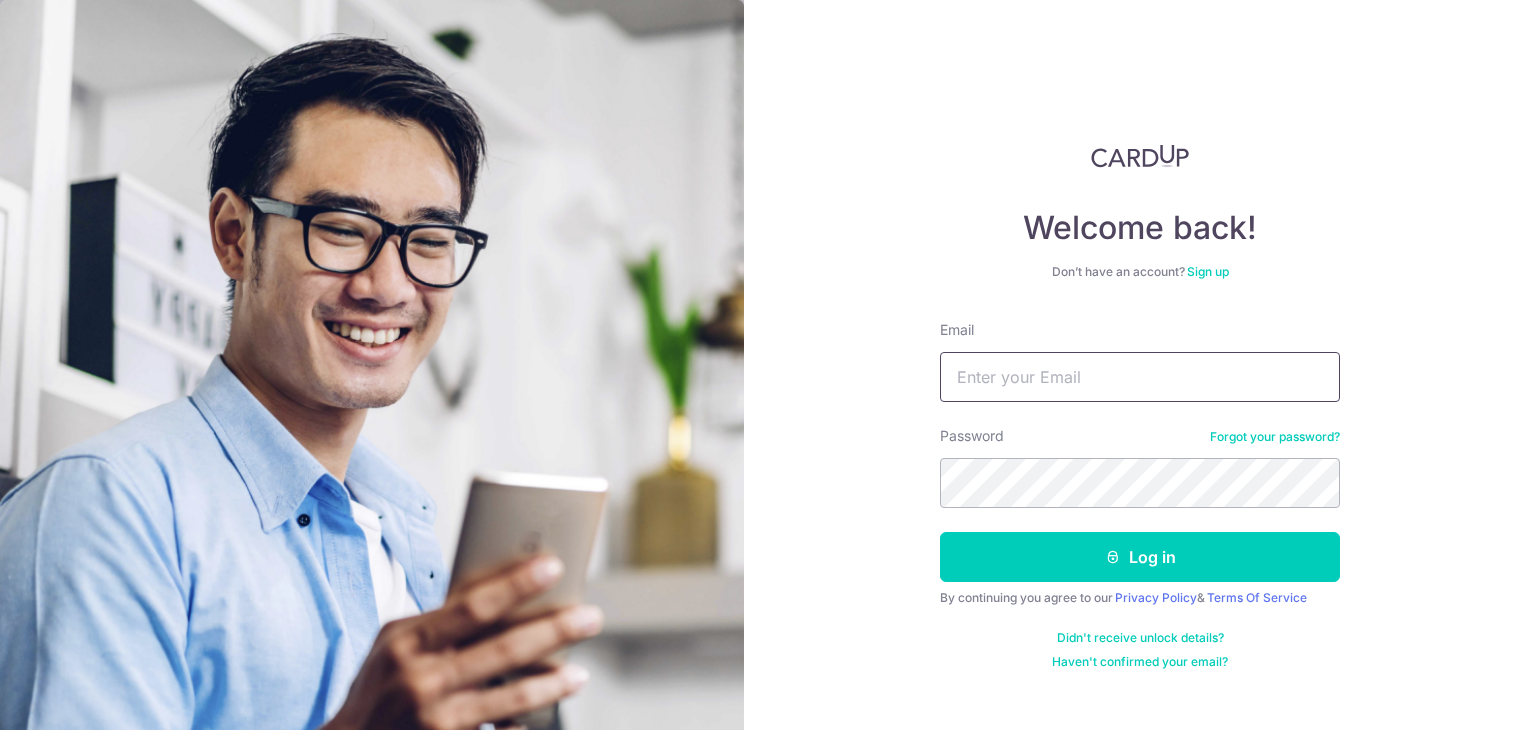scroll, scrollTop: 0, scrollLeft: 0, axis: both 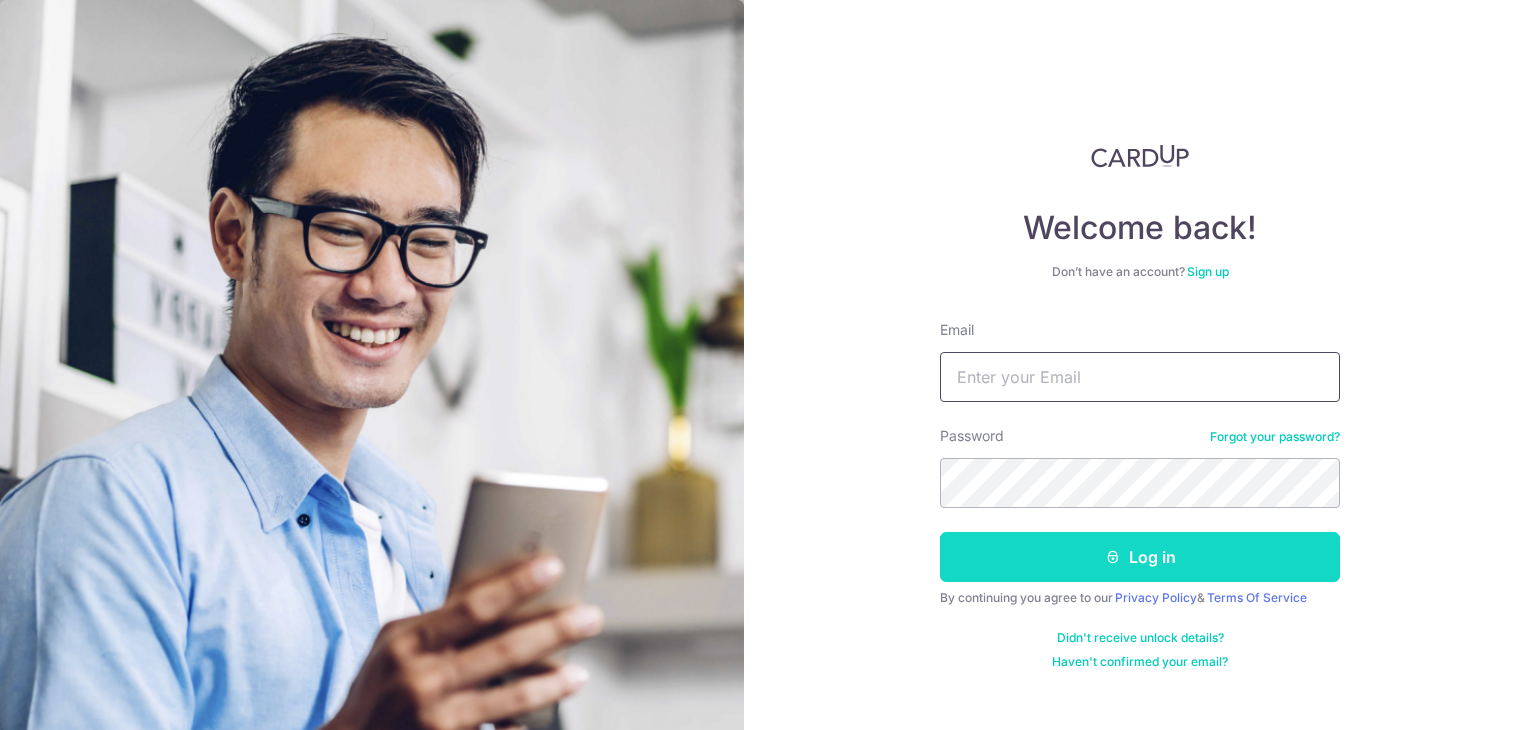 type on "[USERNAME]@[EXAMPLE.COM]" 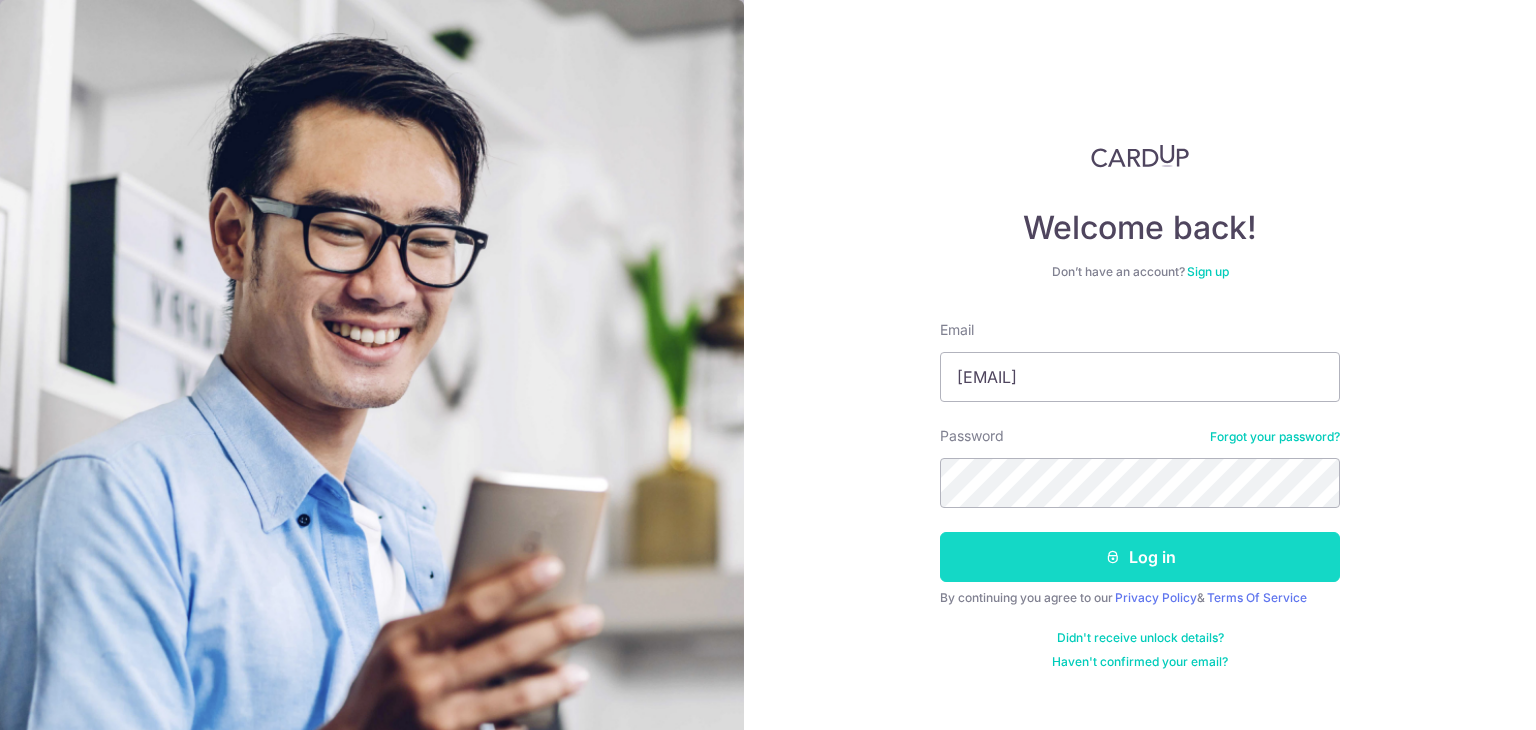 click on "Log in" at bounding box center [1140, 557] 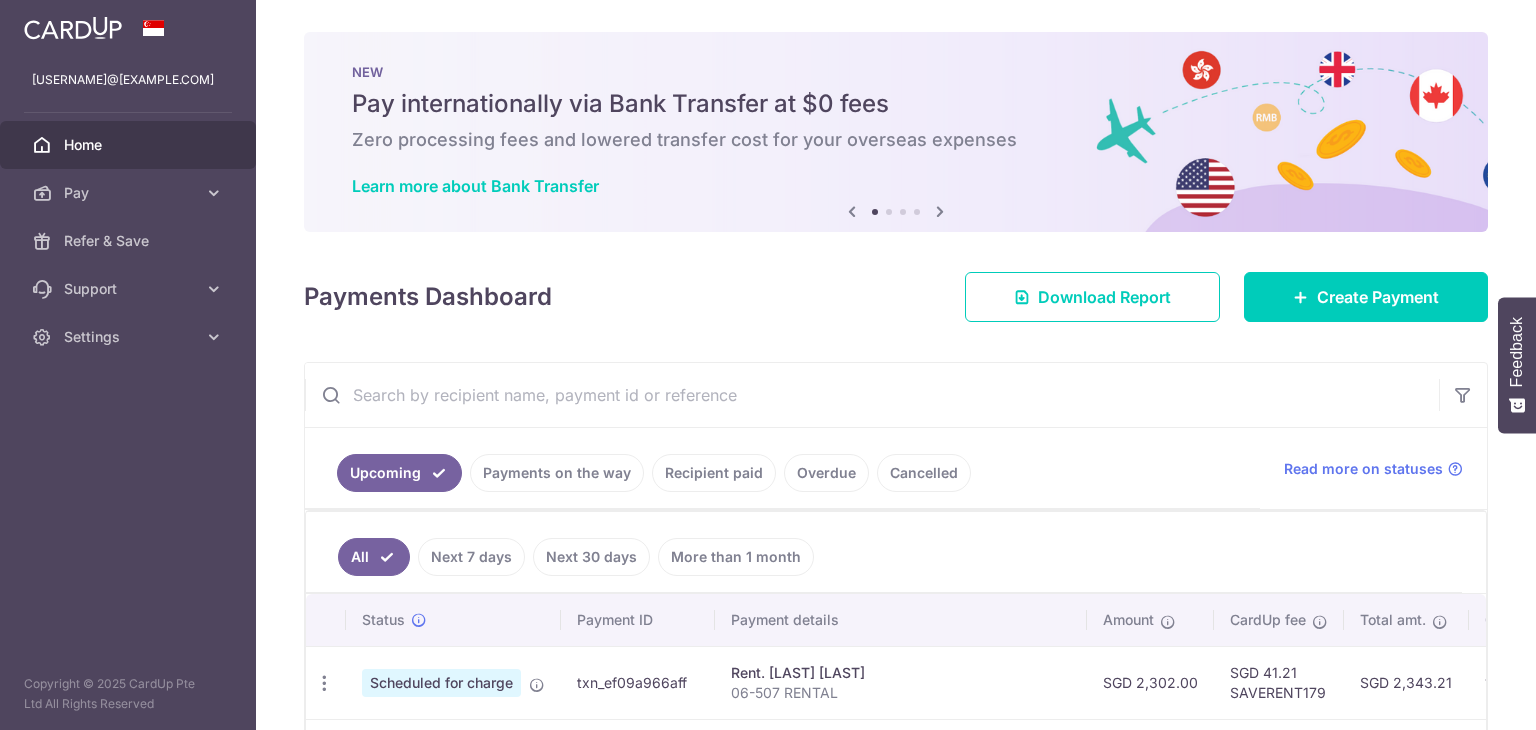 scroll, scrollTop: 0, scrollLeft: 0, axis: both 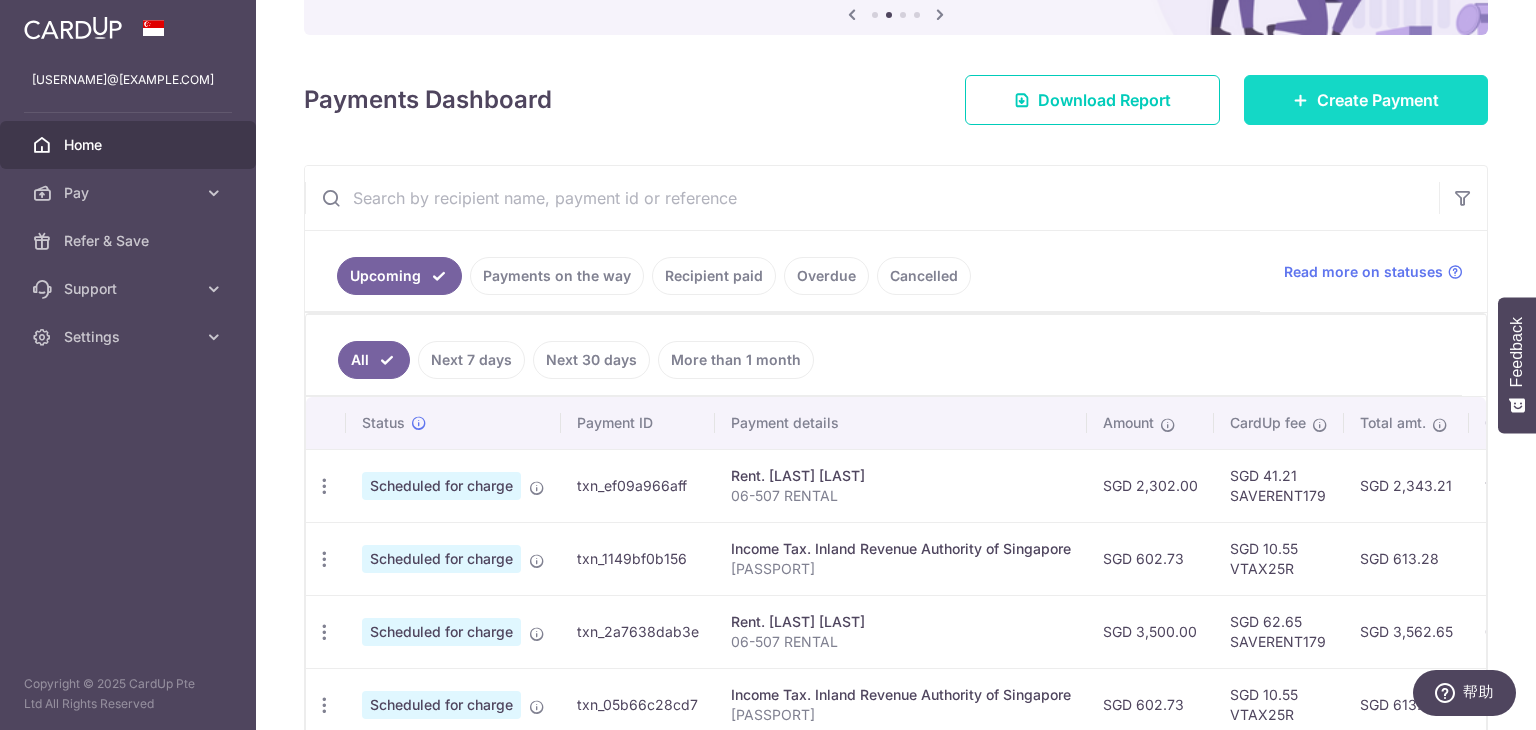 click on "Create Payment" at bounding box center [1378, 100] 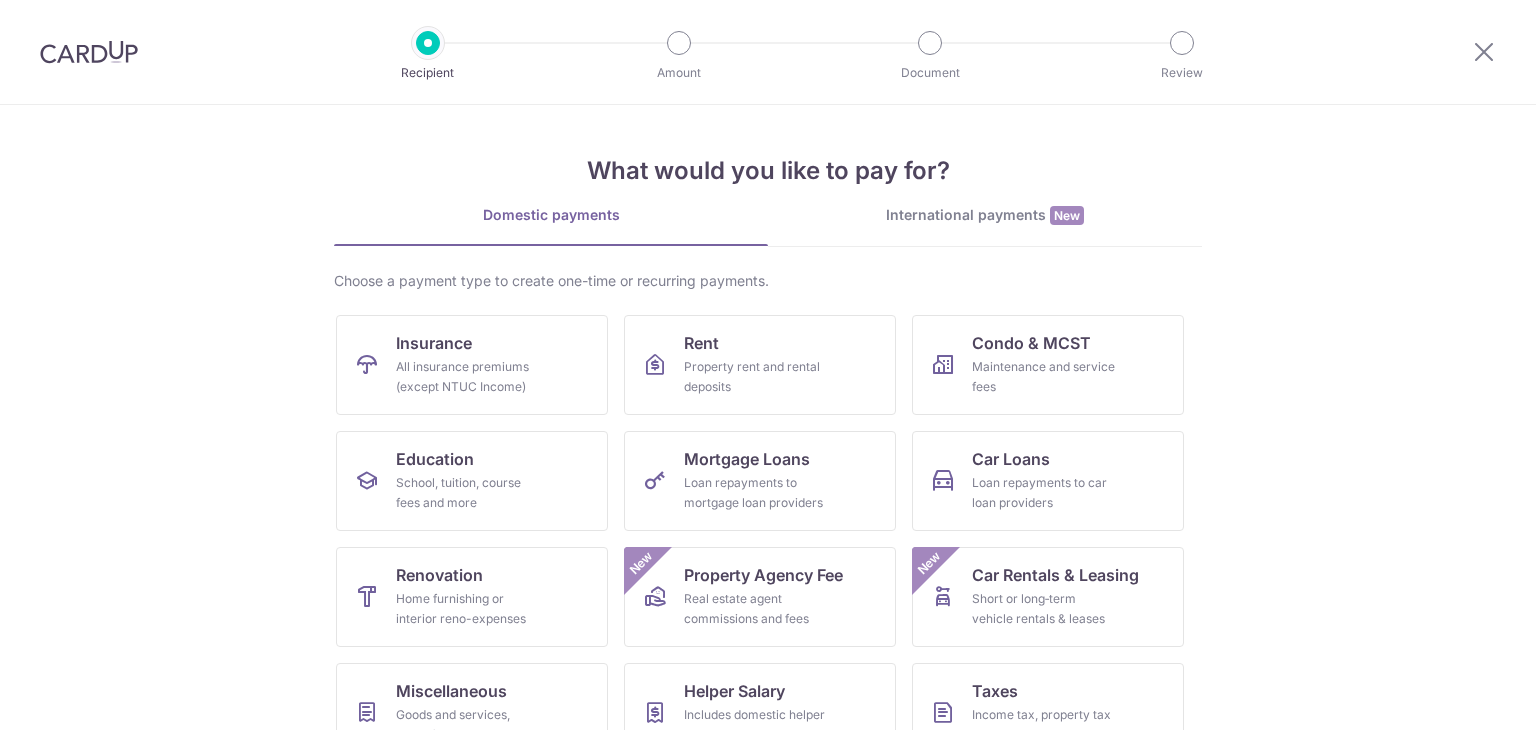 scroll, scrollTop: 0, scrollLeft: 0, axis: both 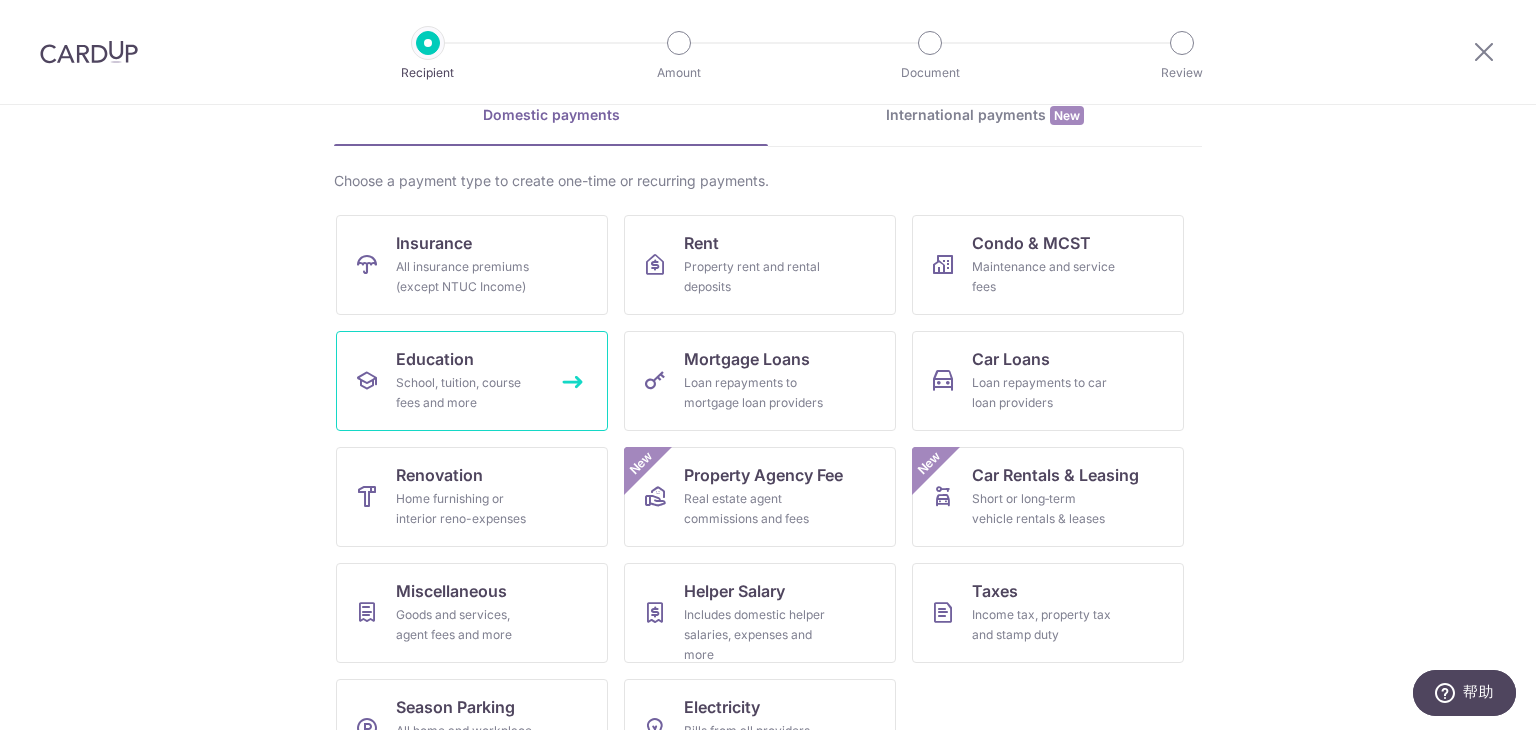click on "School, tuition, course fees and more" at bounding box center (468, 393) 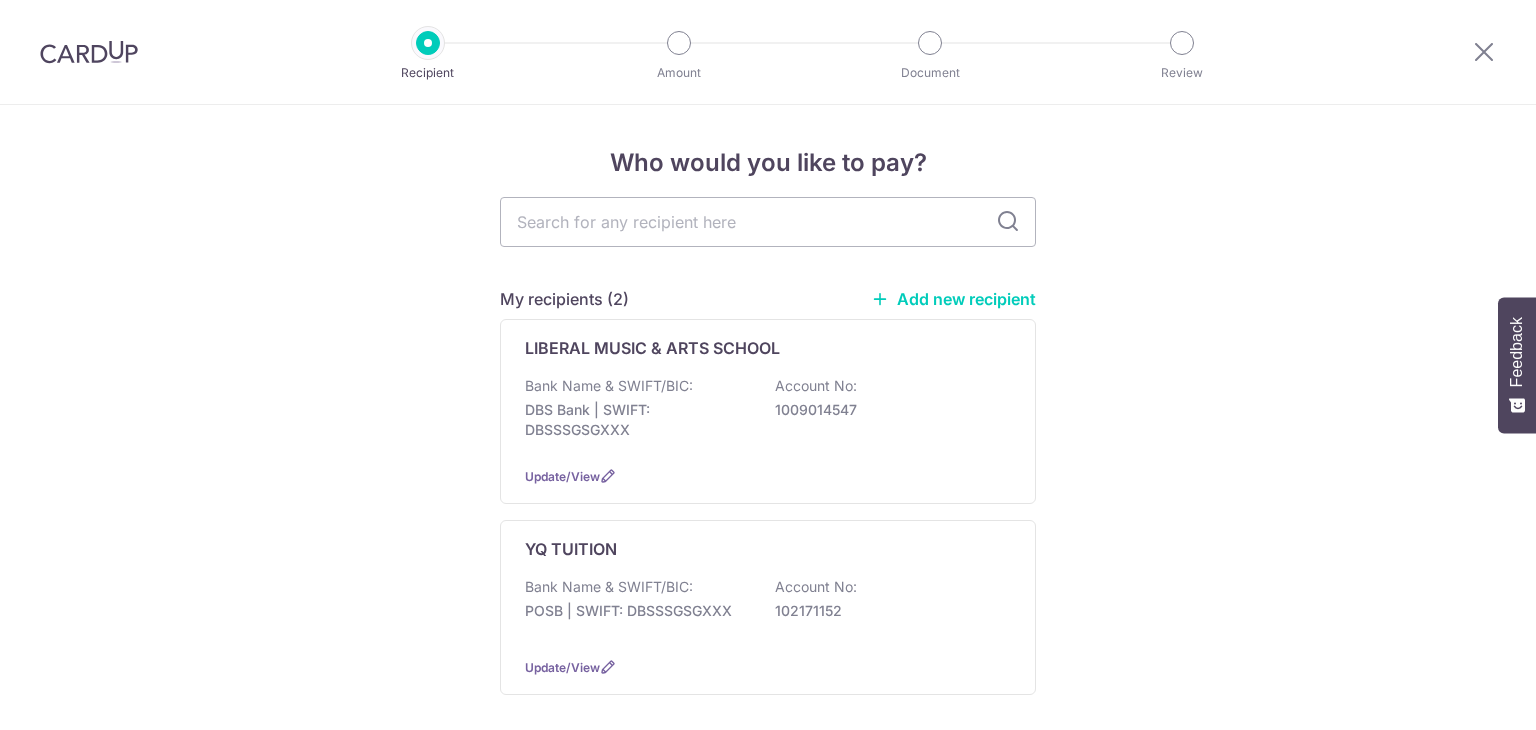 scroll, scrollTop: 0, scrollLeft: 0, axis: both 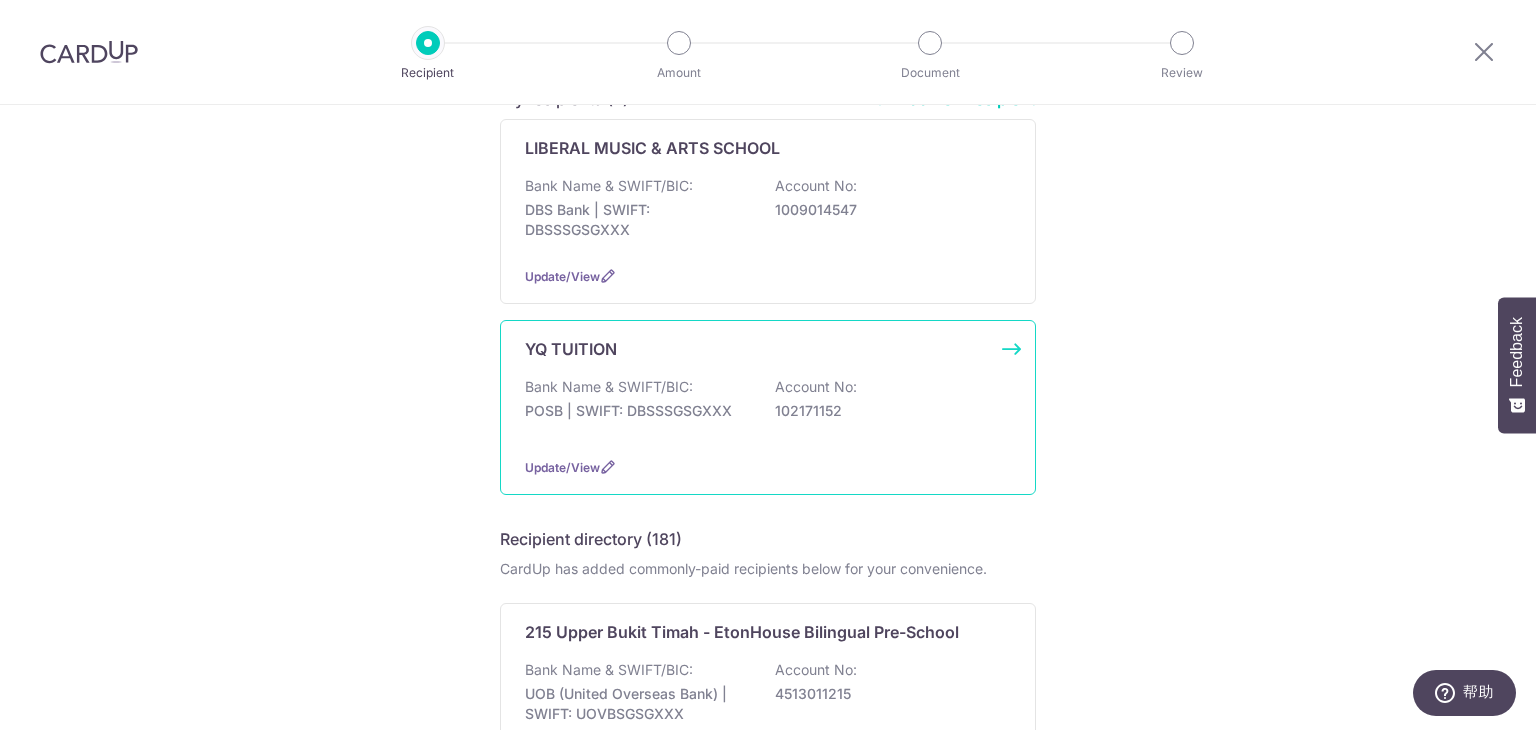 click on "Bank Name & SWIFT/BIC:
POSB | SWIFT: DBSSSGSGXXX
Account No:
102171152" at bounding box center [768, 409] 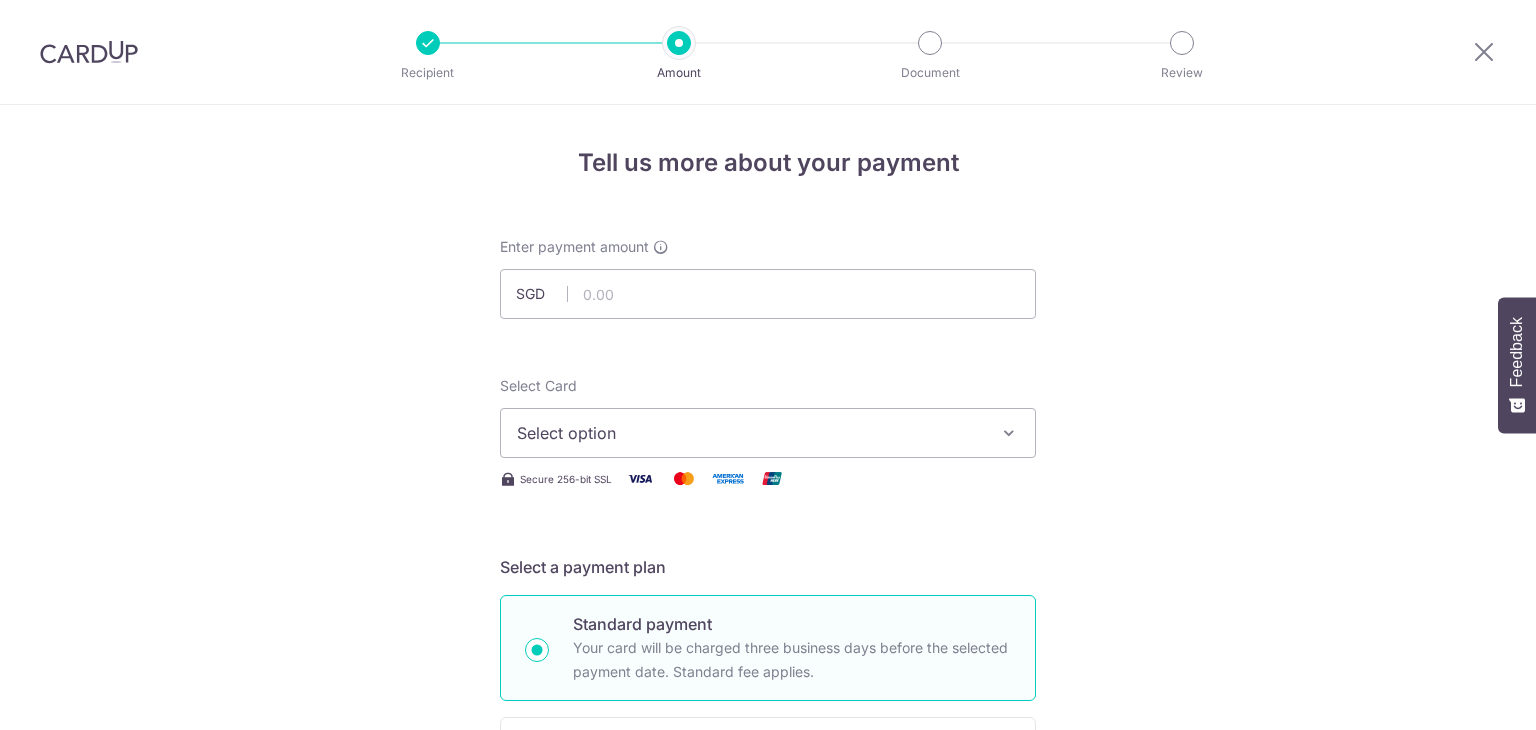 scroll, scrollTop: 0, scrollLeft: 0, axis: both 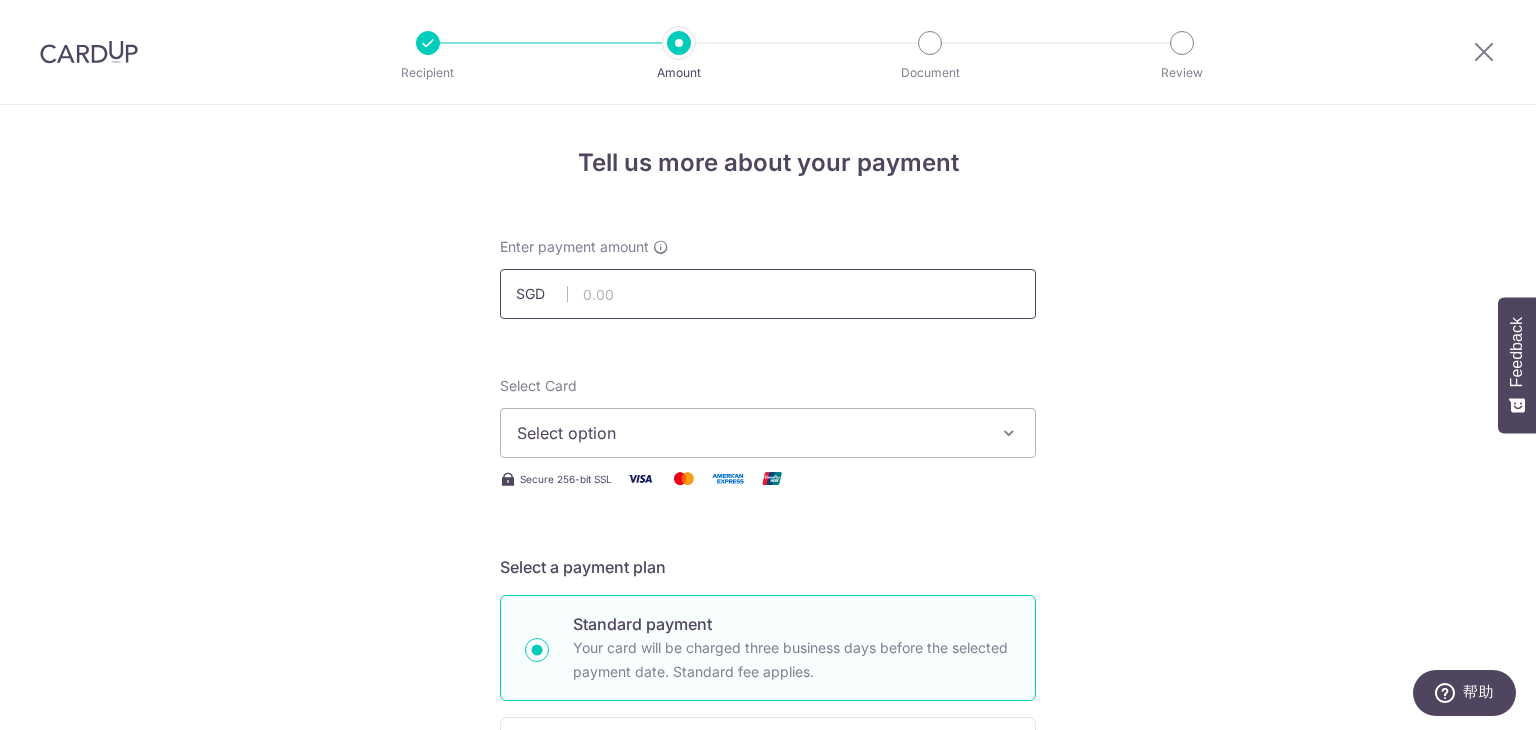click at bounding box center [768, 294] 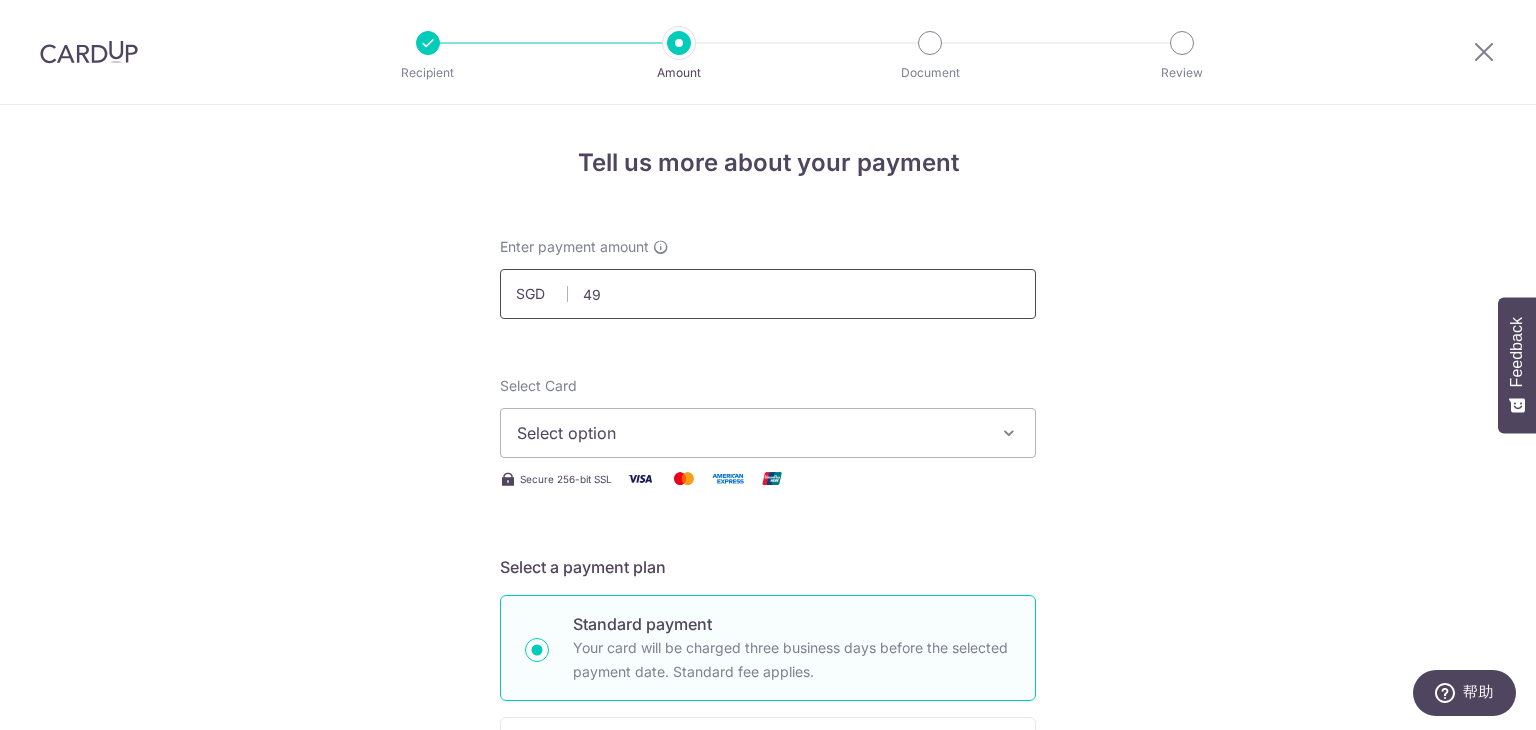 type on "4" 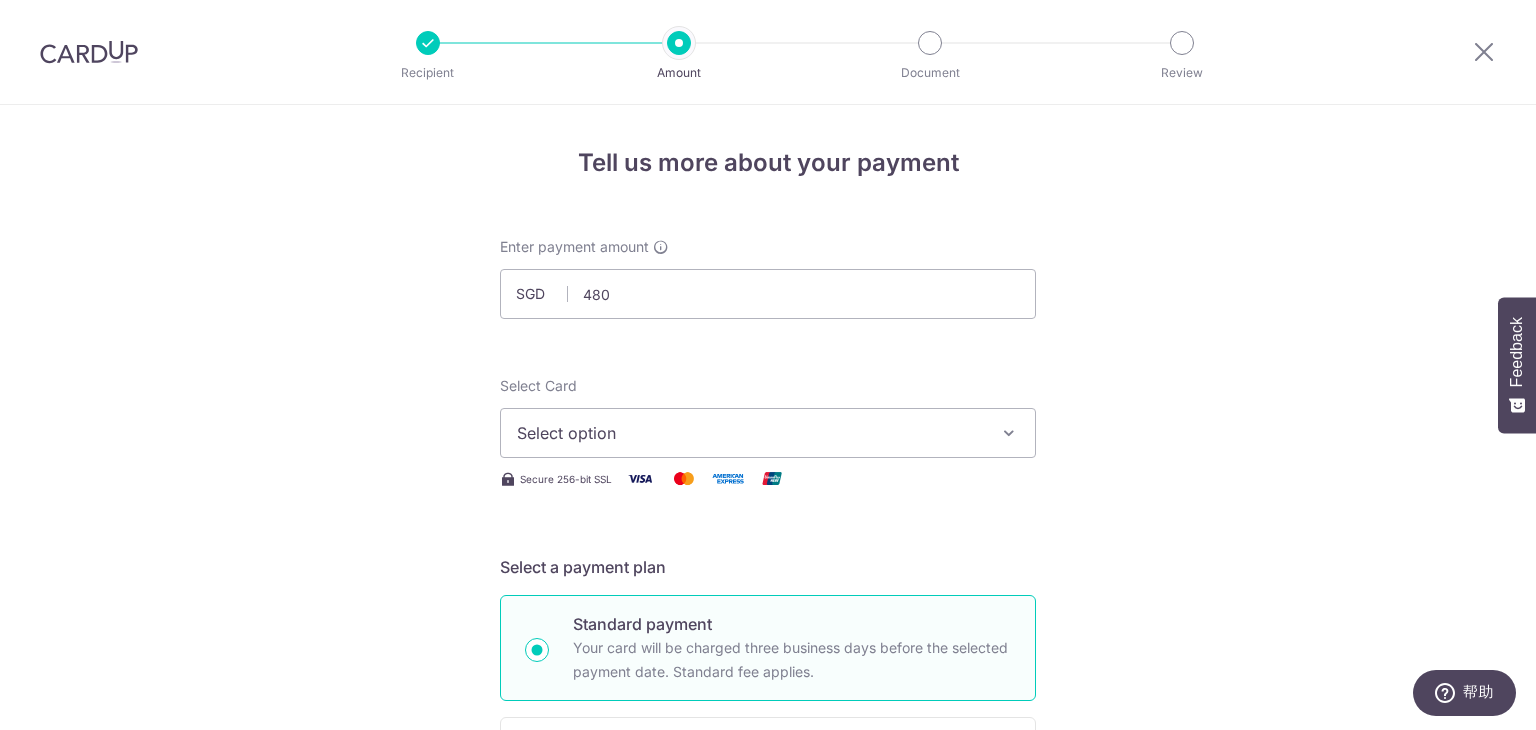 type on "480.00" 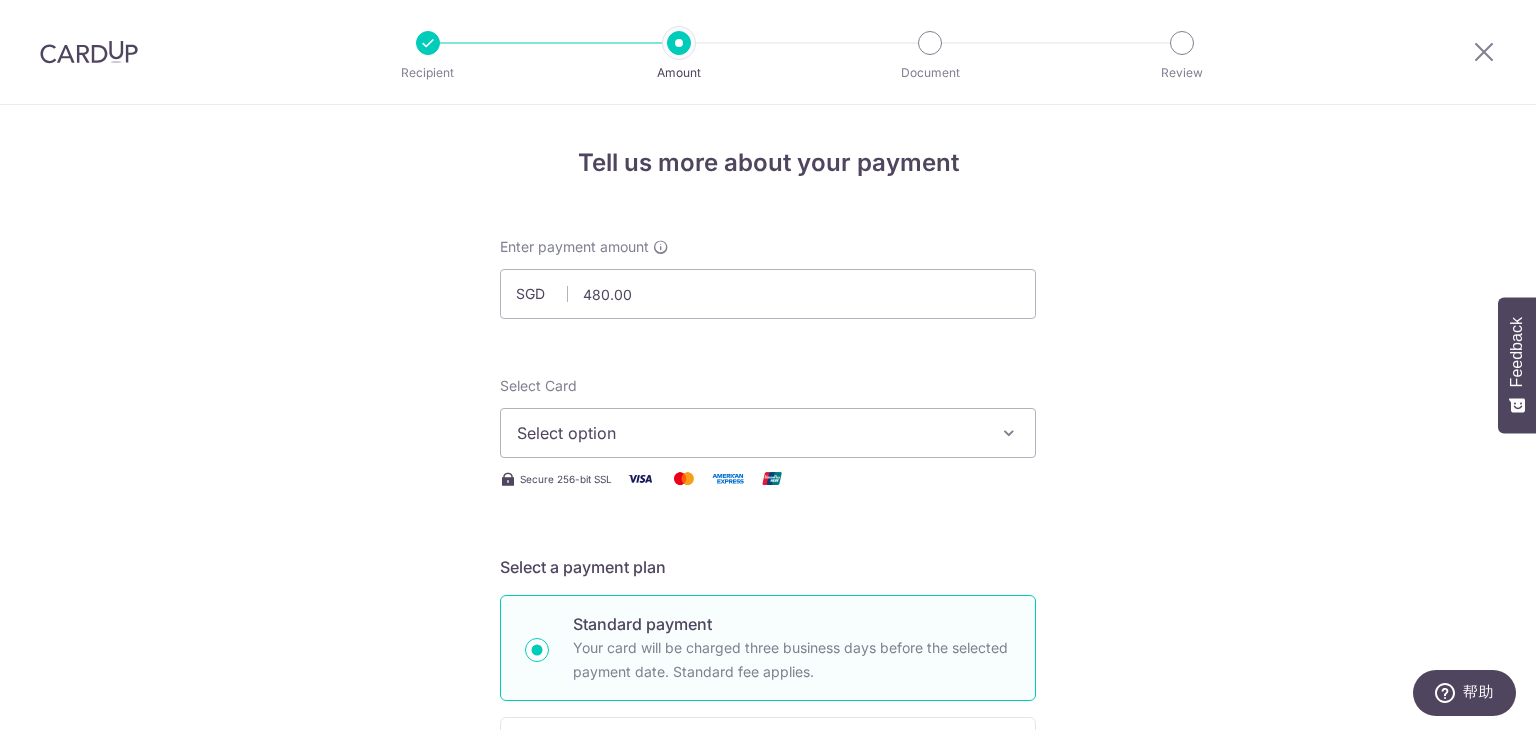 click on "Tell us more about your payment
Enter payment amount
SGD
480.00
480.00
Select Card
Select option
Add credit card
Your Cards
**** 1009
**** 5148
**** 9093
**** 2870
Secure 256-bit SSL
Text
New card details
Card" at bounding box center [768, 1009] 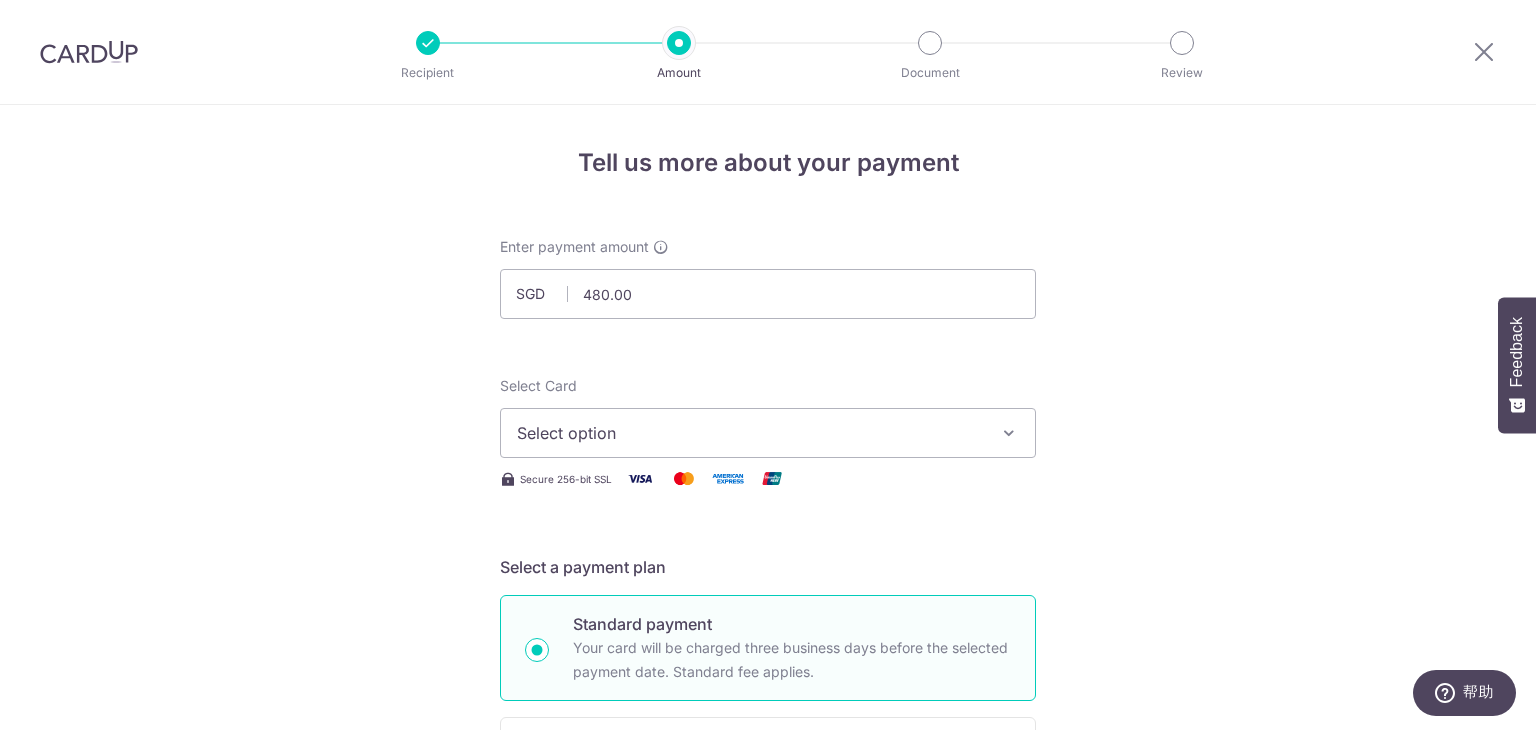 click on "Select option" at bounding box center (750, 433) 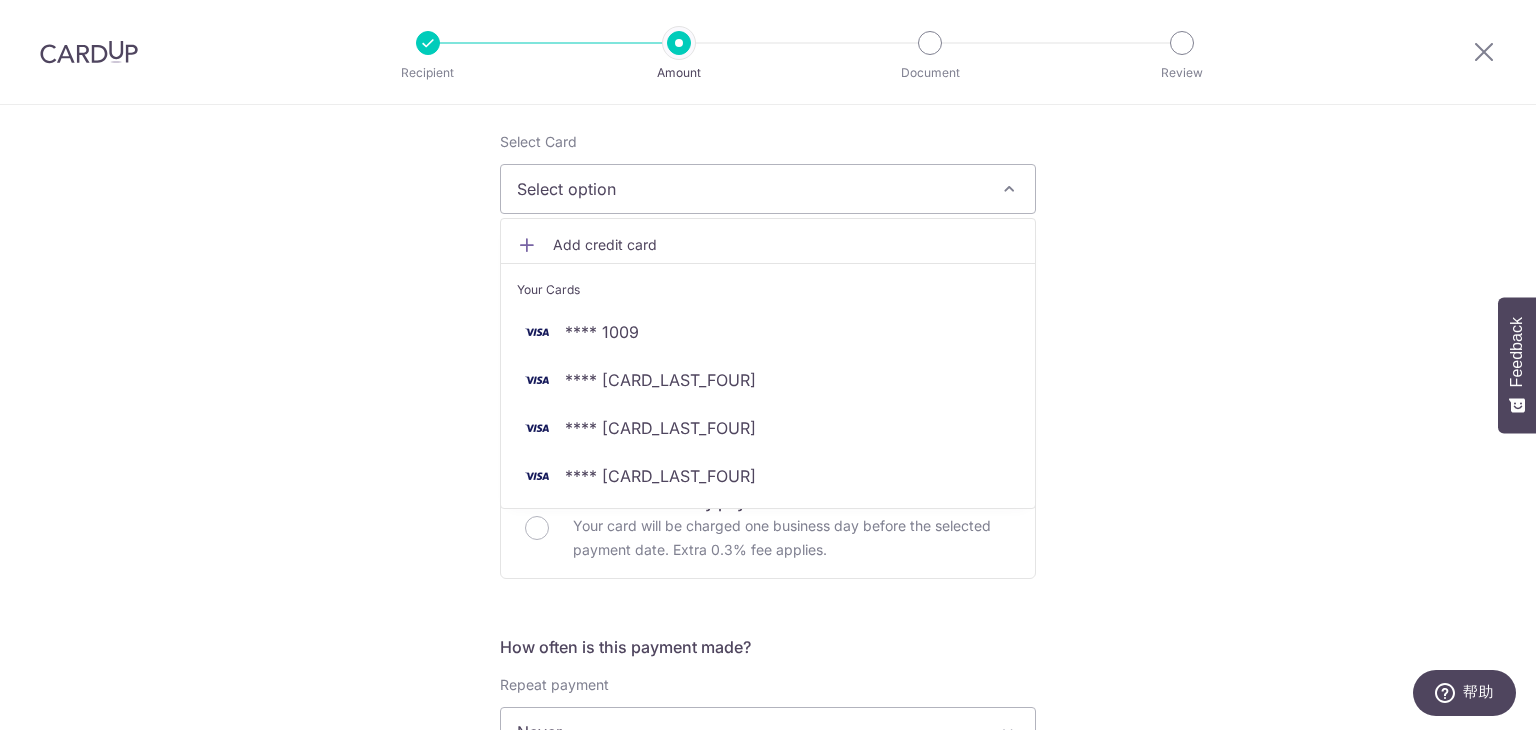 scroll, scrollTop: 300, scrollLeft: 0, axis: vertical 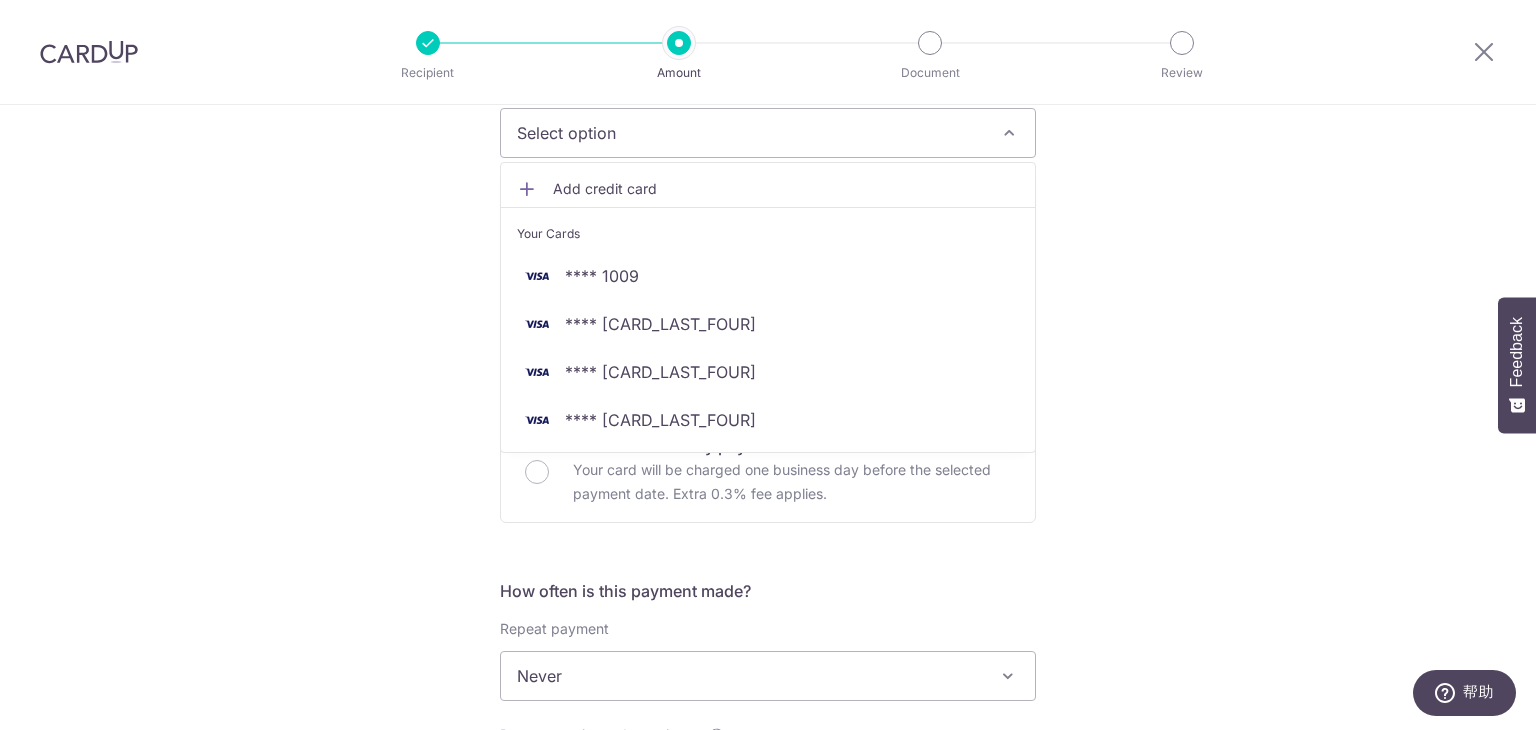 click on "Tell us more about your payment
Enter payment amount
SGD
480.00
480.00
Select Card
Select option
Add credit card
Your Cards
**** 1009
**** 5148
**** 9093
**** 2870
Secure 256-bit SSL
Text
New card details
Card" at bounding box center [768, 709] 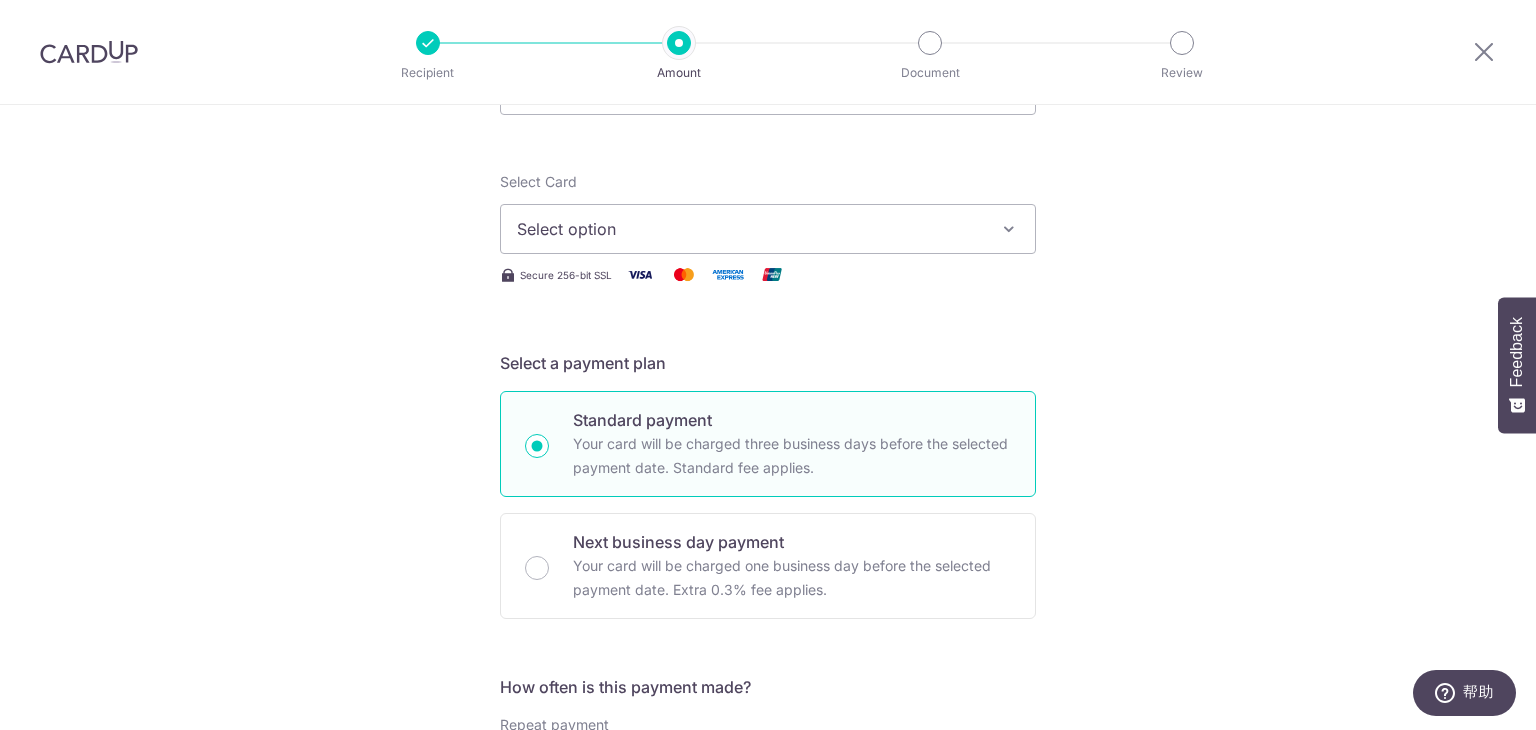scroll, scrollTop: 0, scrollLeft: 0, axis: both 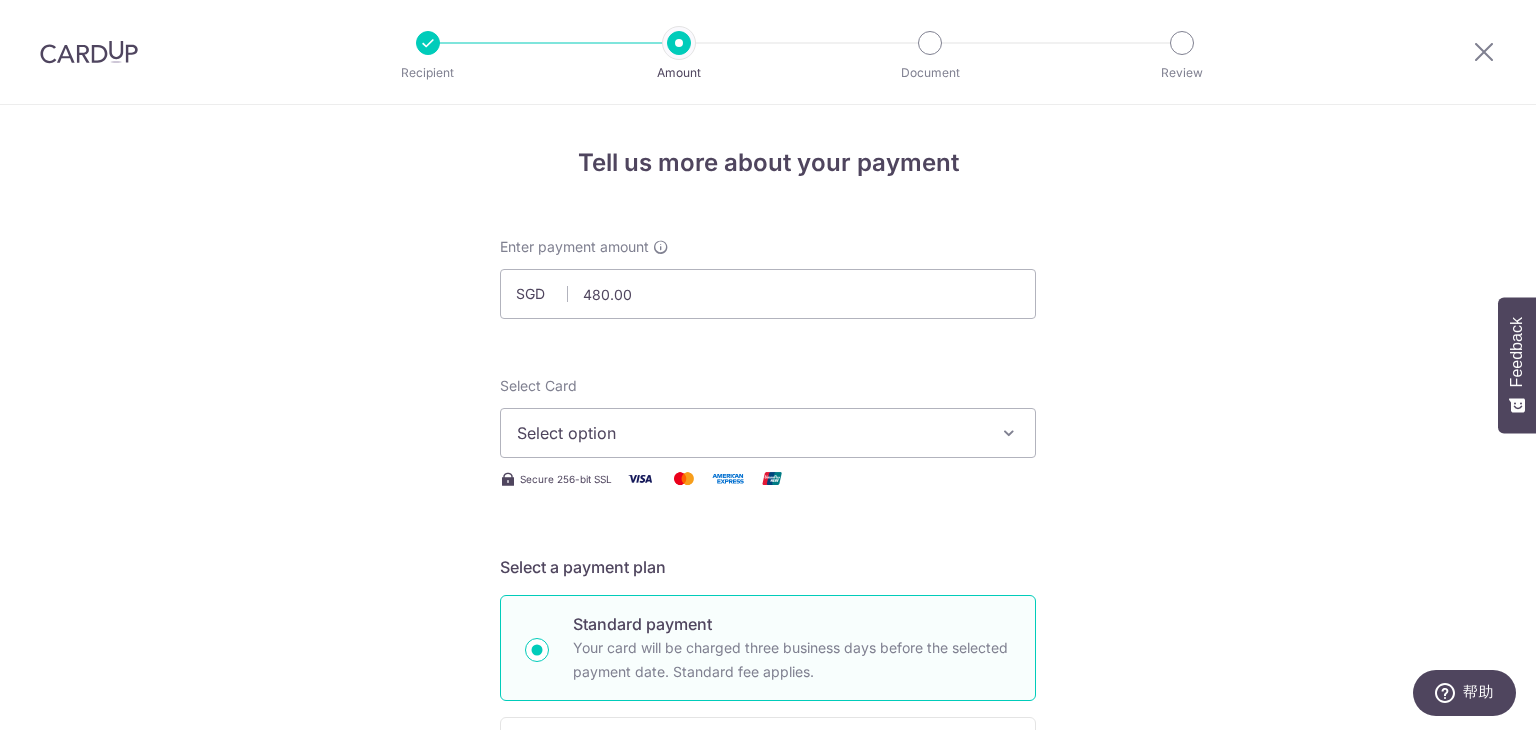click on "Select option" at bounding box center [768, 433] 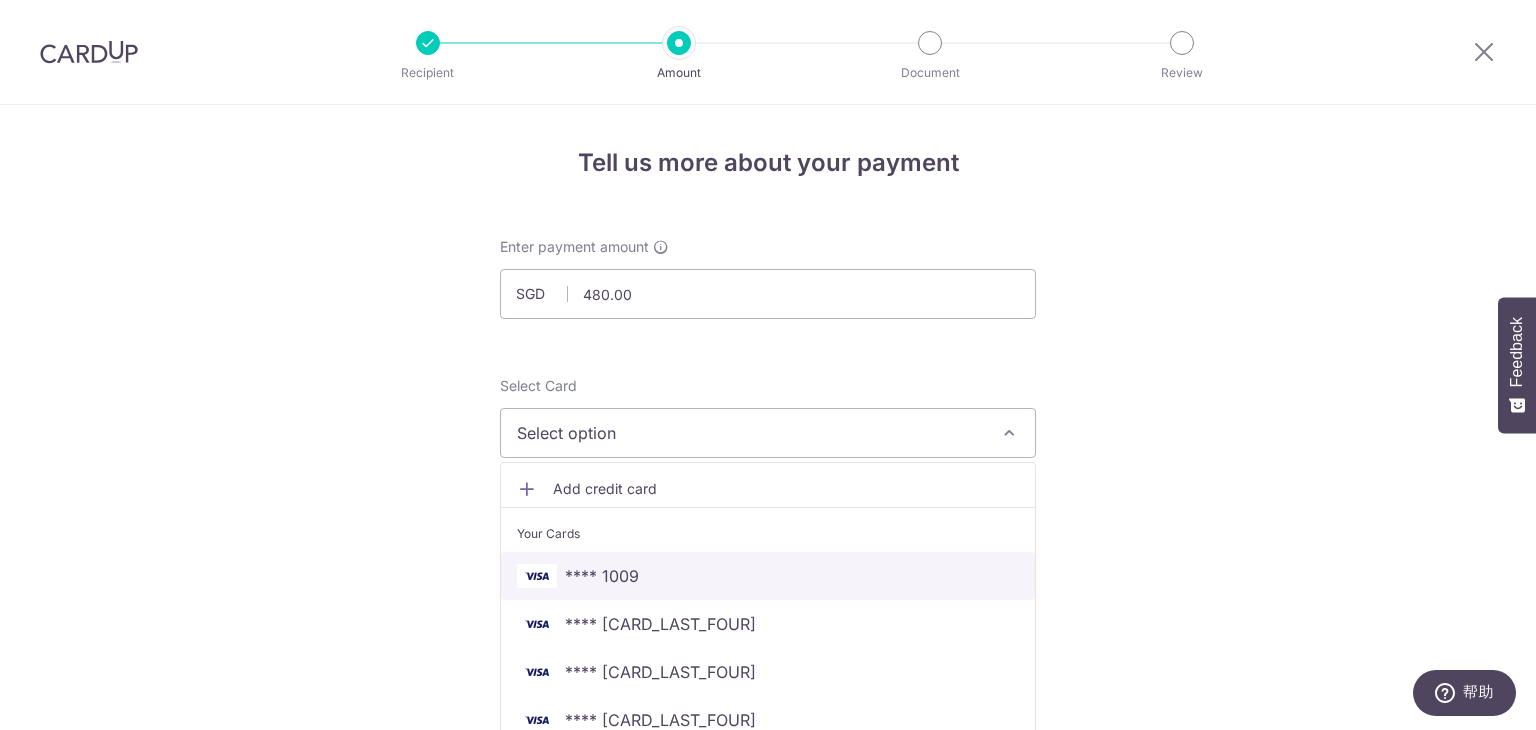 scroll, scrollTop: 100, scrollLeft: 0, axis: vertical 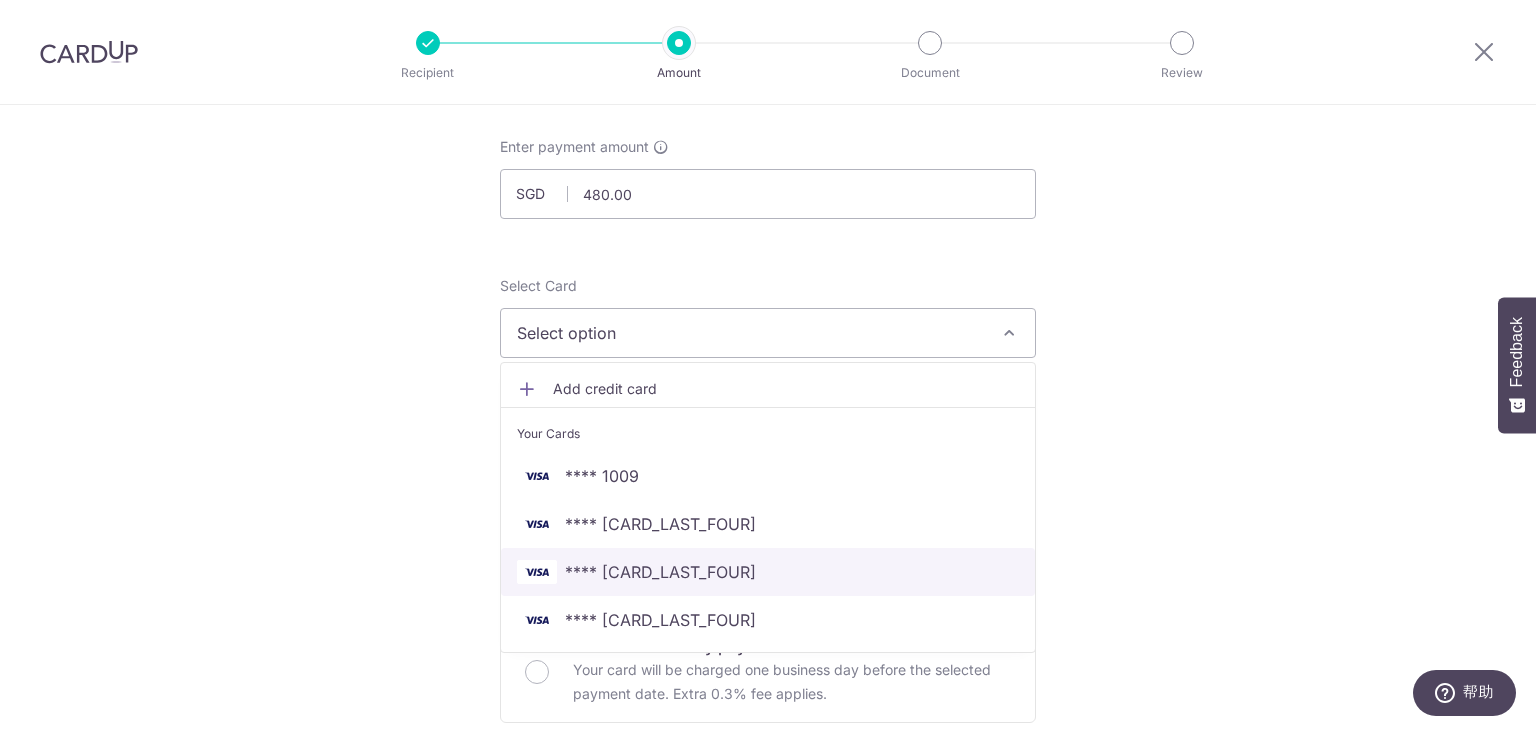 click on "**** 9093" at bounding box center (768, 572) 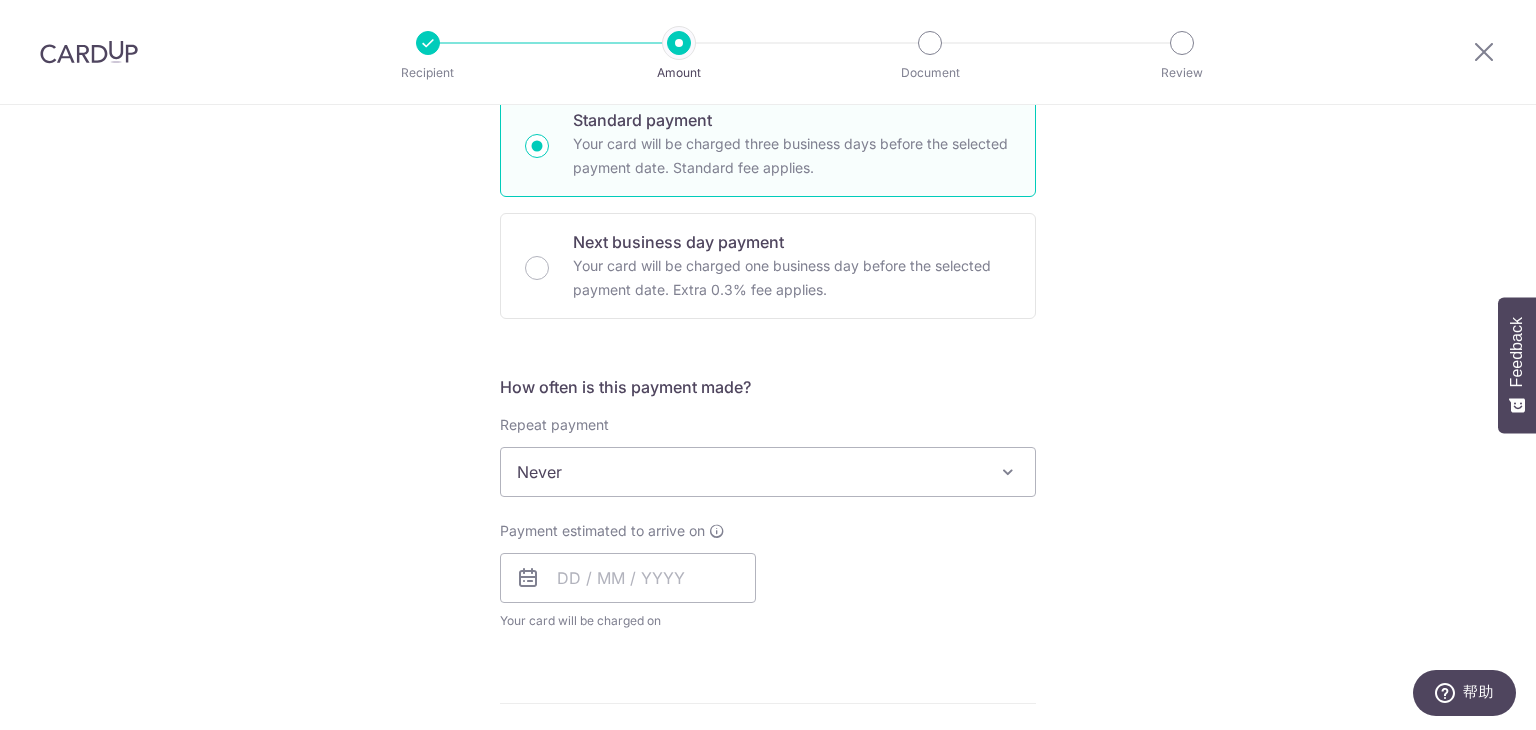 scroll, scrollTop: 500, scrollLeft: 0, axis: vertical 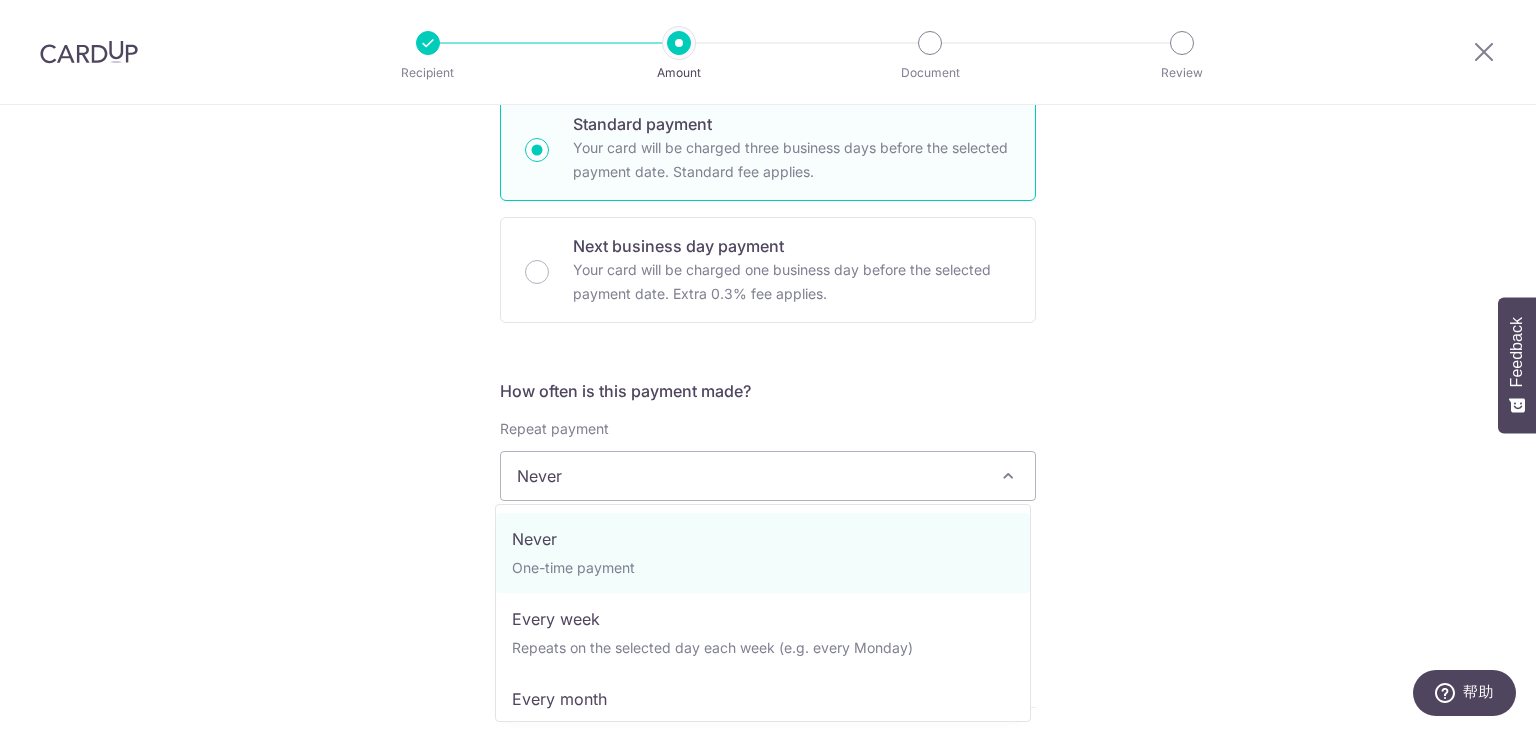 click on "Never" at bounding box center (768, 476) 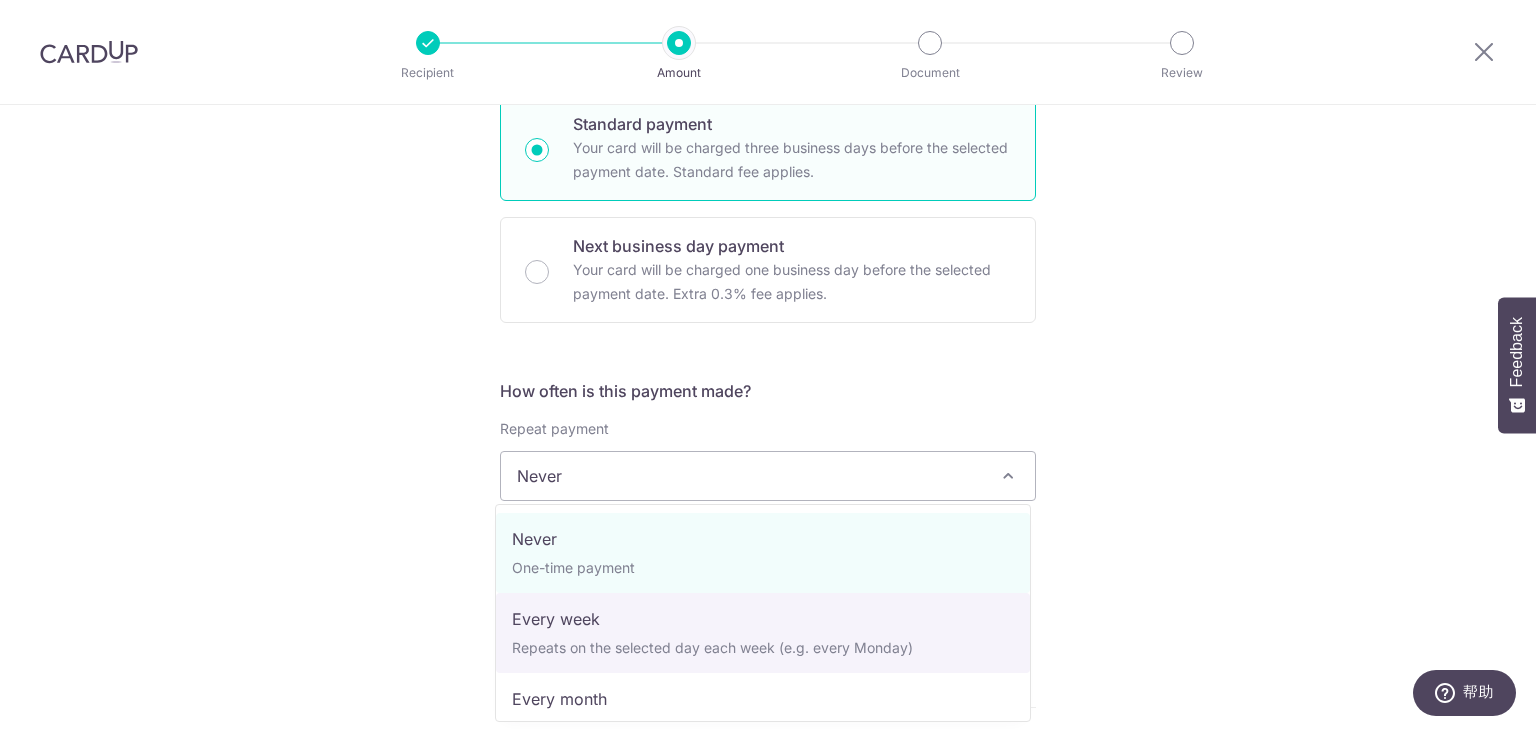 scroll, scrollTop: 200, scrollLeft: 0, axis: vertical 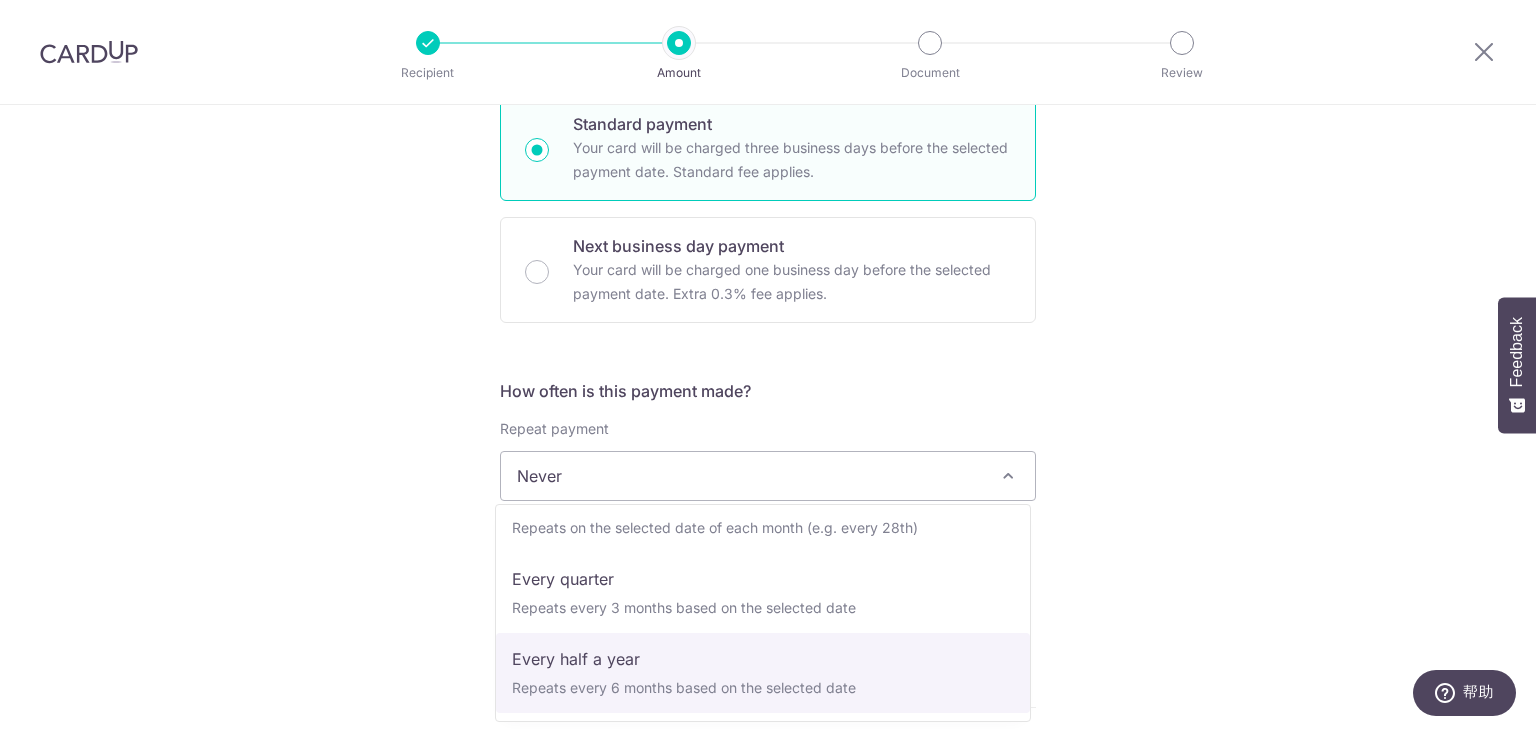 select on "5" 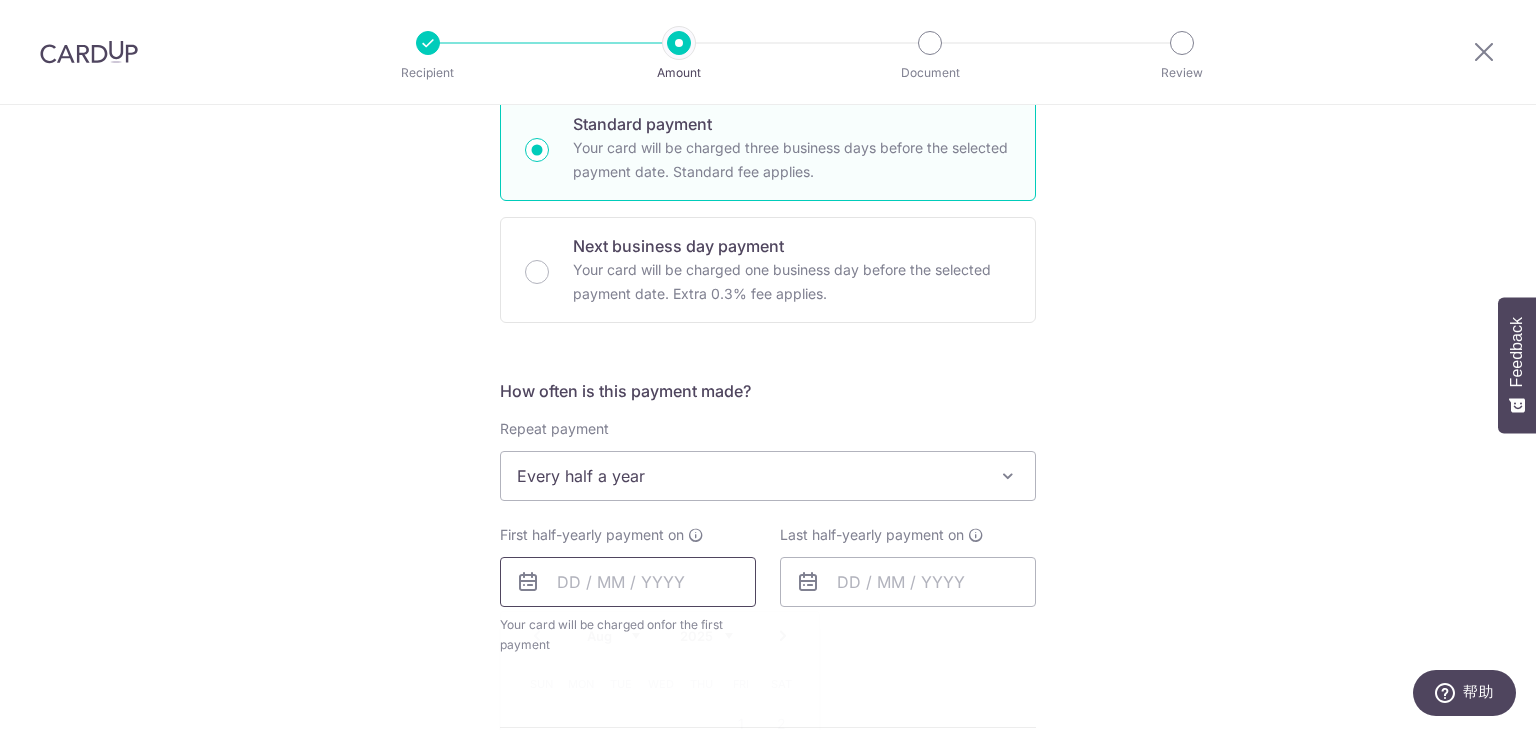 click at bounding box center [628, 582] 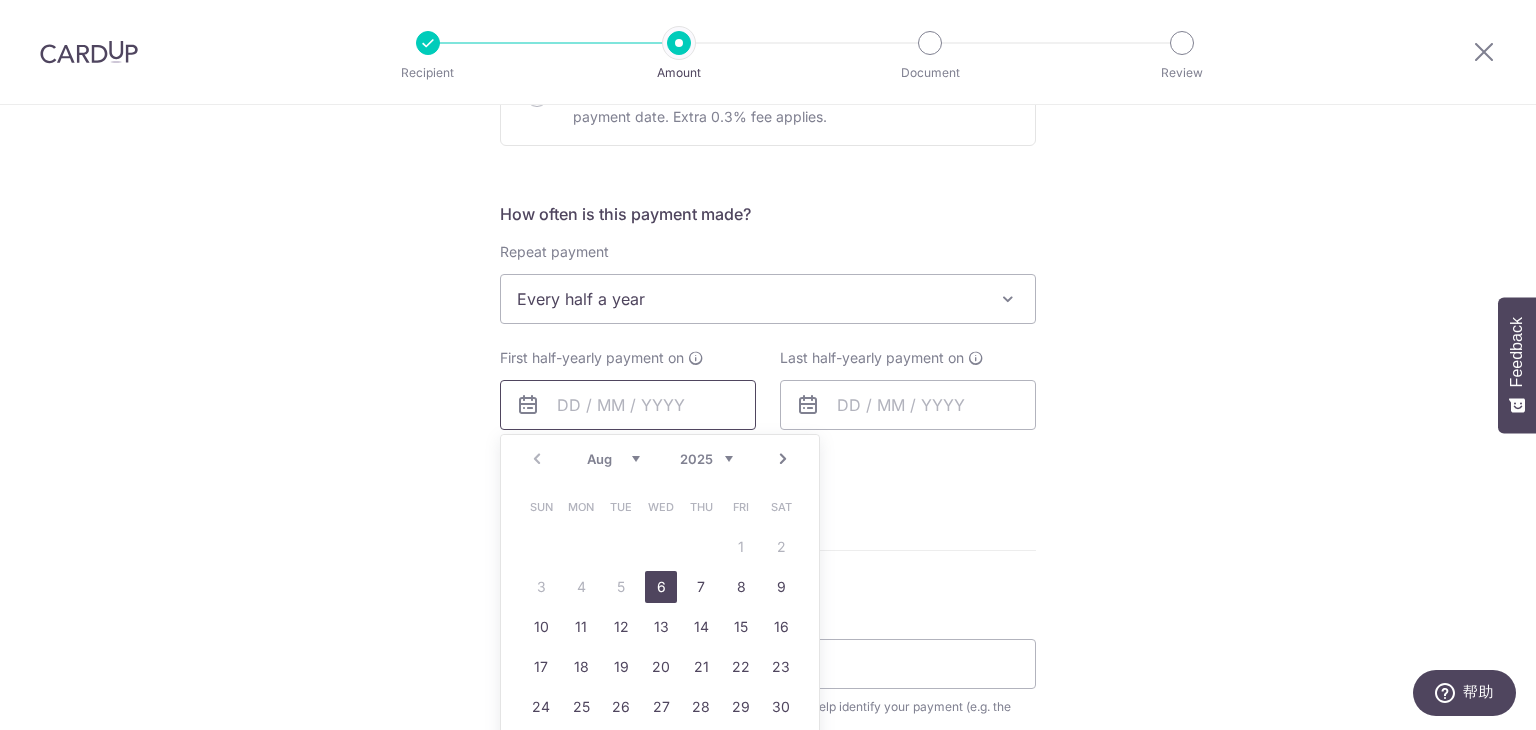 scroll, scrollTop: 700, scrollLeft: 0, axis: vertical 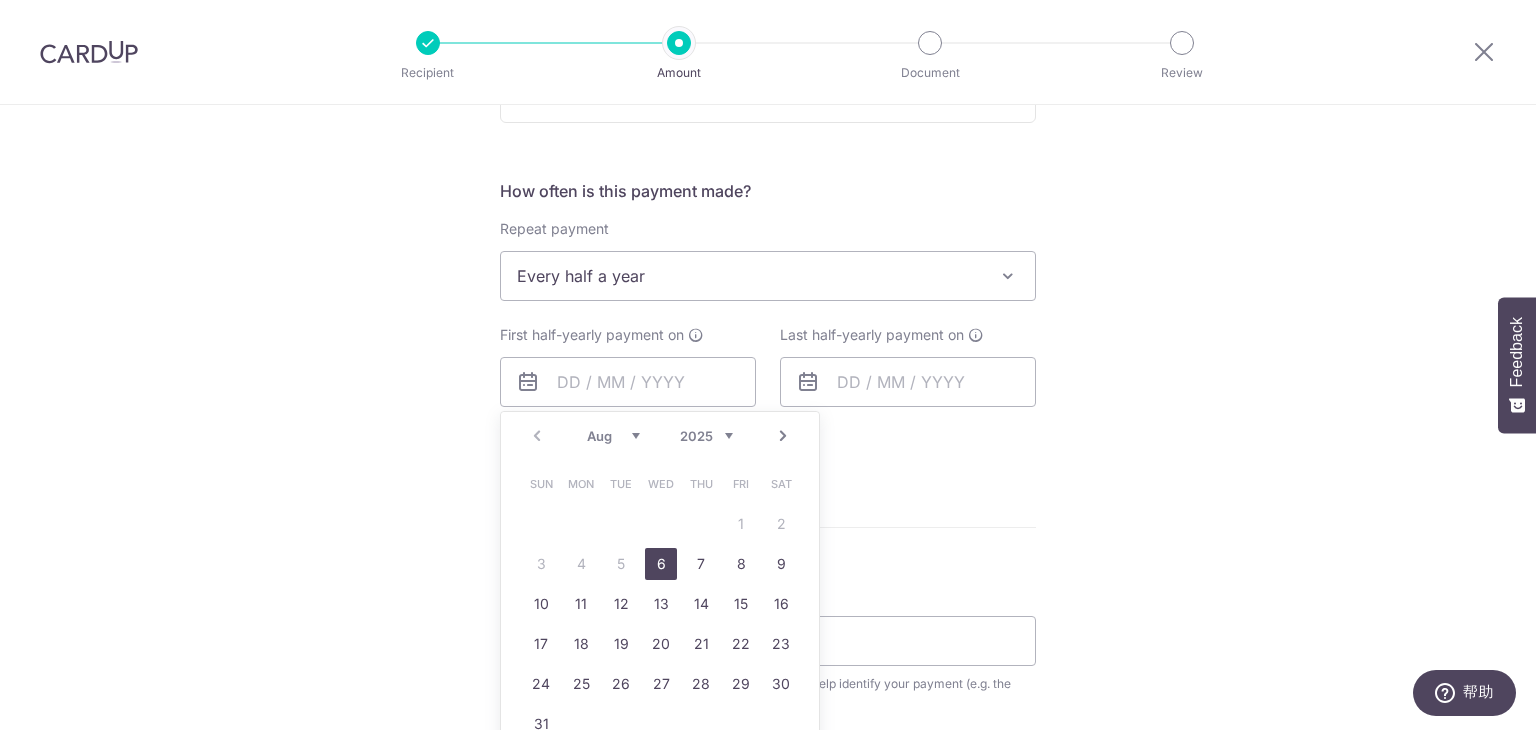 click on "6" at bounding box center [661, 564] 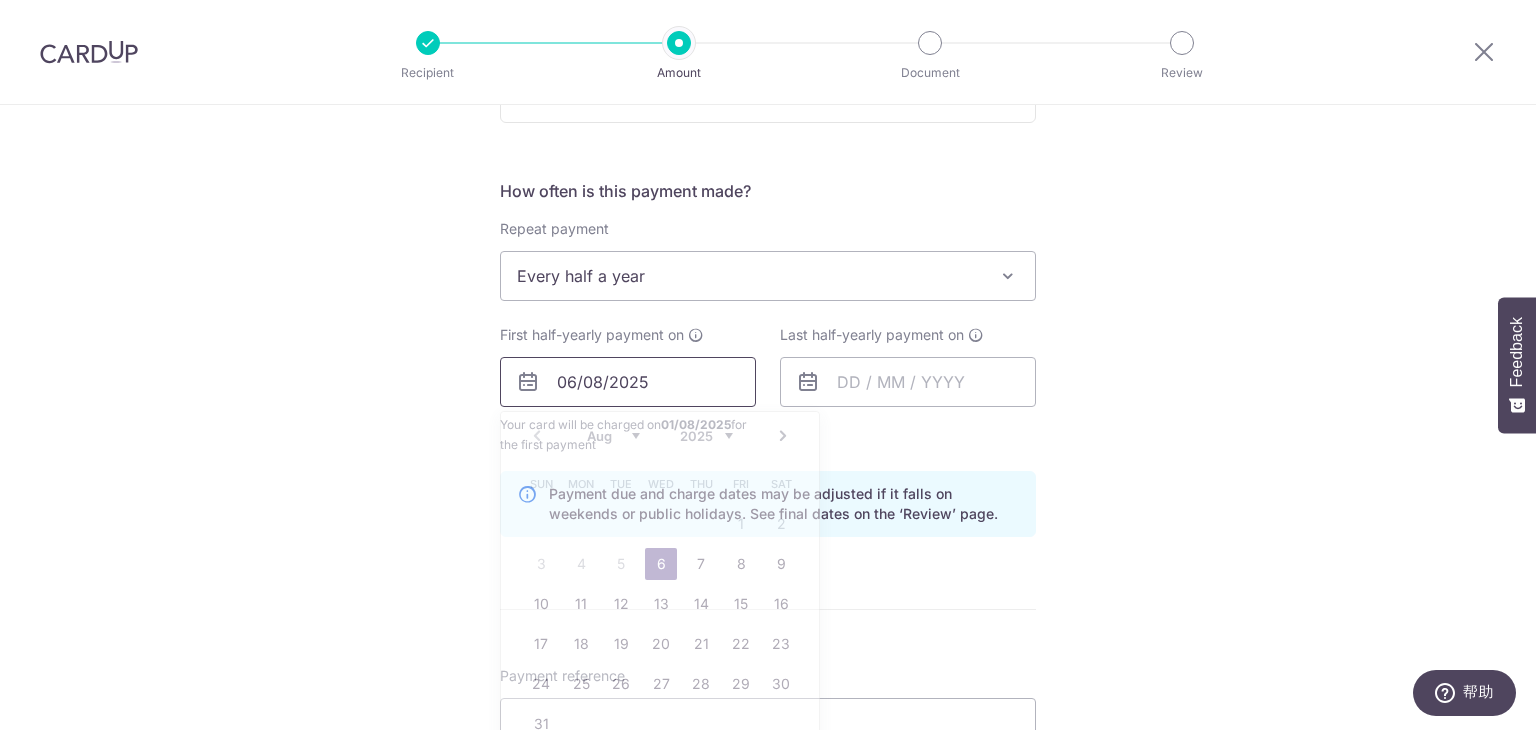 click on "06/08/2025" at bounding box center [628, 382] 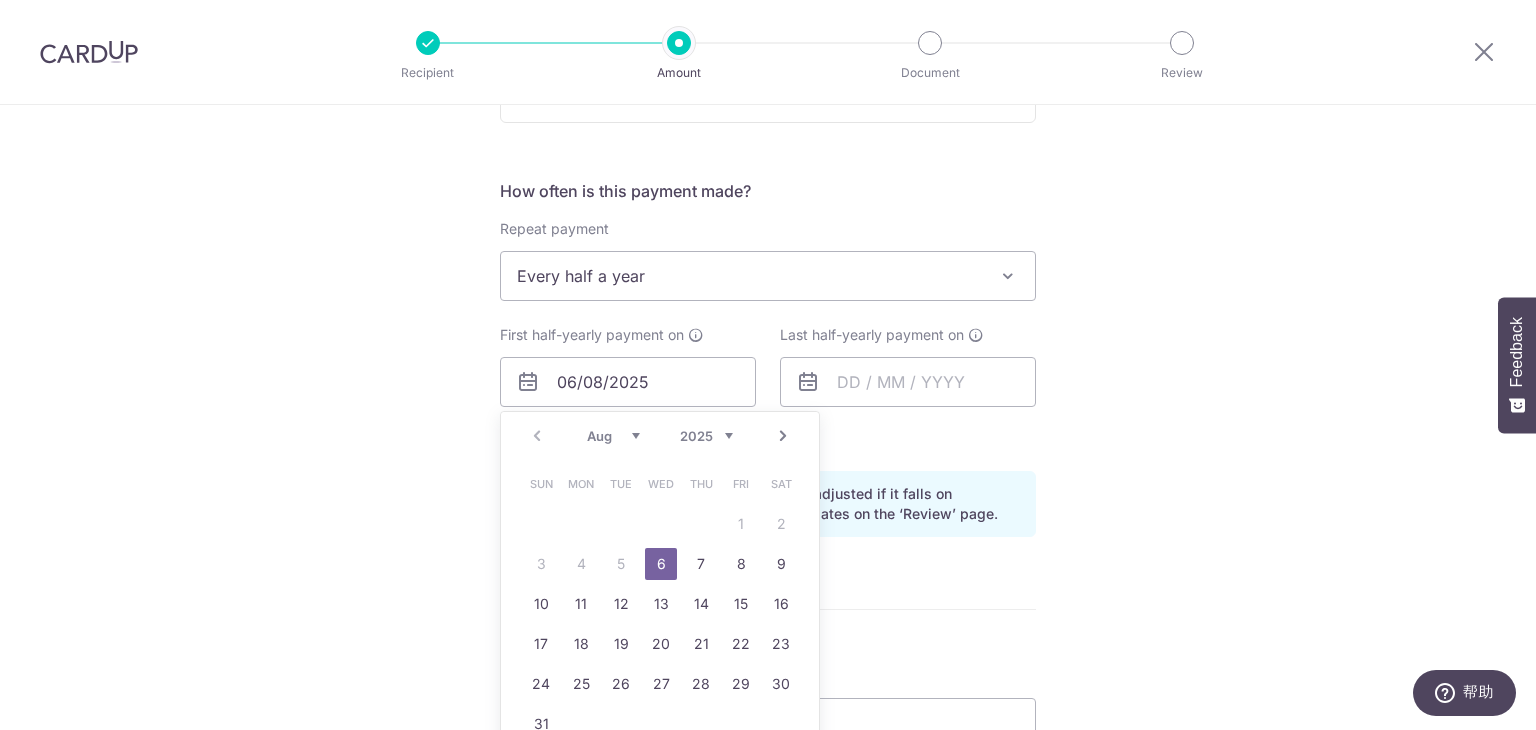 click on "6" at bounding box center [661, 564] 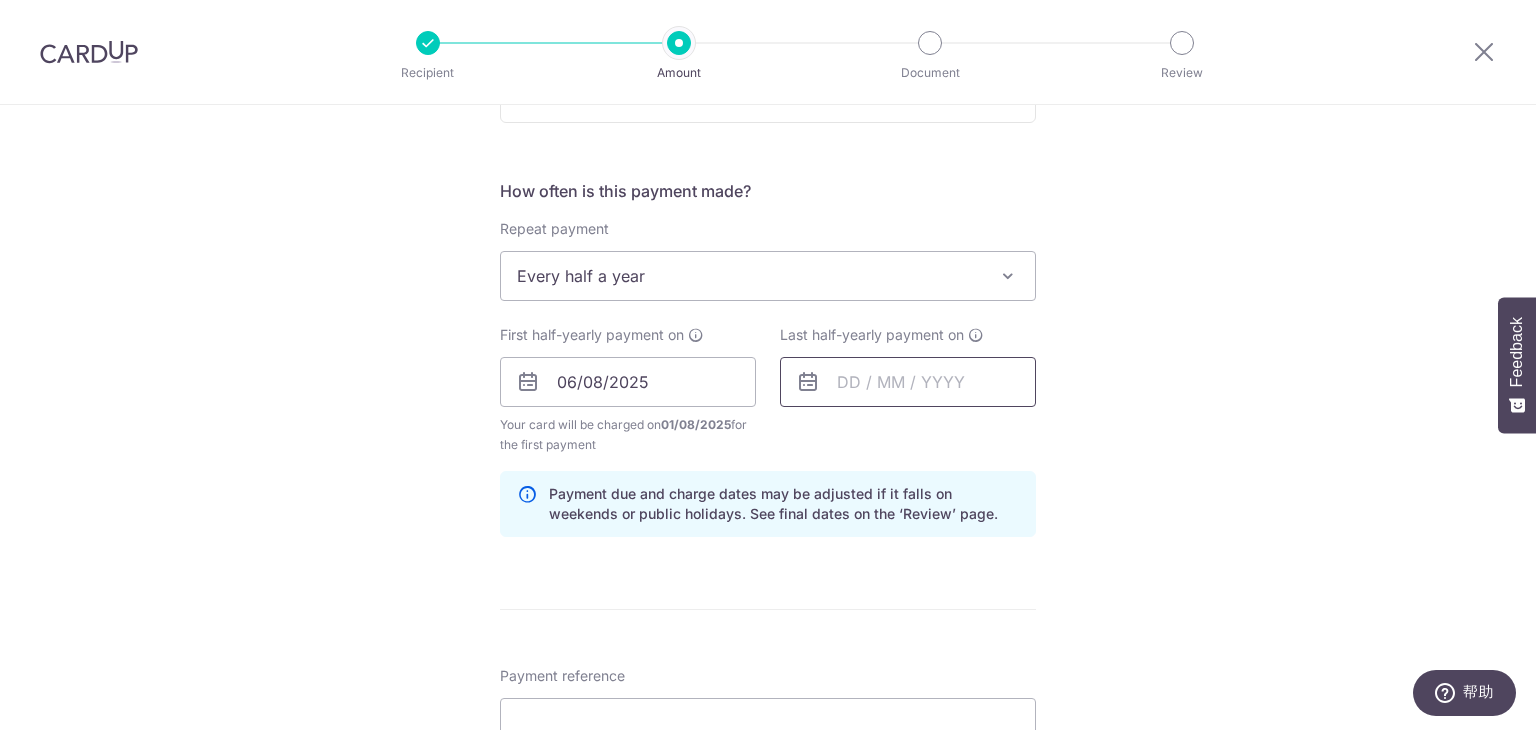 click at bounding box center [908, 382] 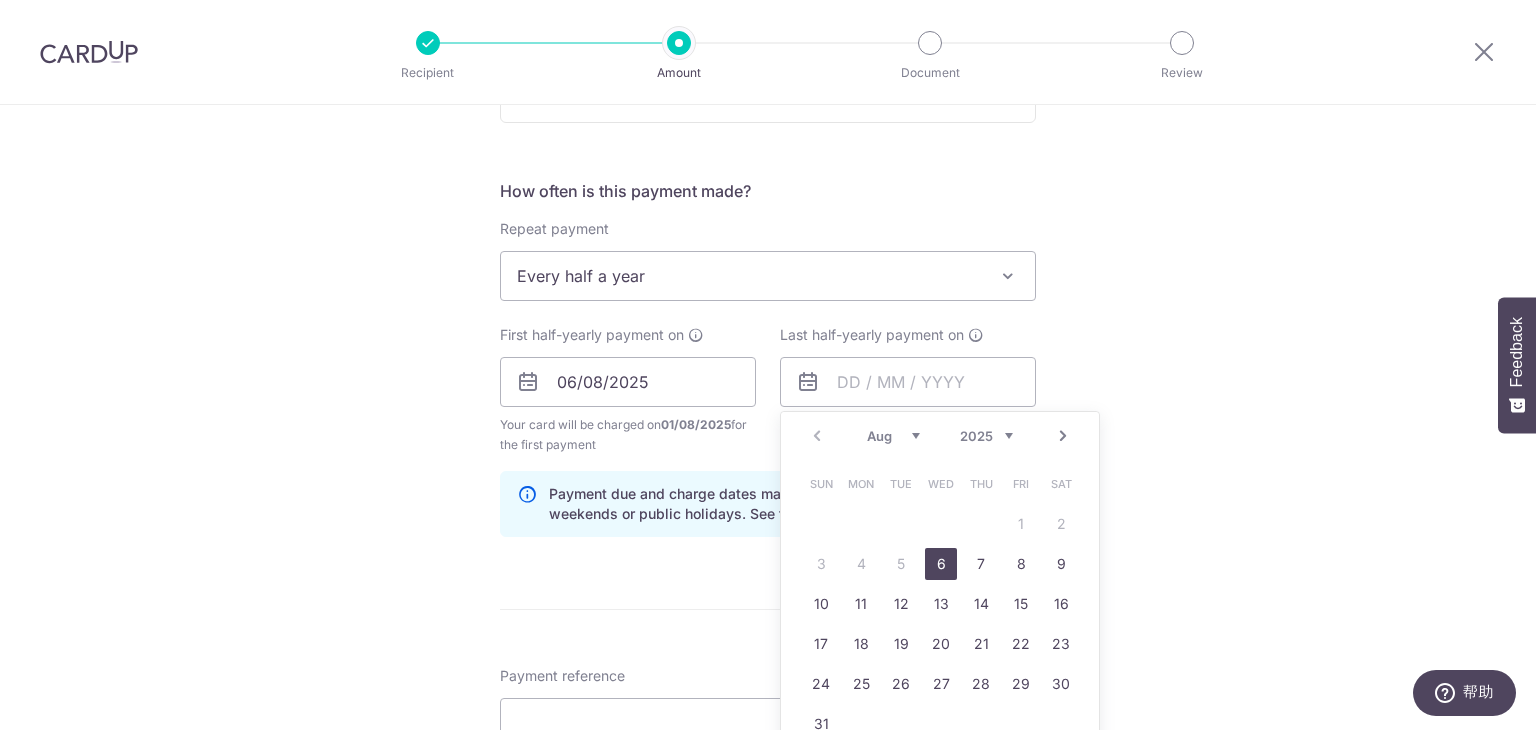 click on "2025 2026 2027 2028 2029 2030 2031 2032 2033 2034 2035" at bounding box center [986, 436] 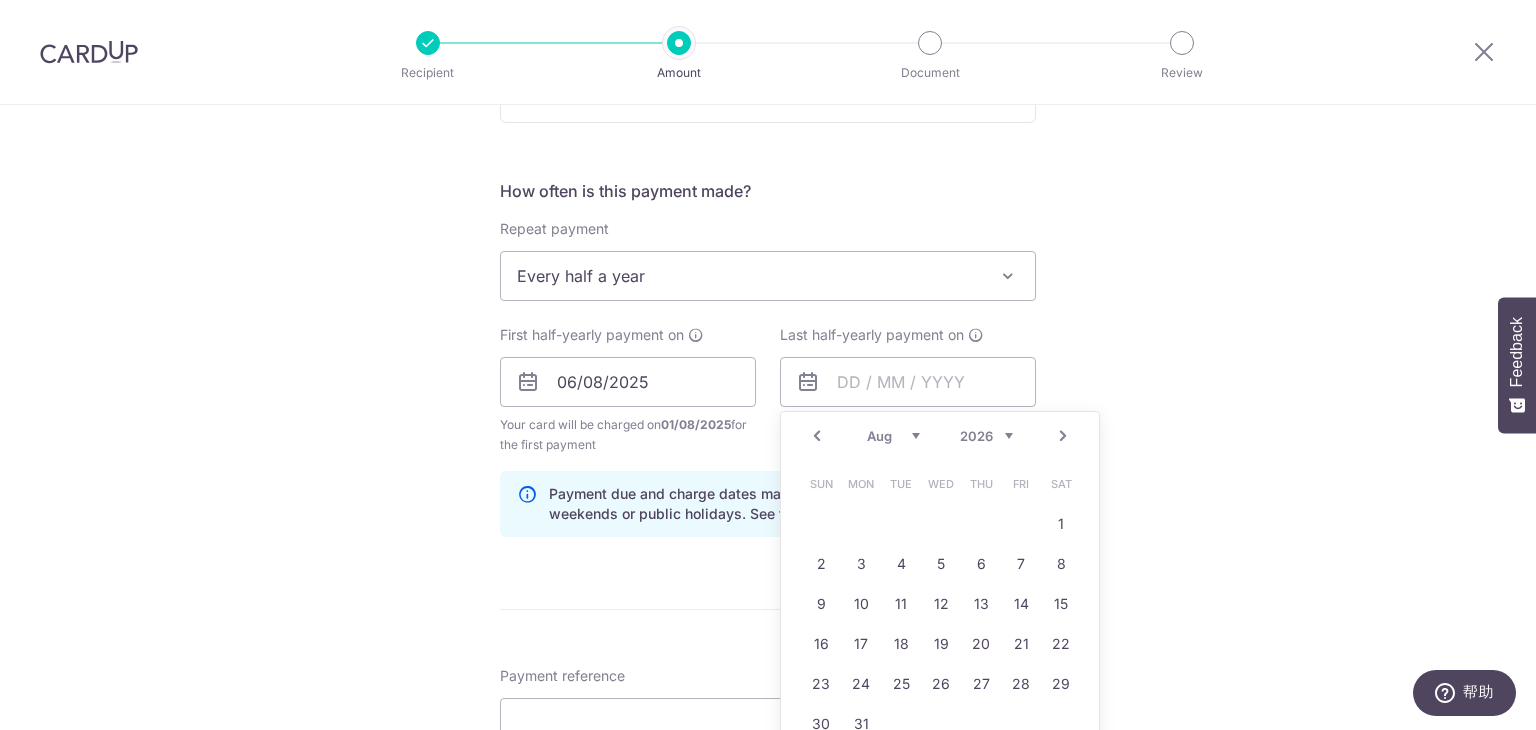 click on "Jan Feb Mar Apr May Jun Jul Aug Sep Oct Nov Dec" at bounding box center (893, 436) 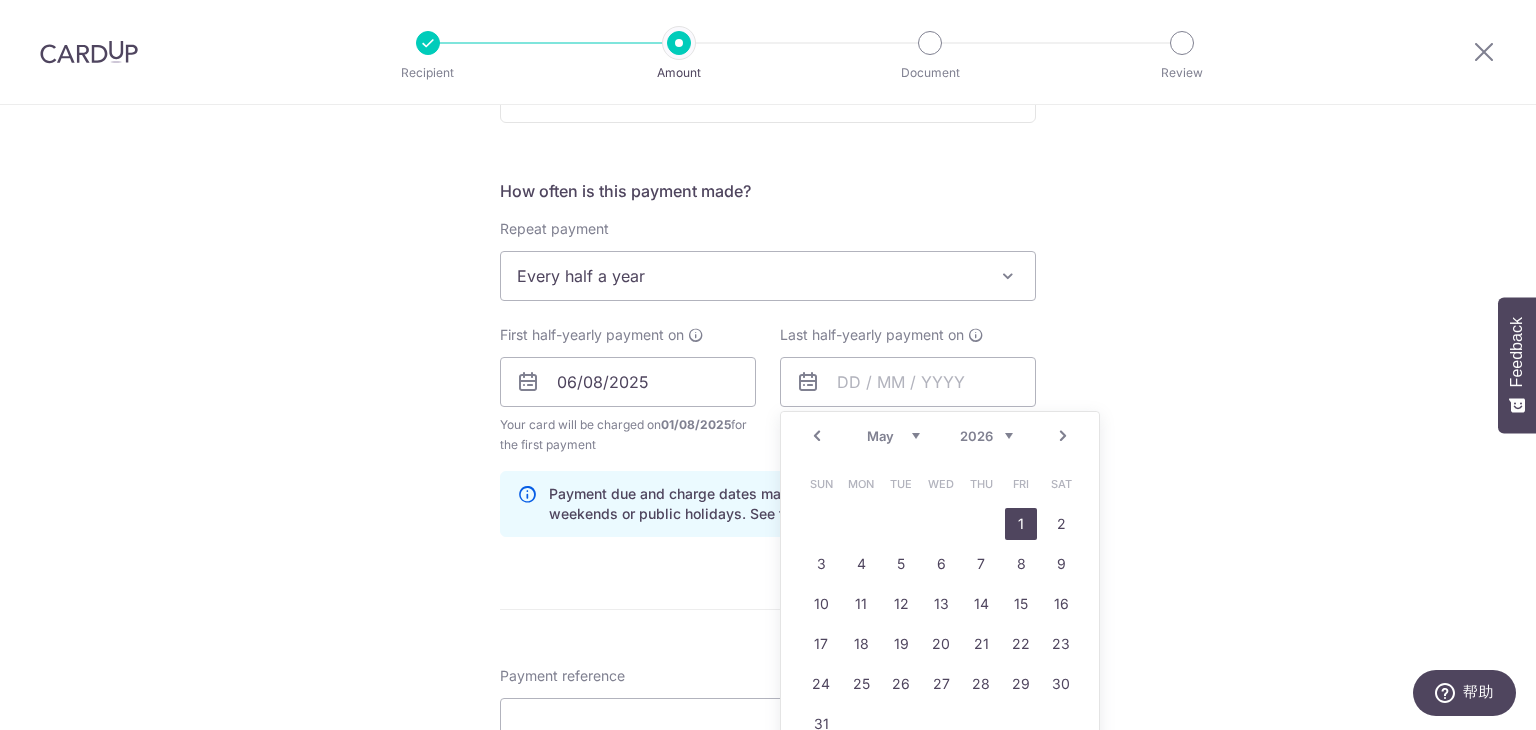 click on "1" at bounding box center [1021, 524] 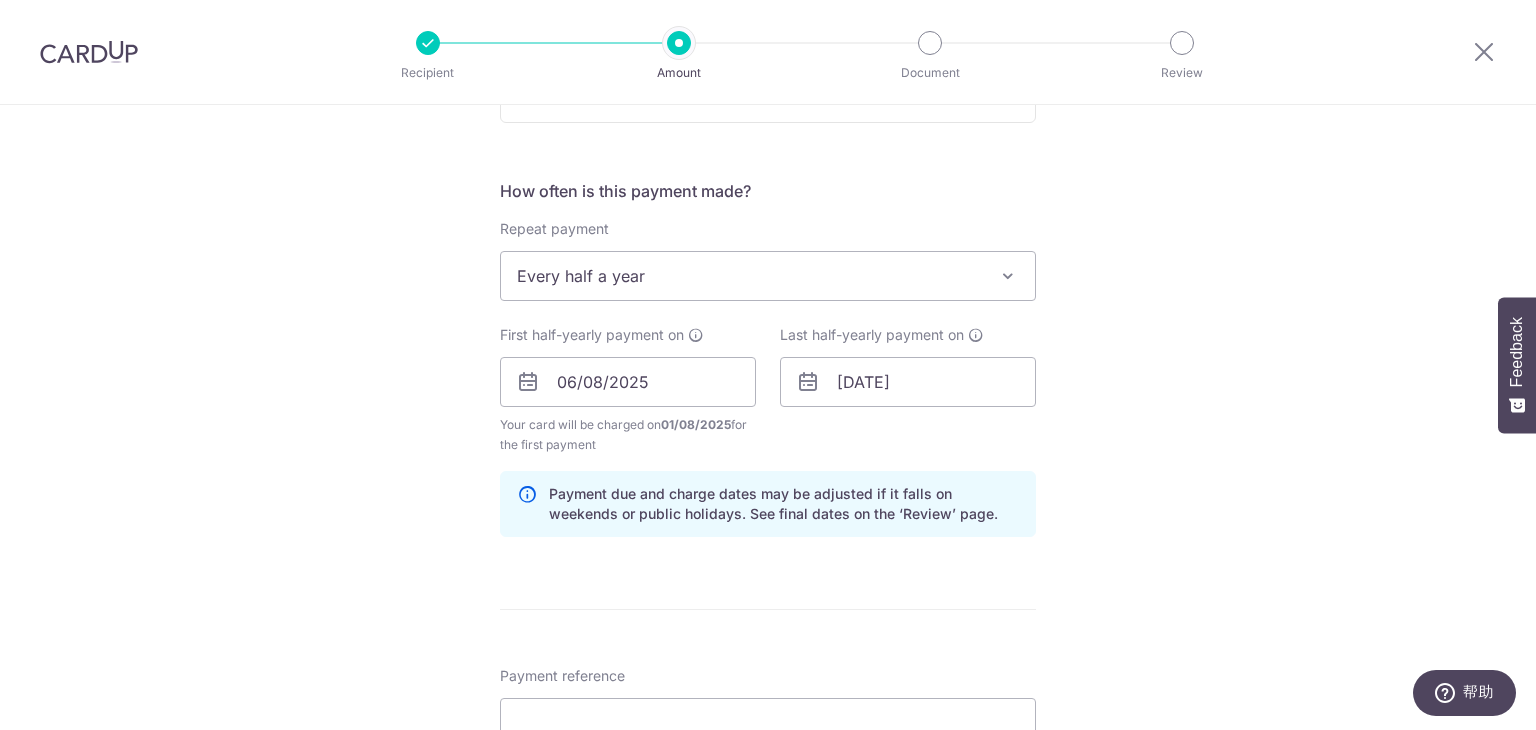 click on "Tell us more about your payment
Enter payment amount
SGD
480.00
480.00
Select Card
**** 9093
Add credit card
Your Cards
**** 1009
**** 5148
**** 9093
**** 2870
Secure 256-bit SSL
Text
New card details
Card" at bounding box center (768, 360) 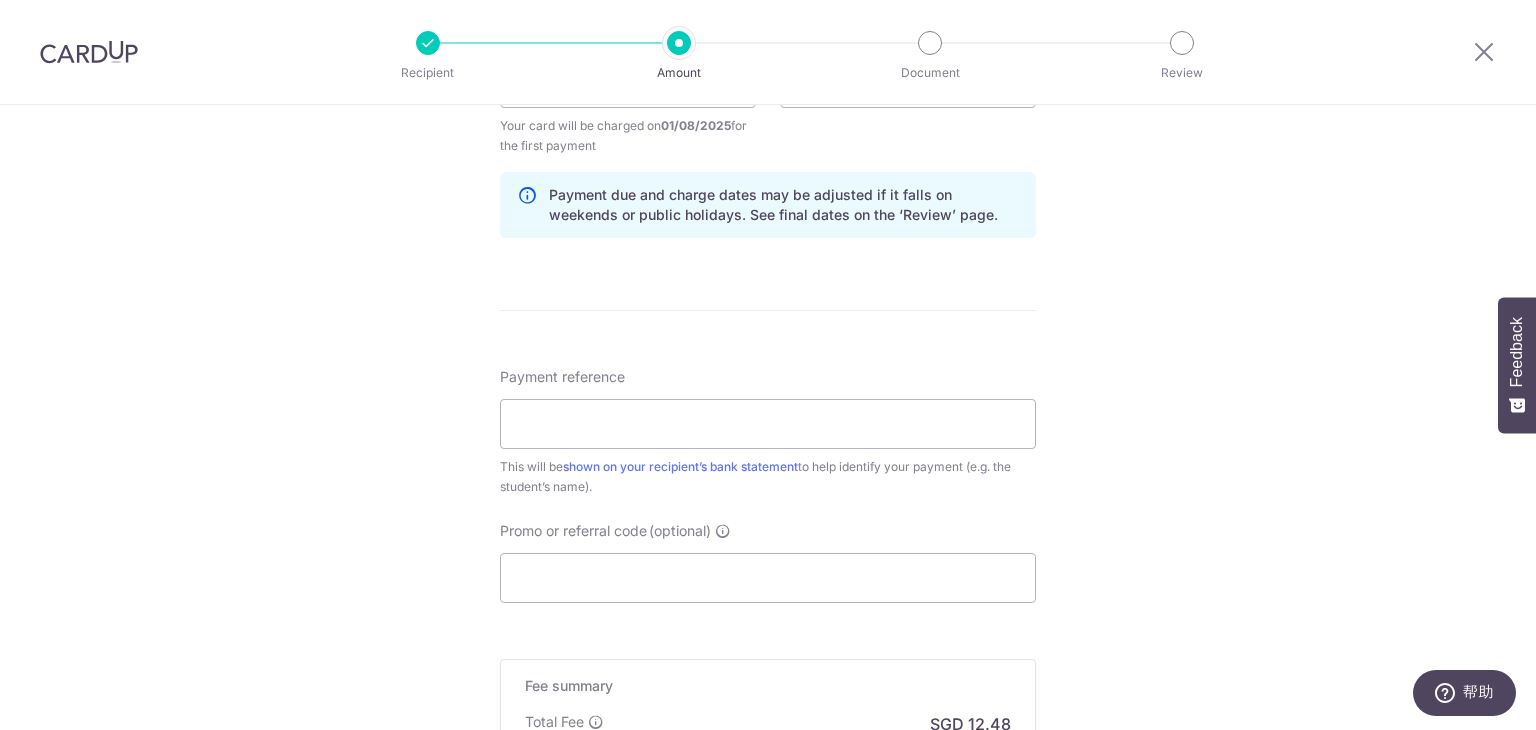 scroll, scrollTop: 1000, scrollLeft: 0, axis: vertical 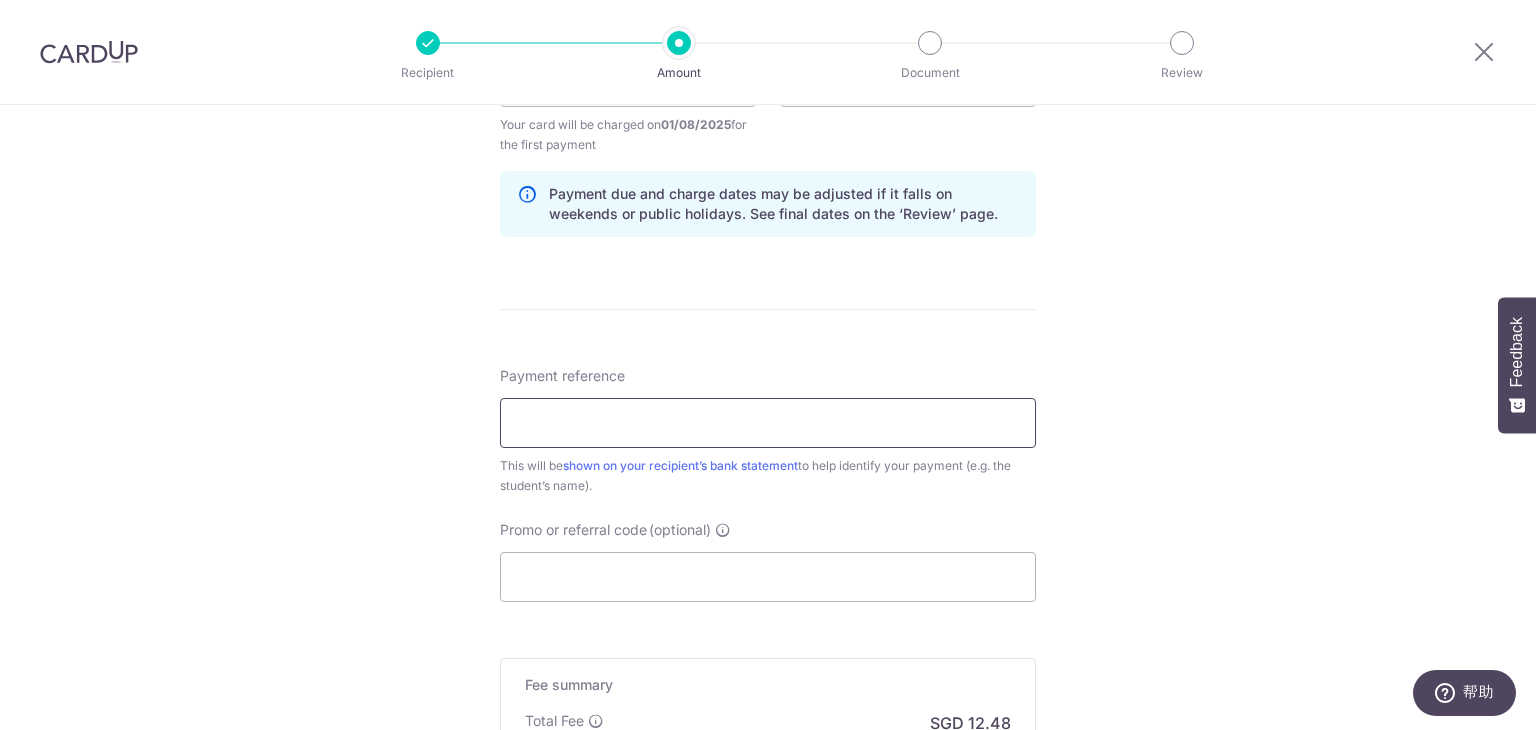 click on "Payment reference" at bounding box center [768, 423] 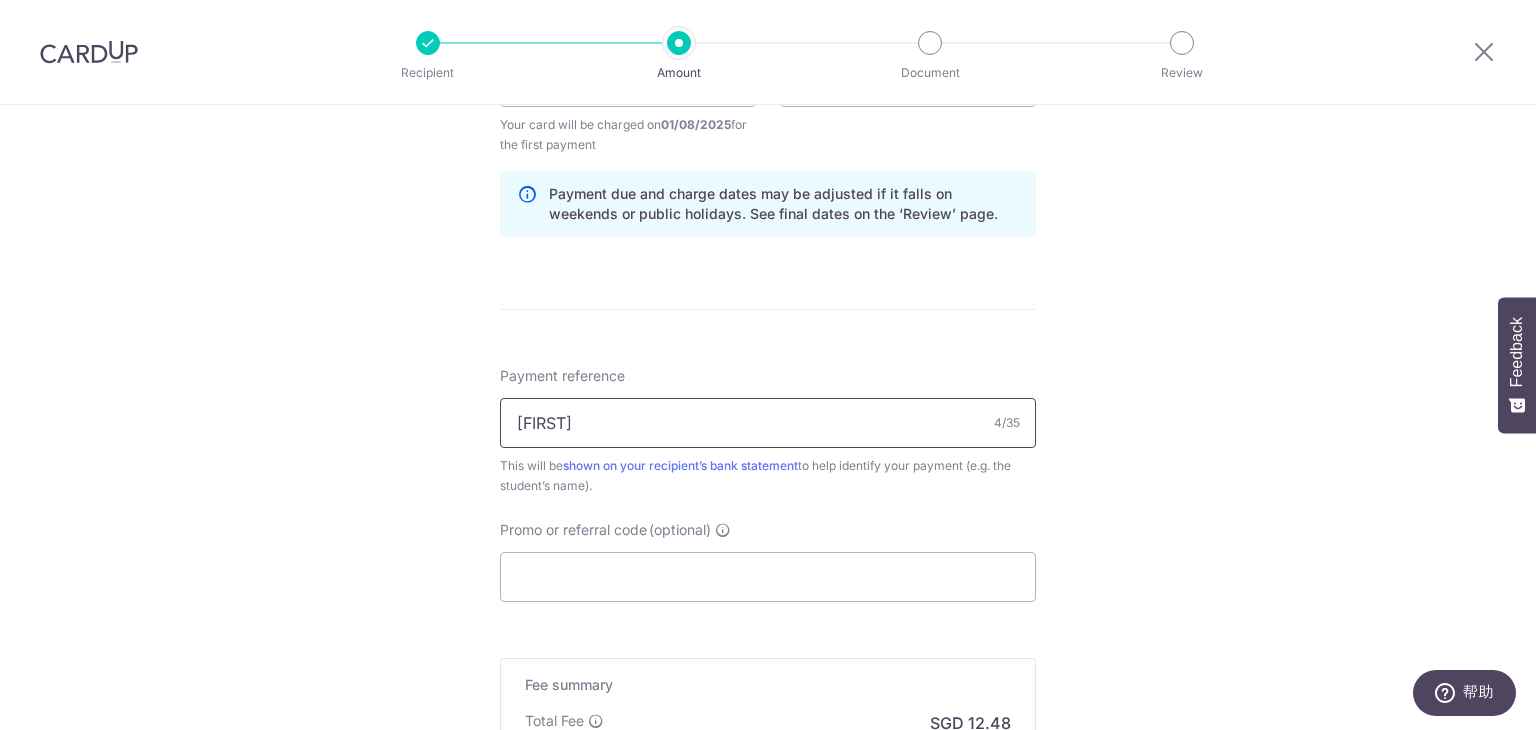 type on "Owen Oscar" 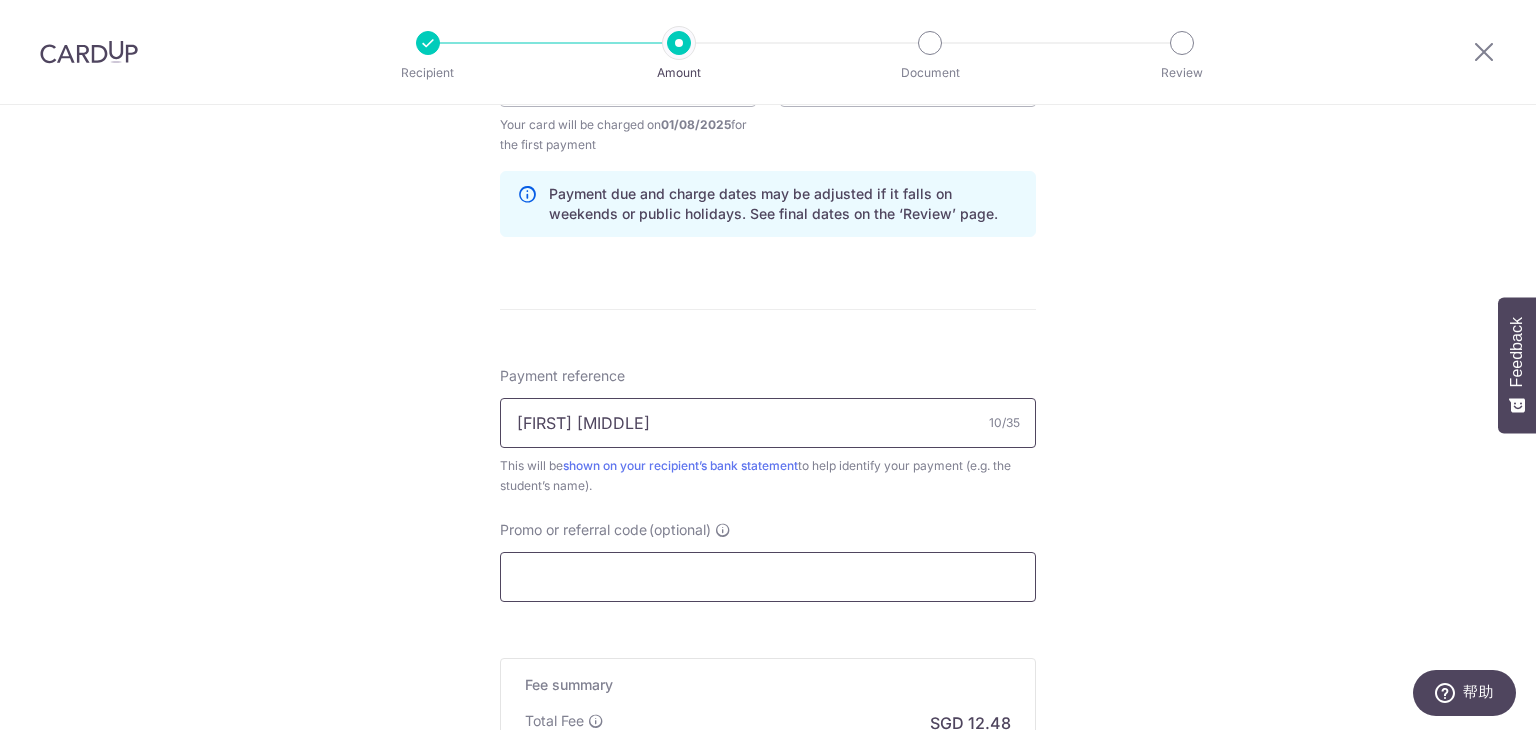scroll, scrollTop: 1100, scrollLeft: 0, axis: vertical 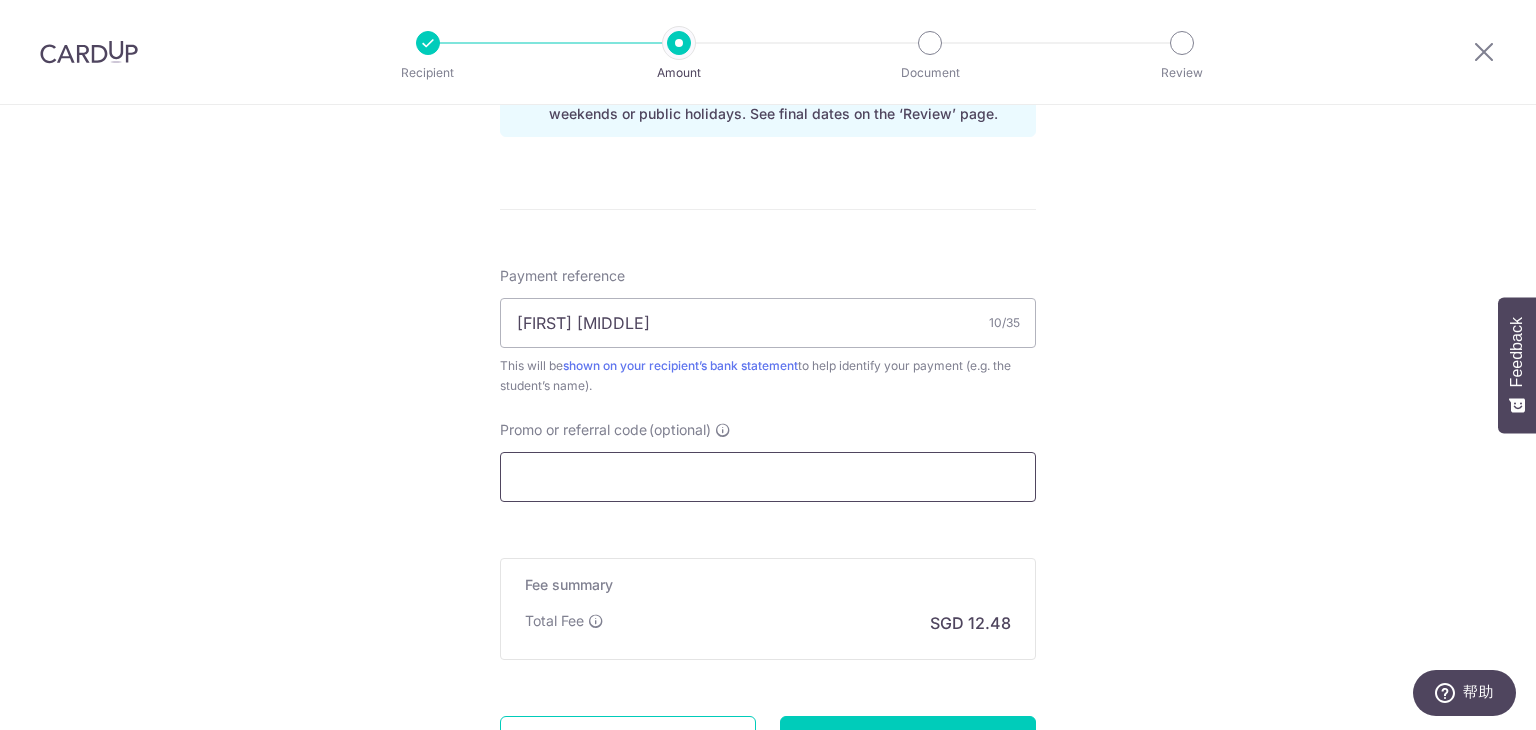 click on "Promo or referral code
(optional)" at bounding box center [768, 477] 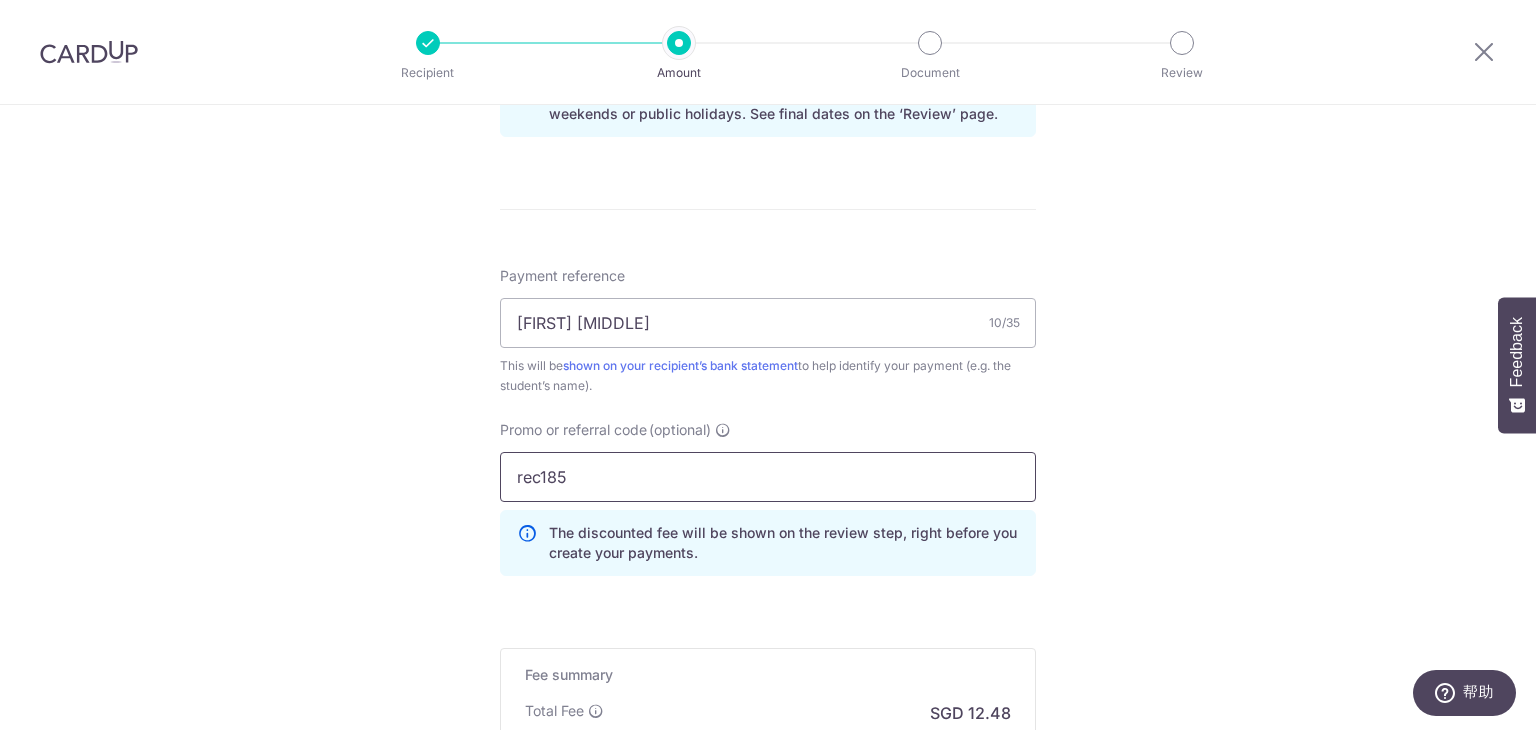 type on "rec185" 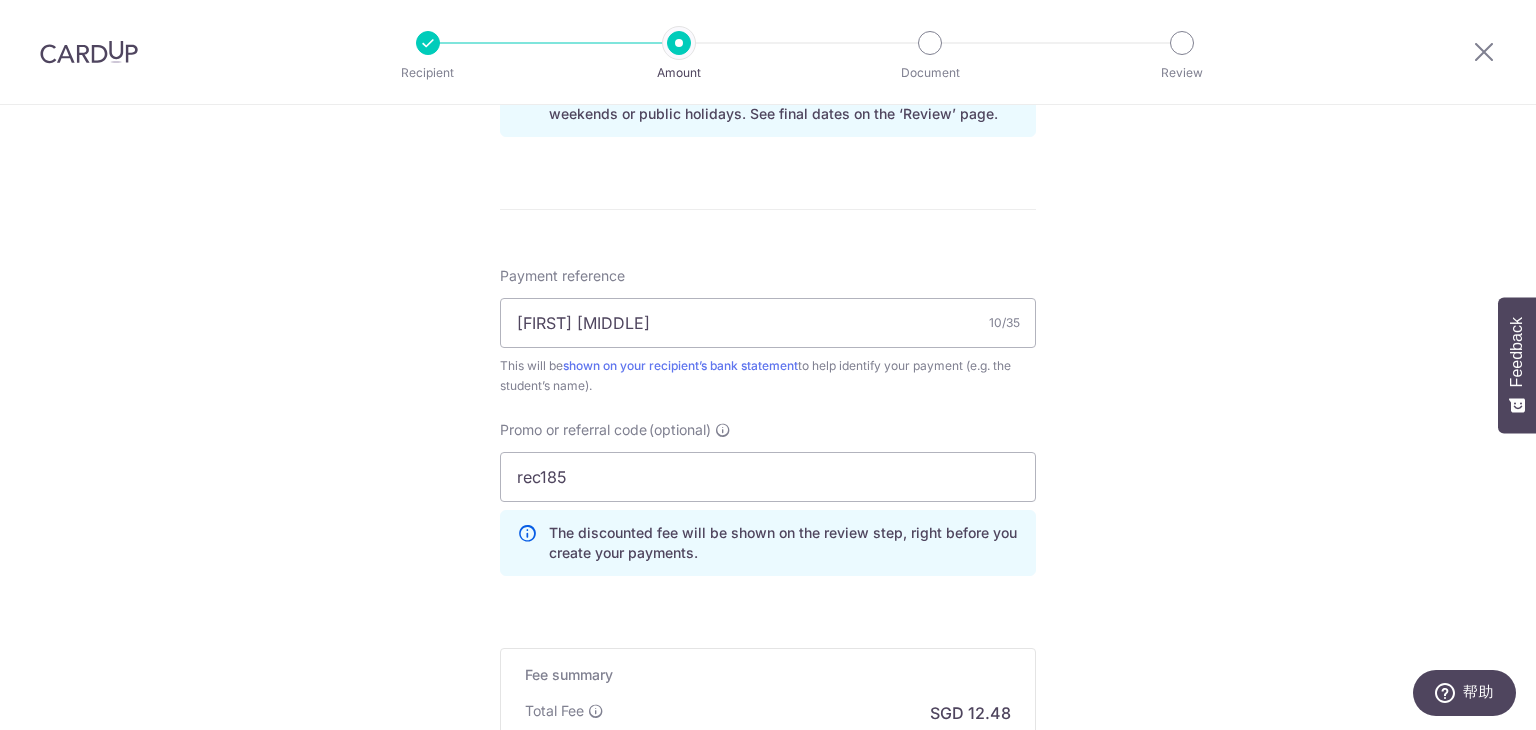 click on "Tell us more about your payment
Enter payment amount
SGD
480.00
480.00
Select Card
**** 9093
Add credit card
Your Cards
**** 1009
**** 5148
**** 9093
**** 2870
Secure 256-bit SSL
Text
New card details
Card" at bounding box center (768, 5) 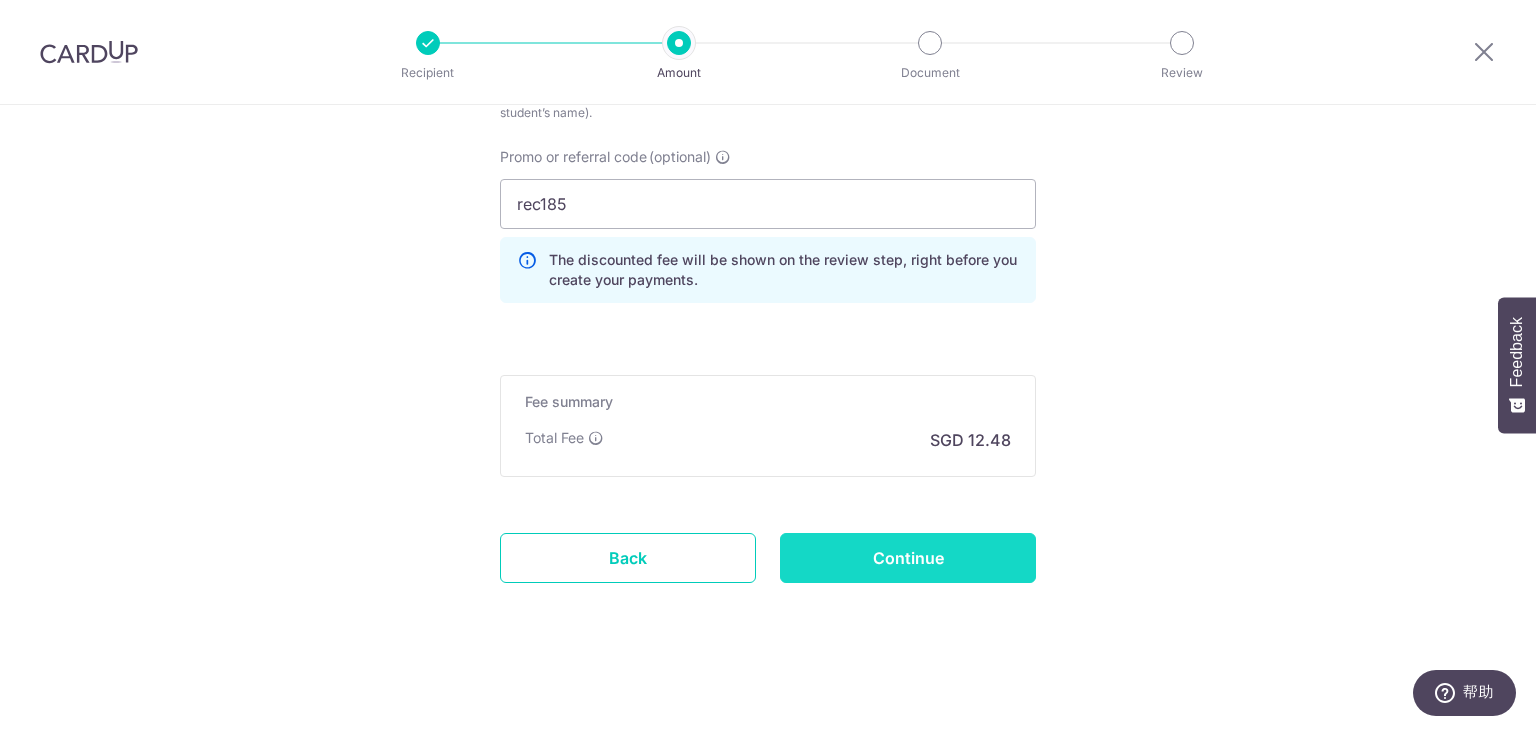 click on "Continue" at bounding box center (908, 558) 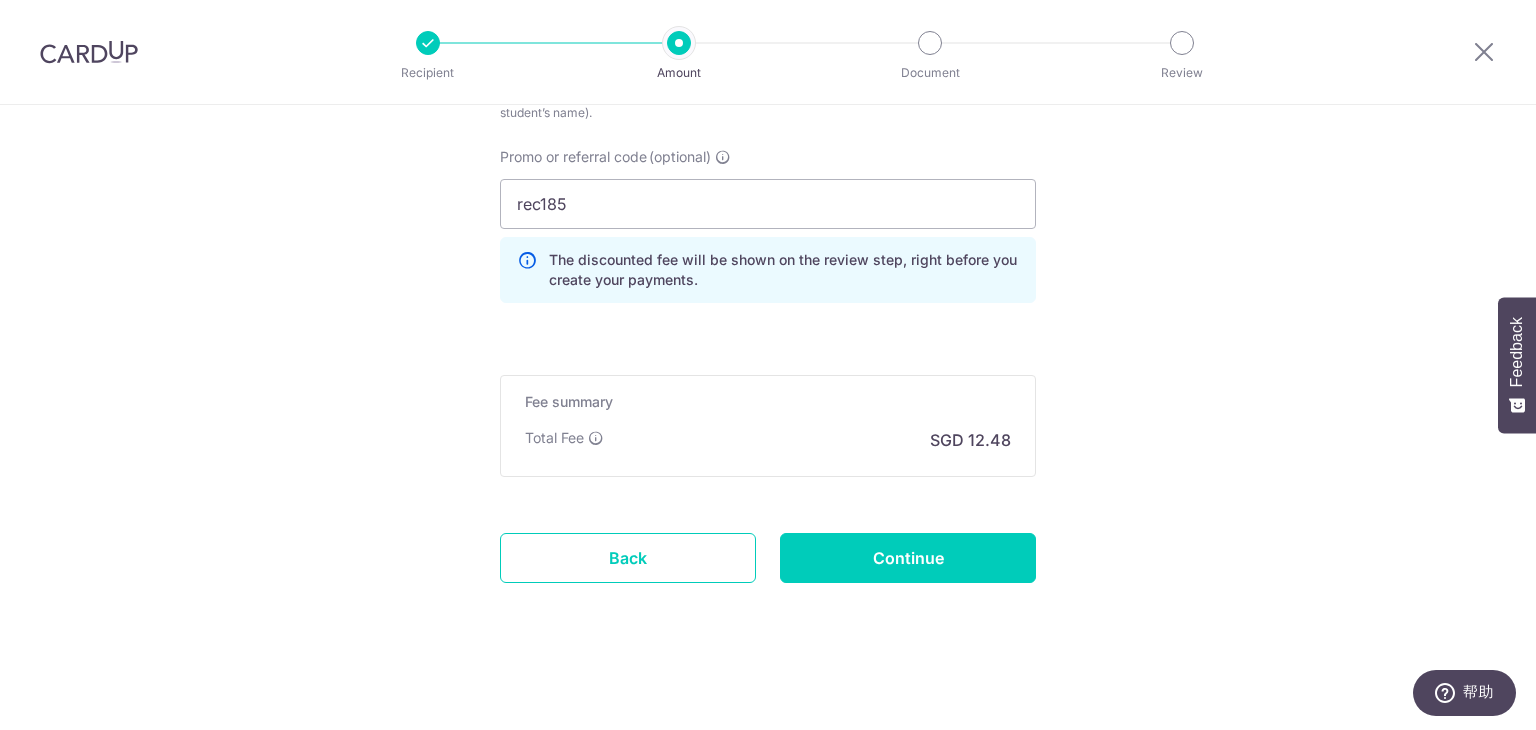 type on "Create Schedule" 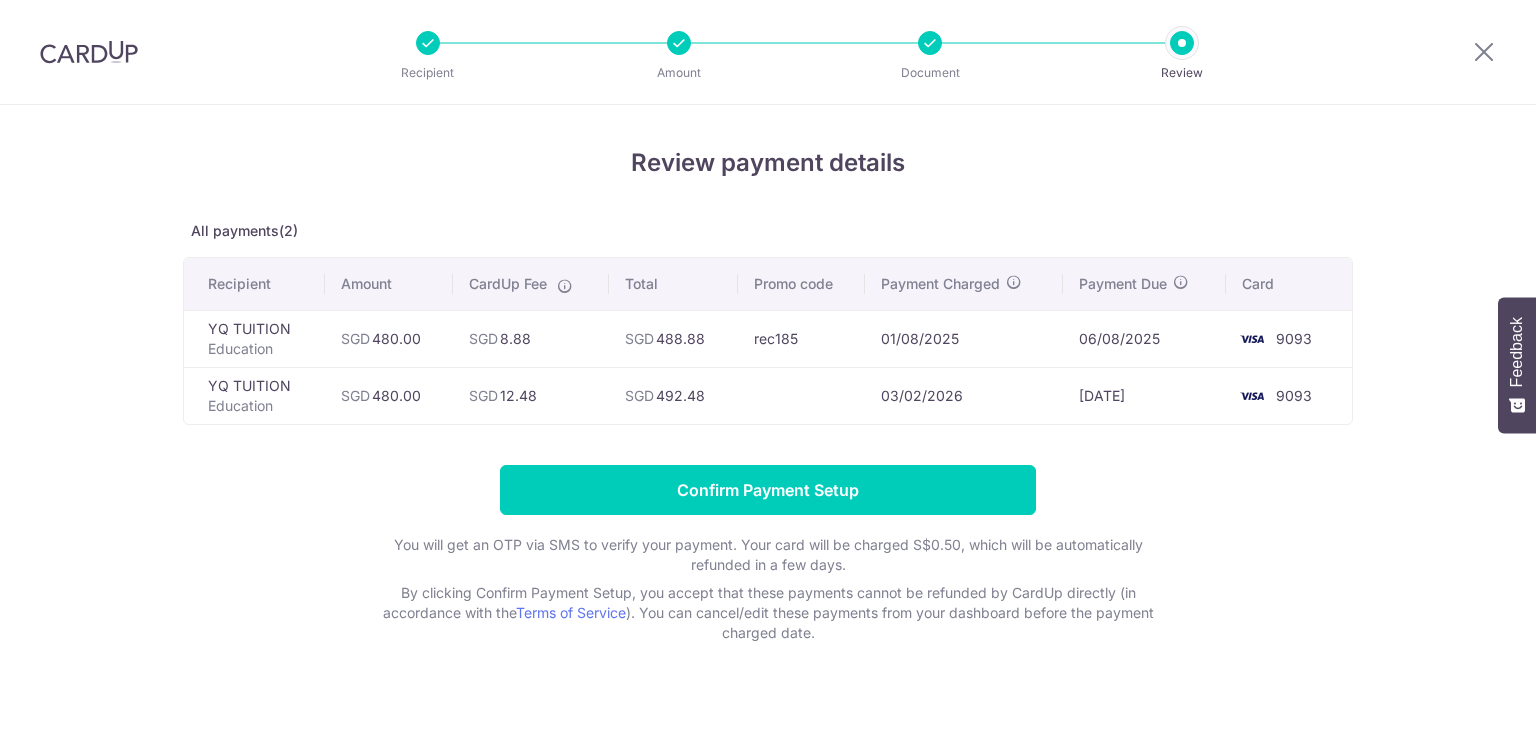 scroll, scrollTop: 0, scrollLeft: 0, axis: both 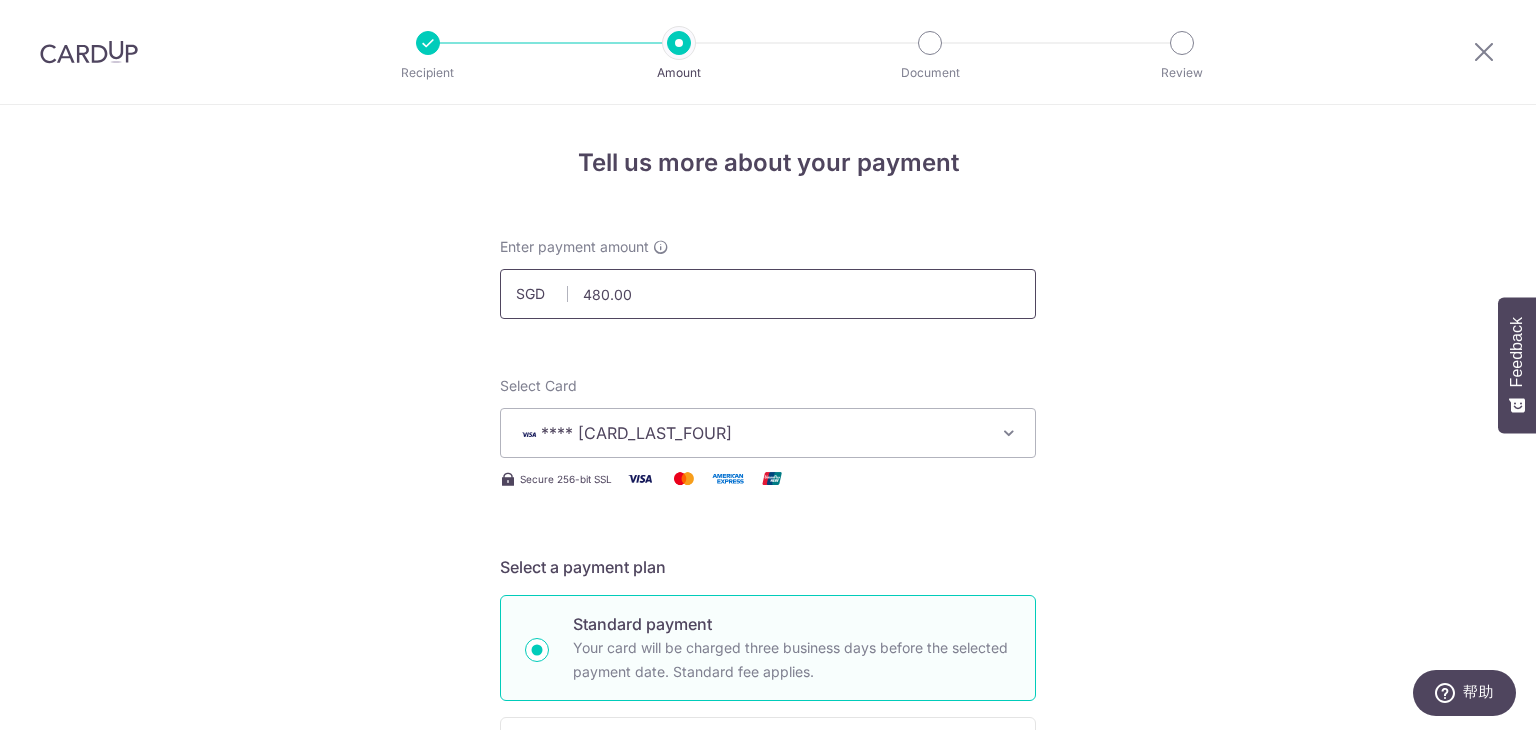 drag, startPoint x: 642, startPoint y: 295, endPoint x: 513, endPoint y: 337, distance: 135.66502 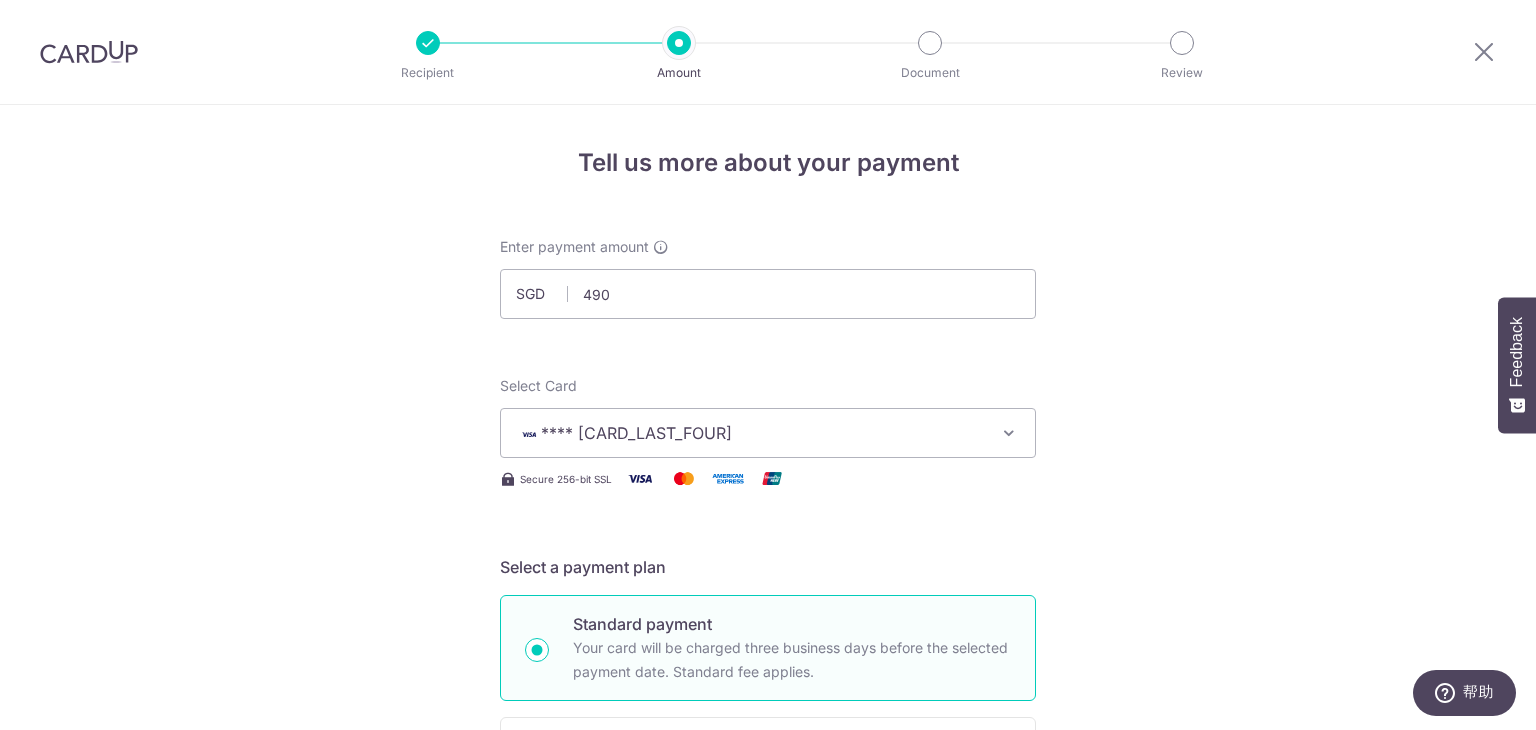 type on "490.00" 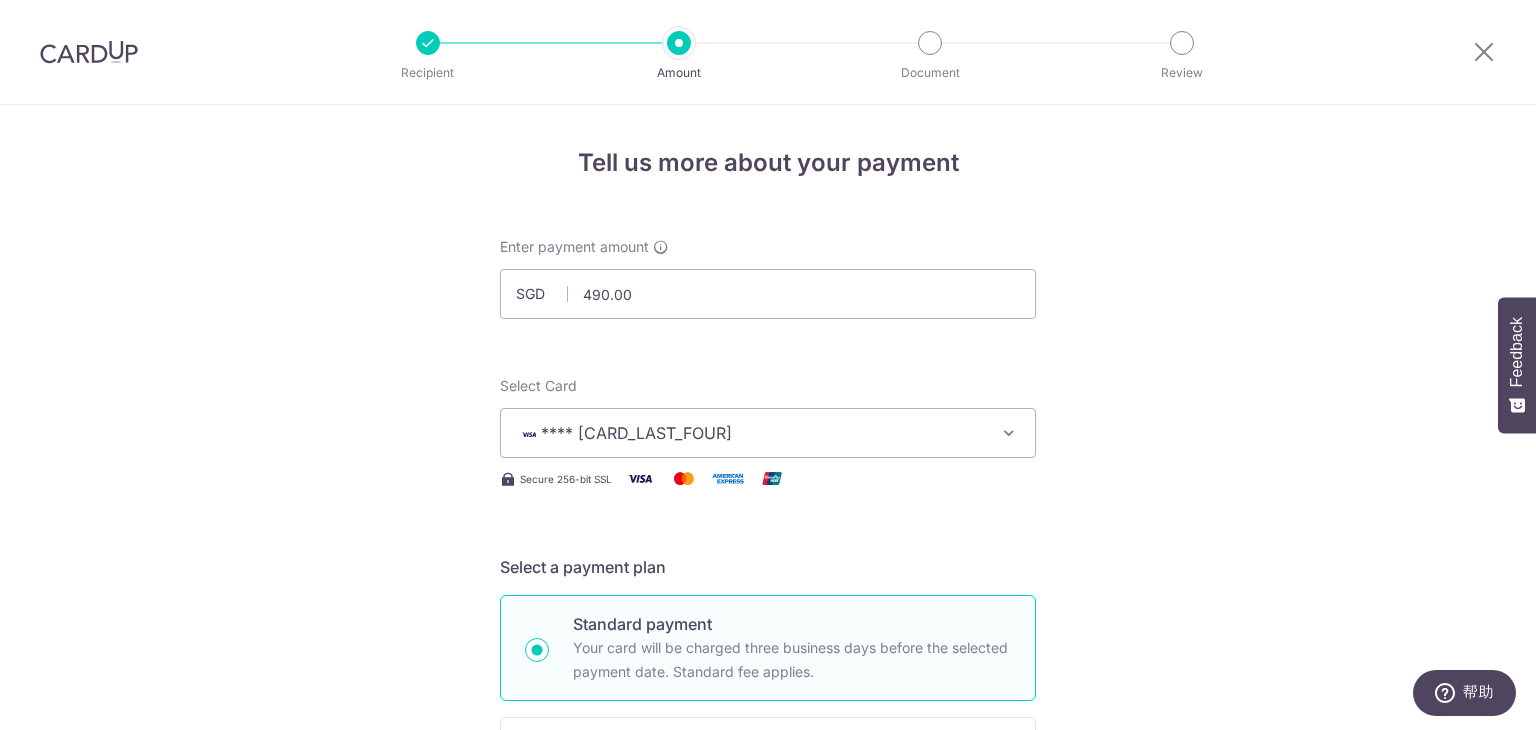 click on "Tell us more about your payment
Enter payment amount
SGD
490.00
490.00
Select Card
**** 9093
Add credit card
Your Cards
**** 1009
**** 5148
**** 9093
**** 2870
Secure 256-bit SSL
Text
New card details
Card" at bounding box center (768, 1054) 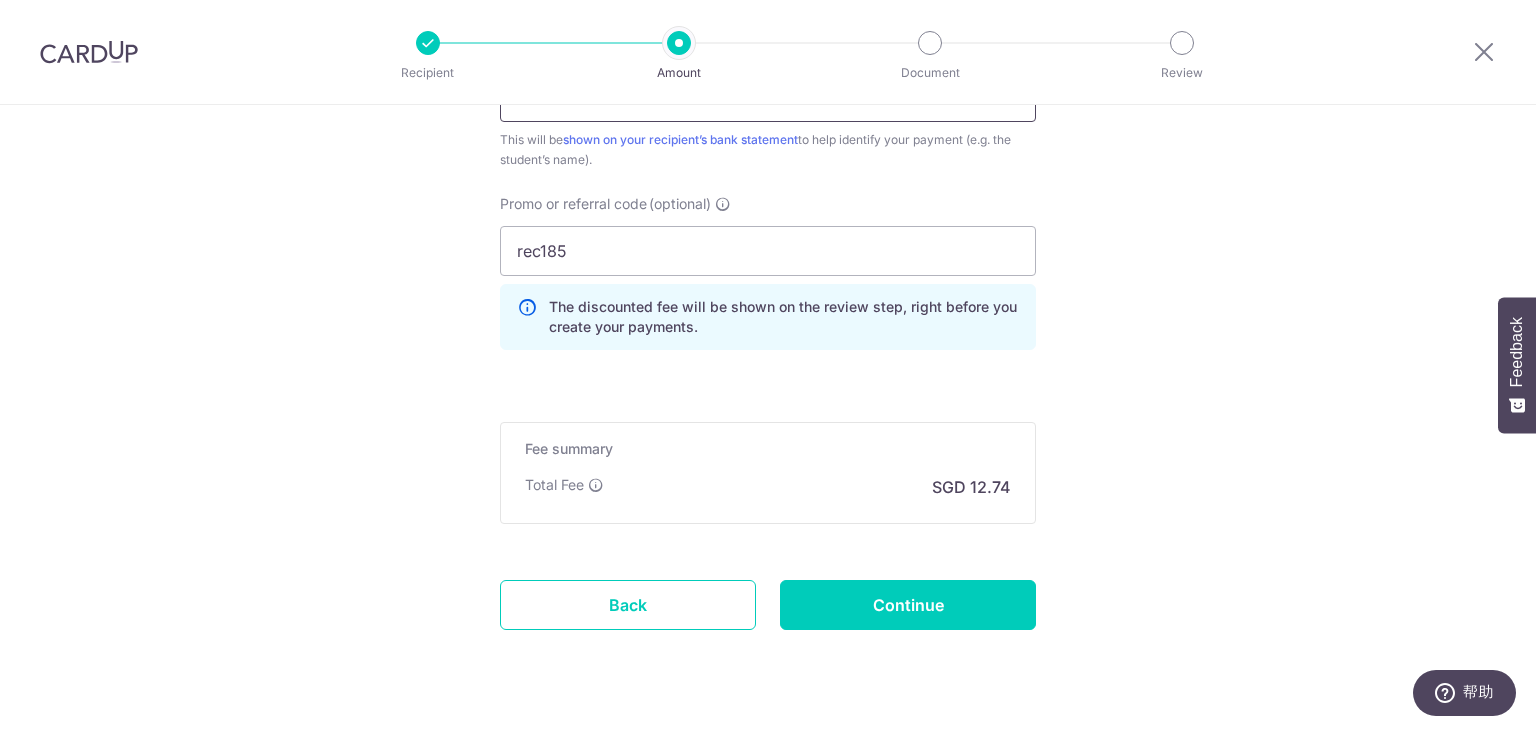 scroll, scrollTop: 1272, scrollLeft: 0, axis: vertical 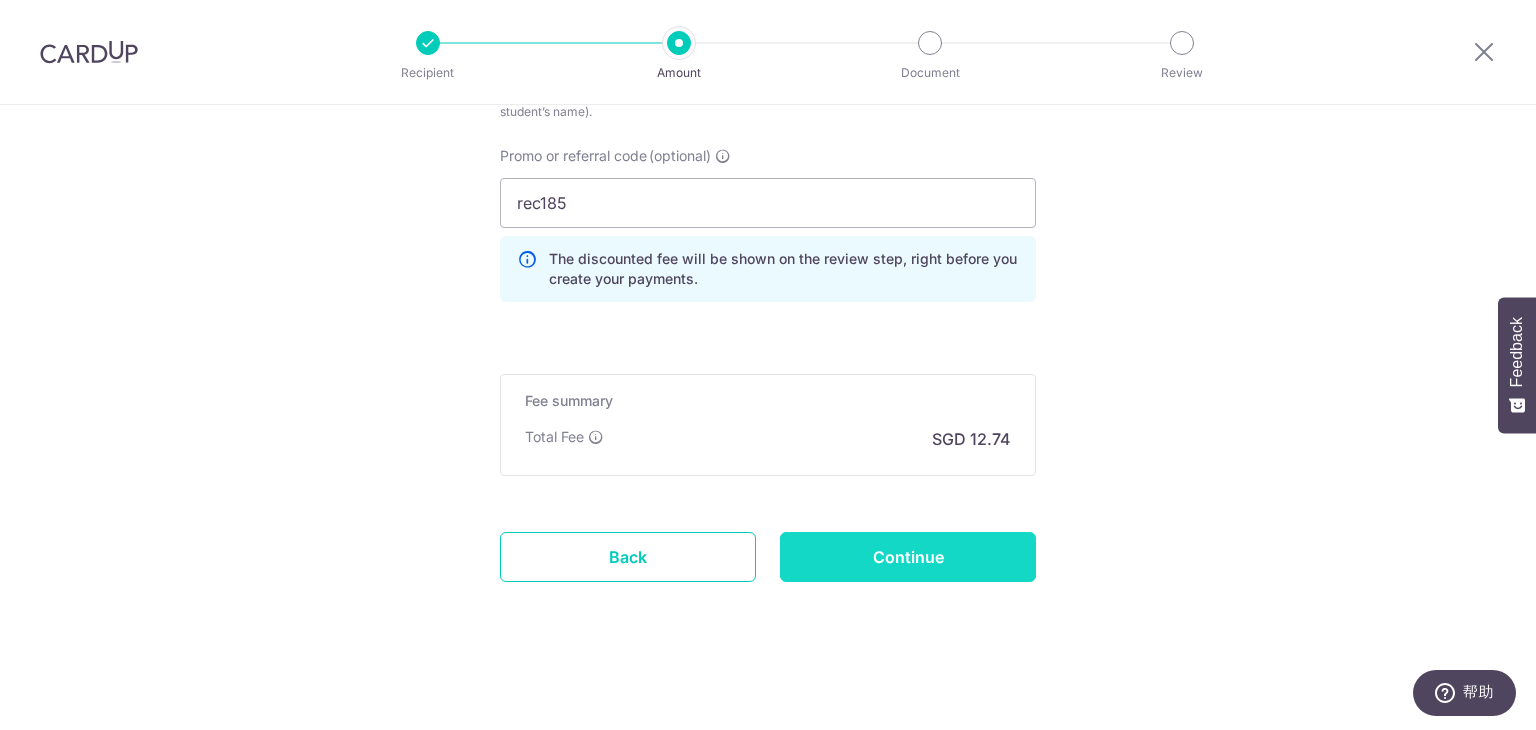 click on "Continue" at bounding box center [908, 557] 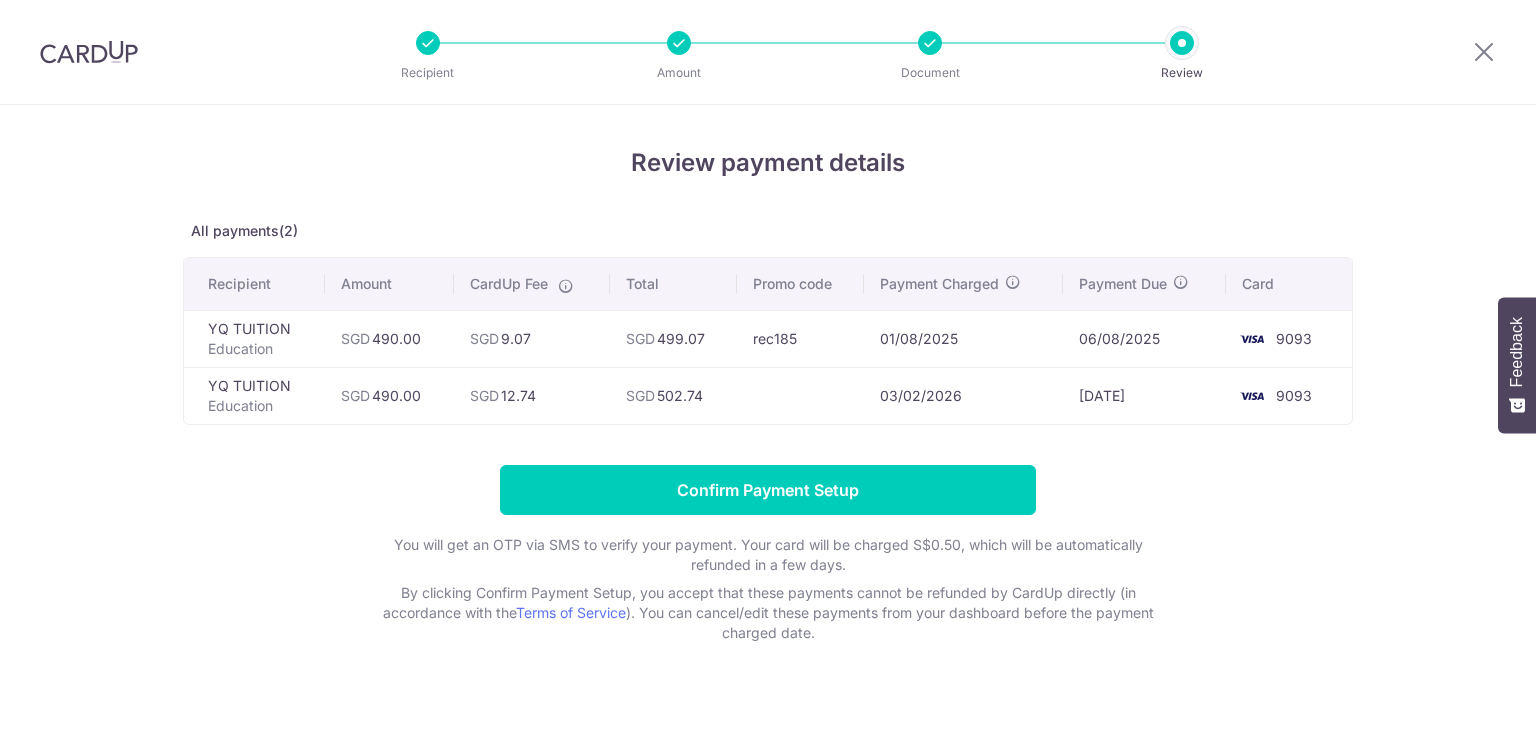 scroll, scrollTop: 0, scrollLeft: 0, axis: both 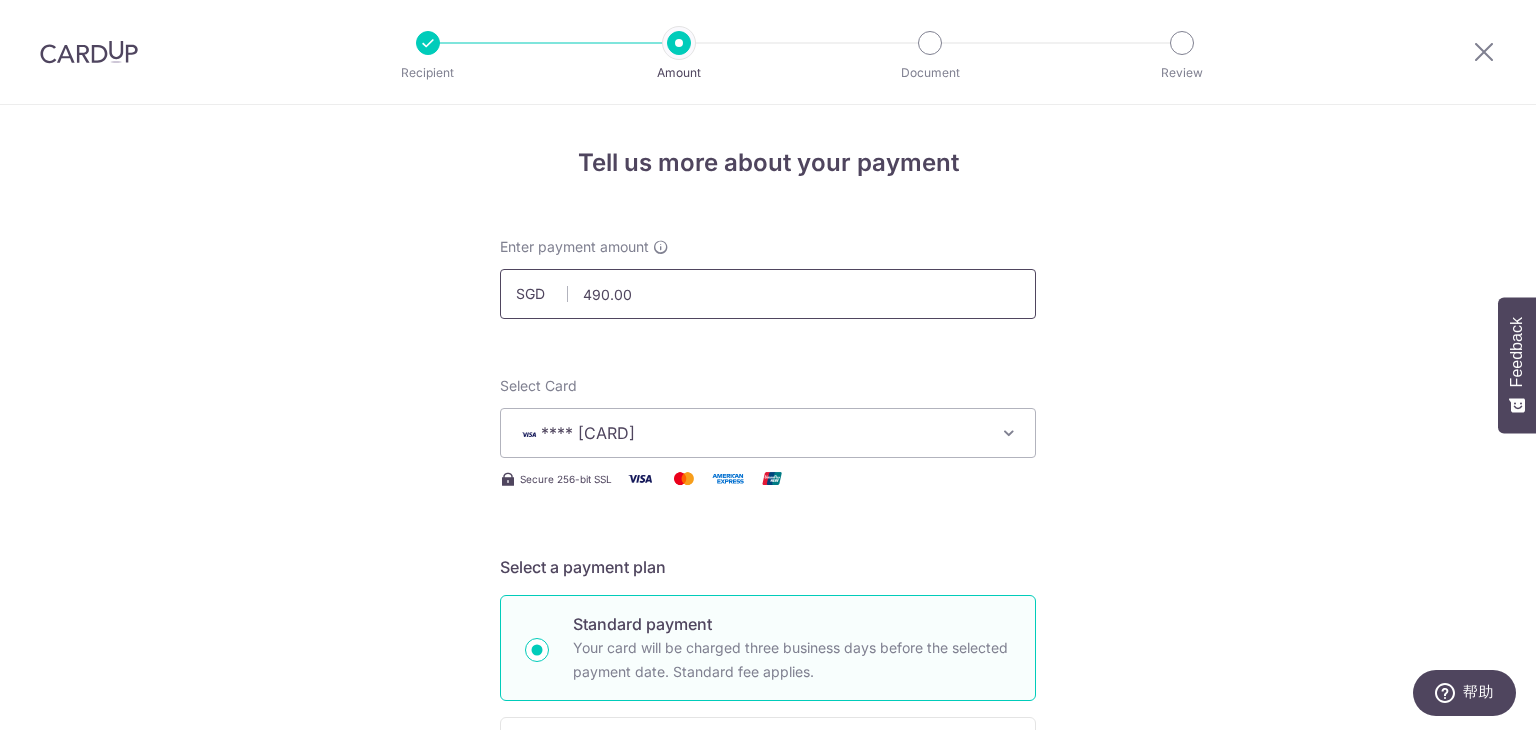 drag, startPoint x: 643, startPoint y: 309, endPoint x: 558, endPoint y: 313, distance: 85.09406 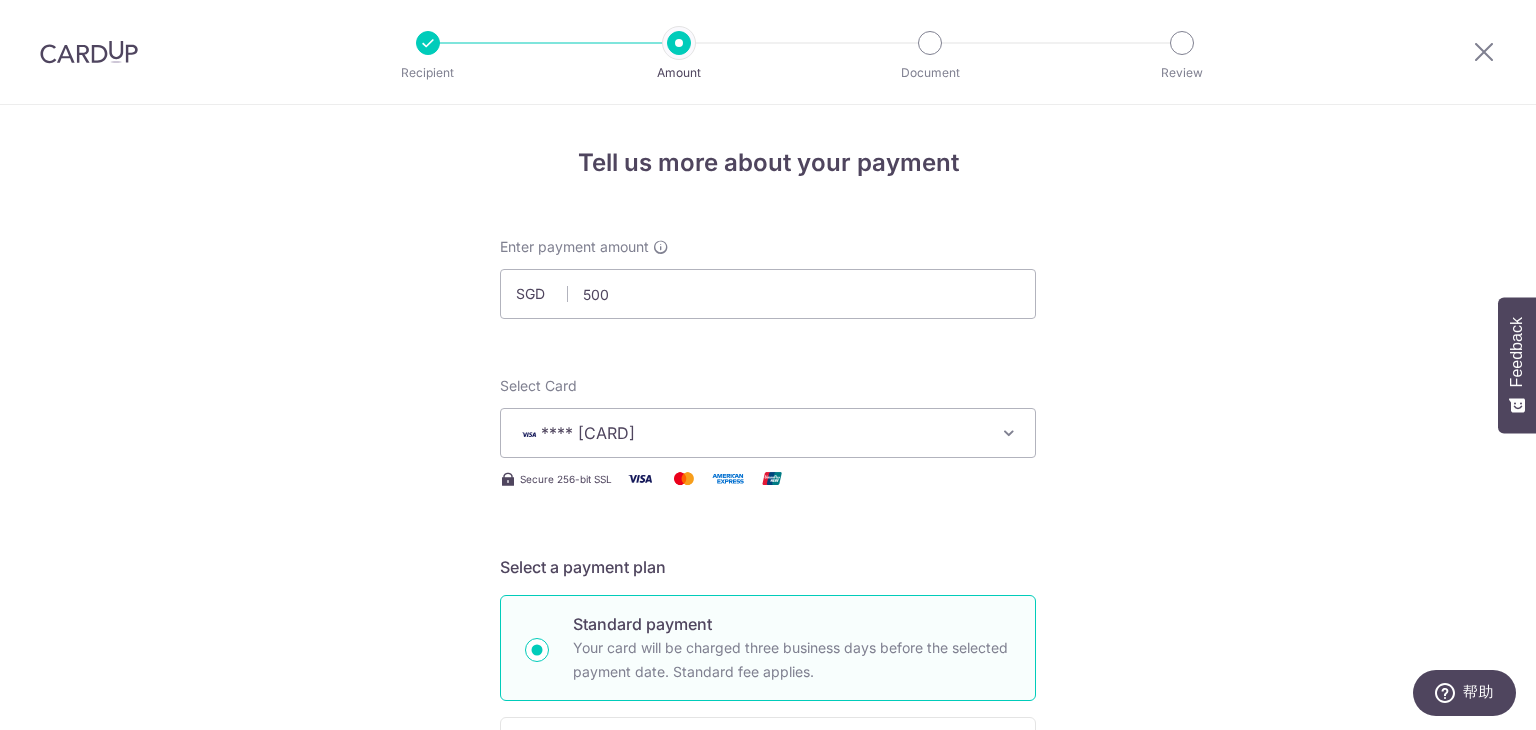 type on "500.00" 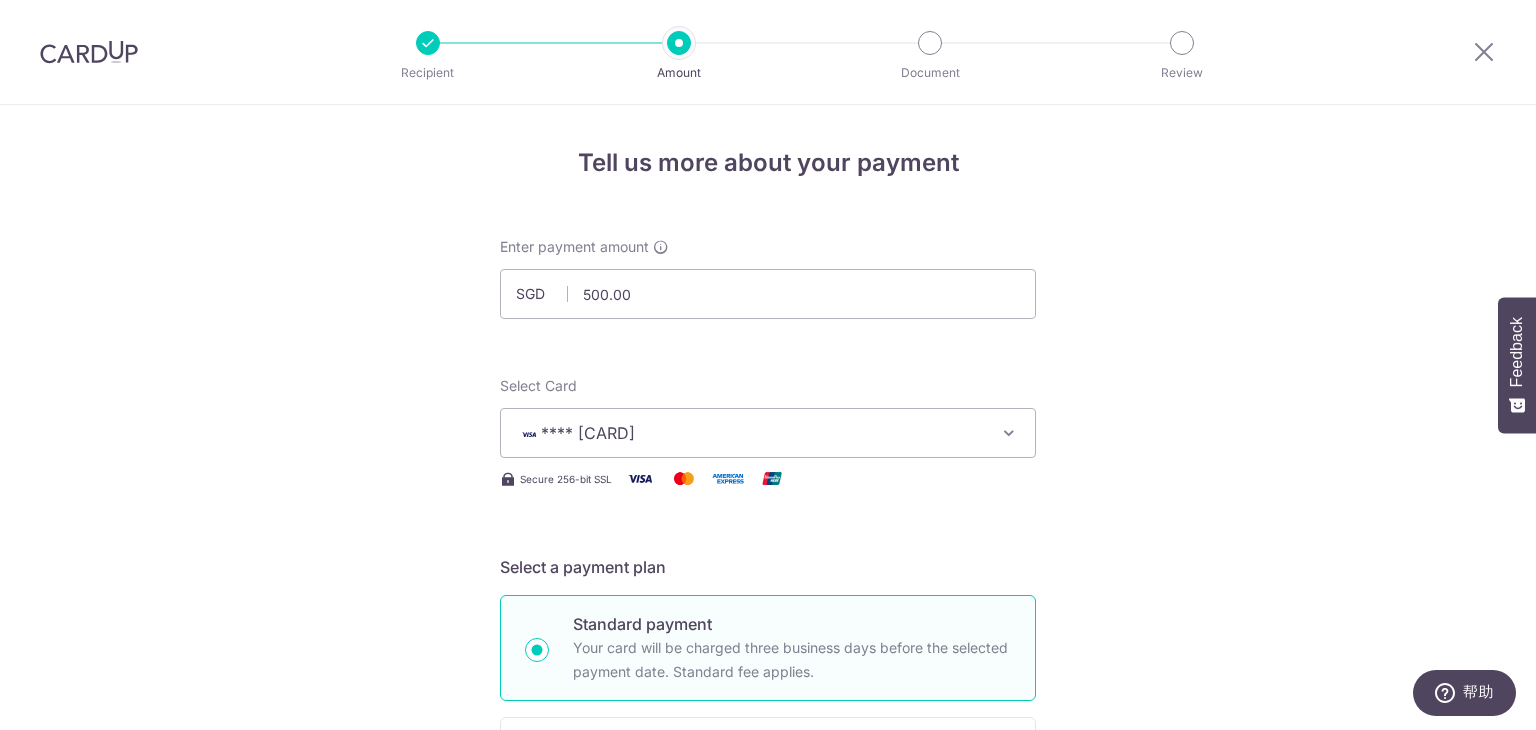 click on "Tell us more about your payment
Enter payment amount
SGD
500.00
500.00
Select Card
**** [CARD]
Add credit card
Your Cards
**** [CARD]
**** [CARD]
**** [CARD]
**** [CARD]
Secure 256-bit SSL
Text
New card details
Card" at bounding box center (768, 1054) 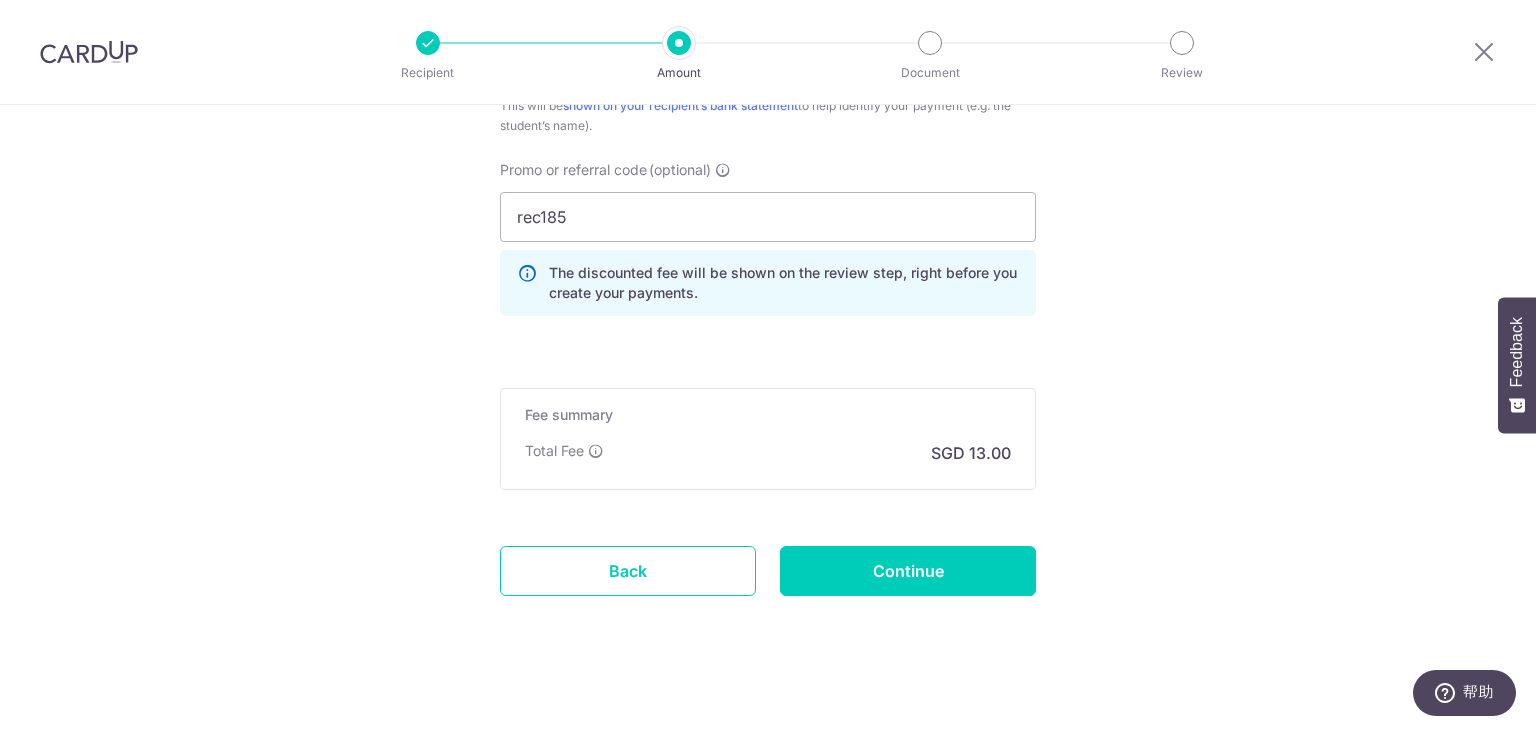 scroll, scrollTop: 1272, scrollLeft: 0, axis: vertical 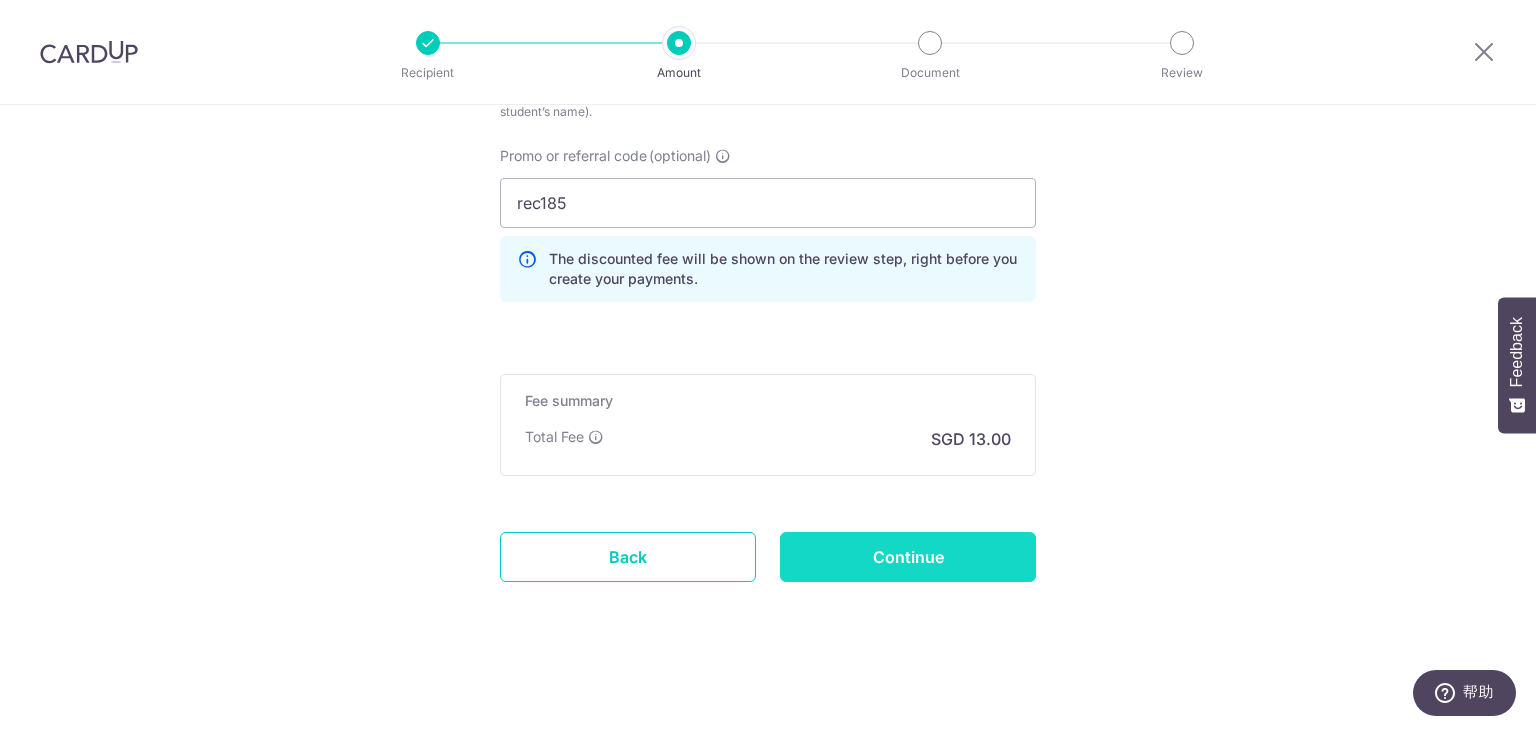 click on "Continue" at bounding box center (908, 557) 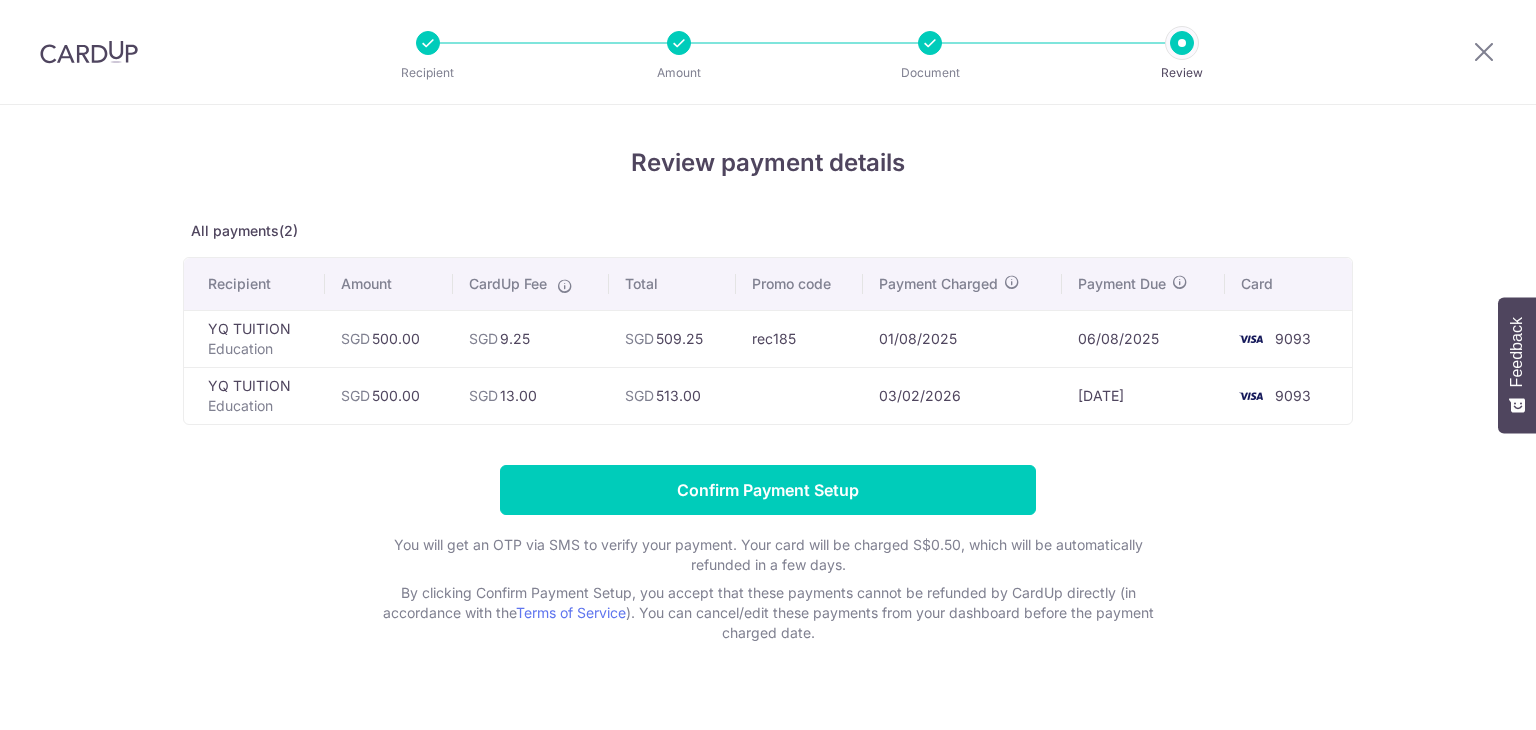 scroll, scrollTop: 0, scrollLeft: 0, axis: both 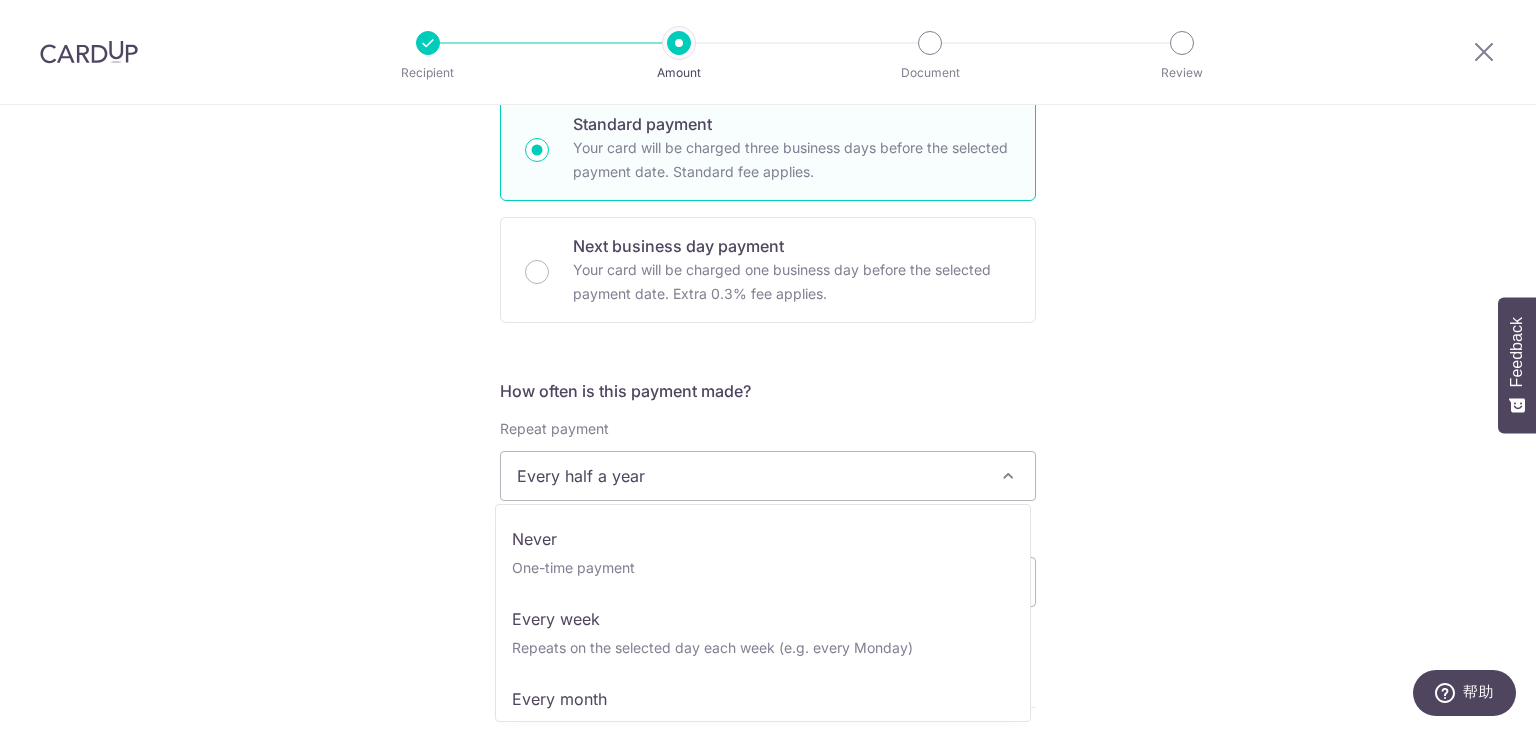 click on "Every half a year" at bounding box center [768, 476] 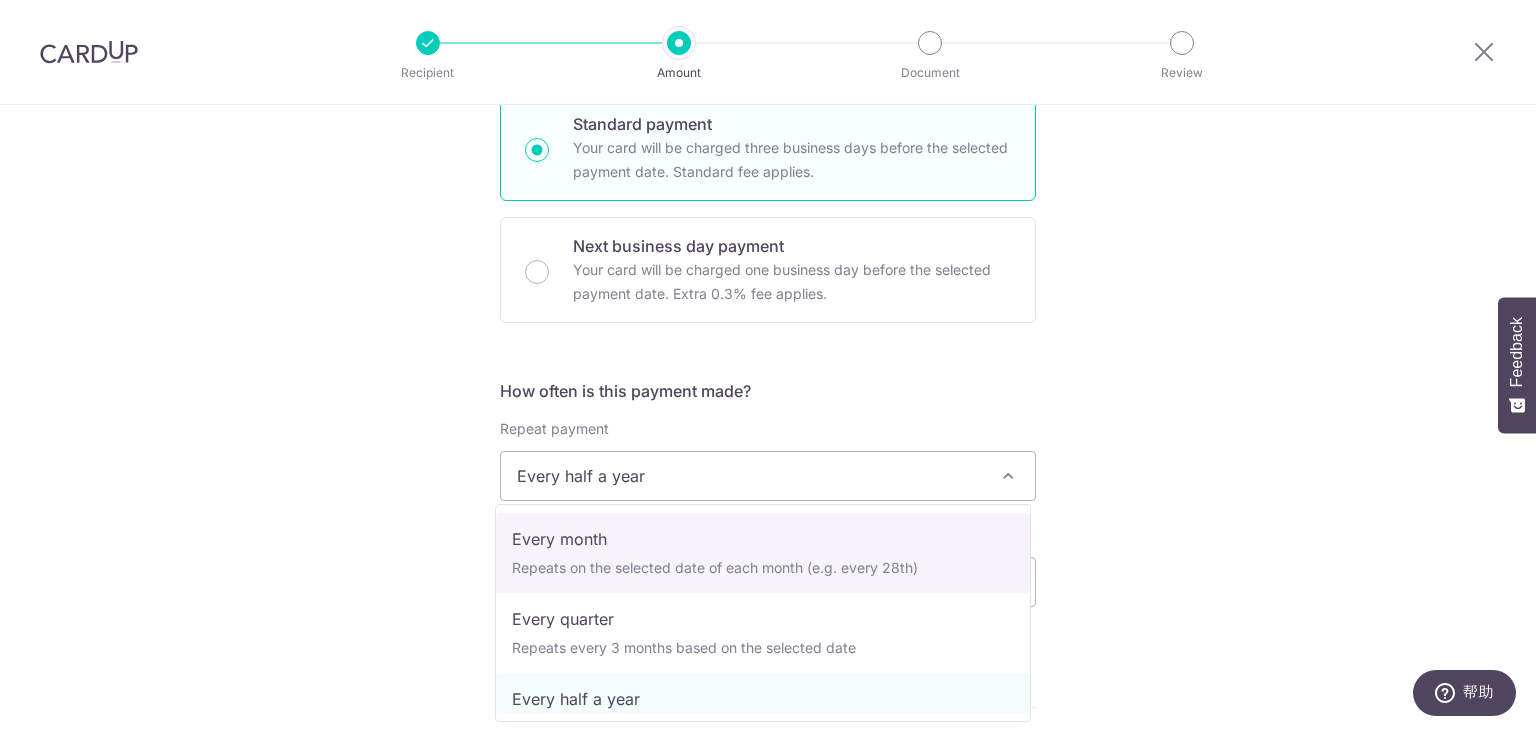 select on "3" 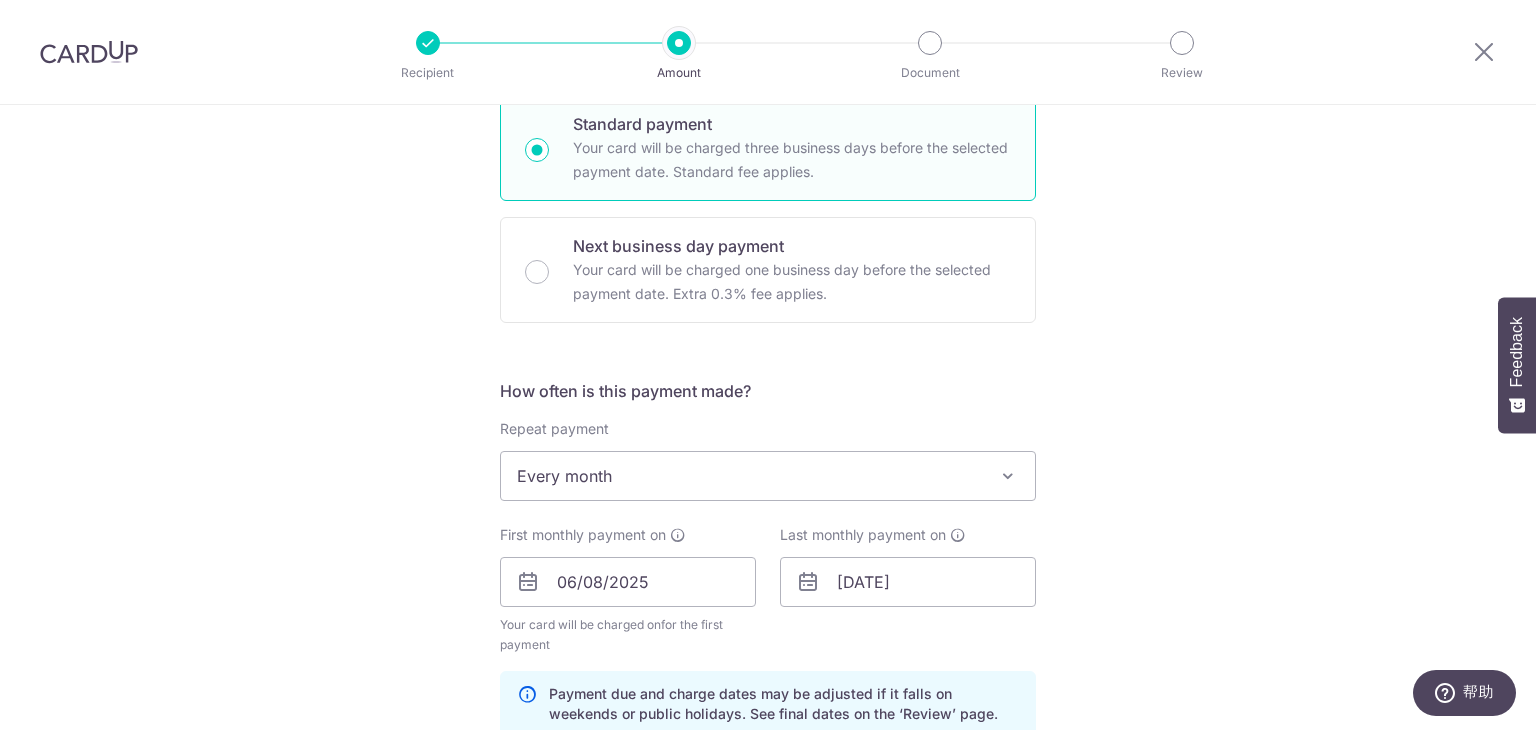 click on "Tell us more about your payment
Enter payment amount
SGD
500.00
500.00
Select Card
**** [CARD]
Add credit card
Your Cards
**** [CARD]
**** [CARD]
**** [CARD]
**** [CARD]
Secure 256-bit SSL
Text
New card details
Card" at bounding box center [768, 605] 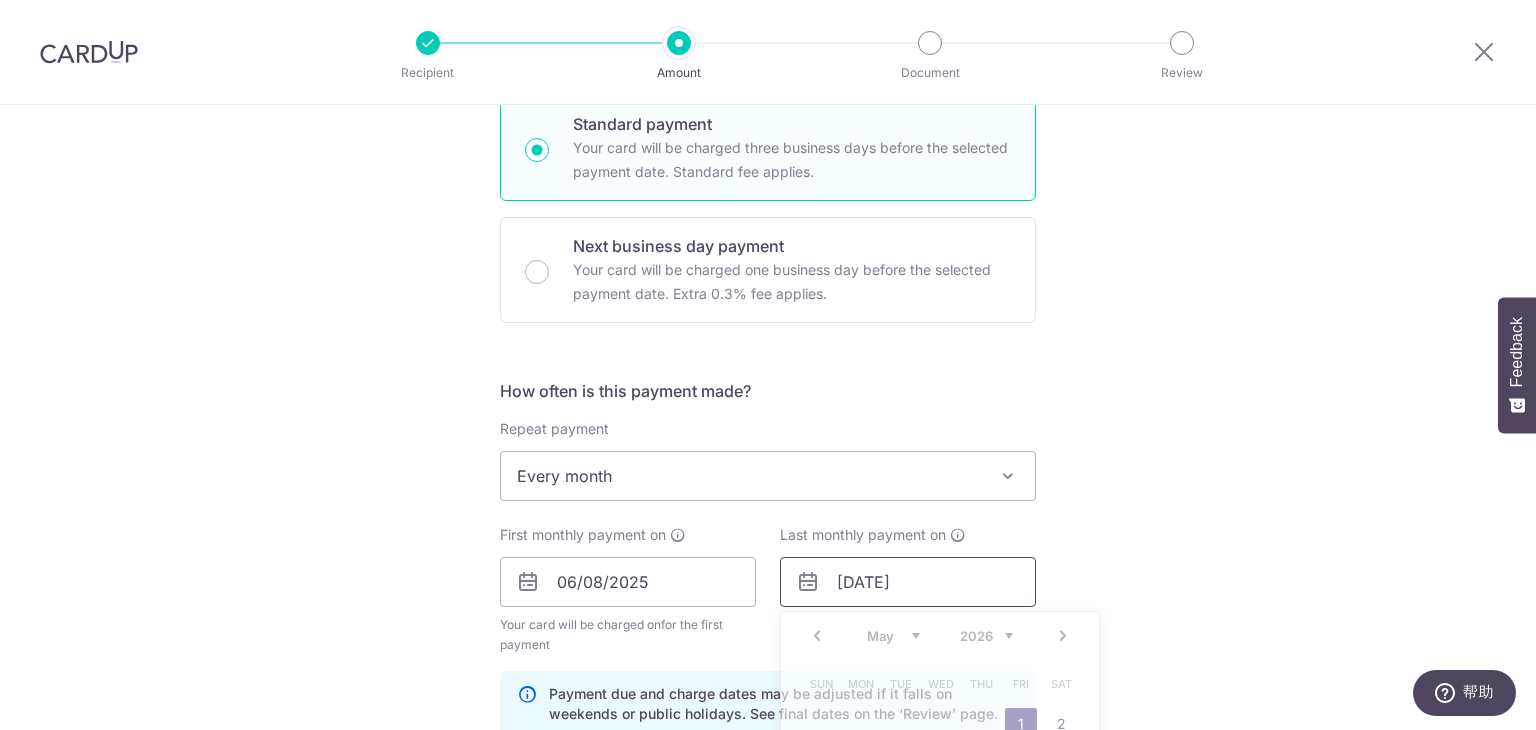 click on "[DATE]" at bounding box center (908, 582) 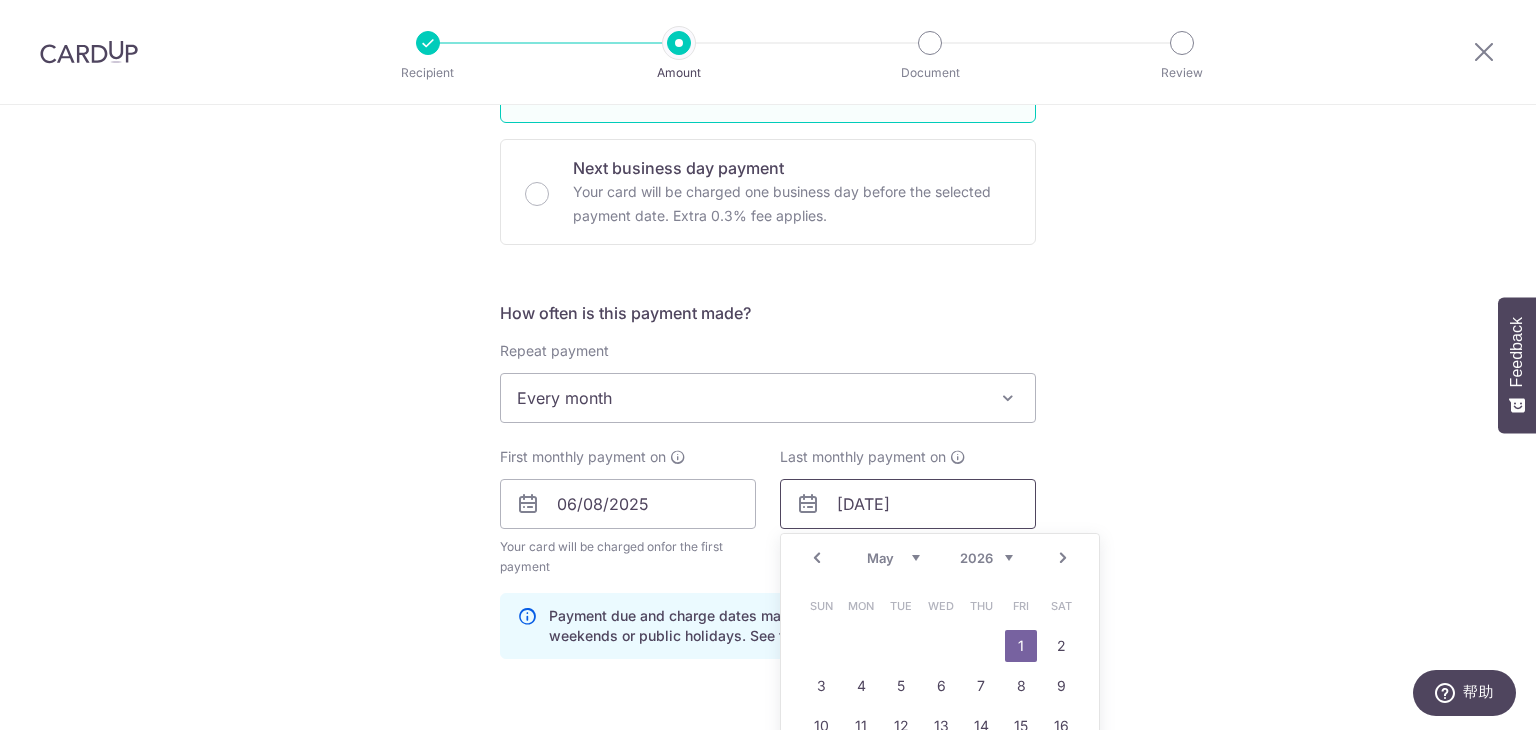 scroll, scrollTop: 700, scrollLeft: 0, axis: vertical 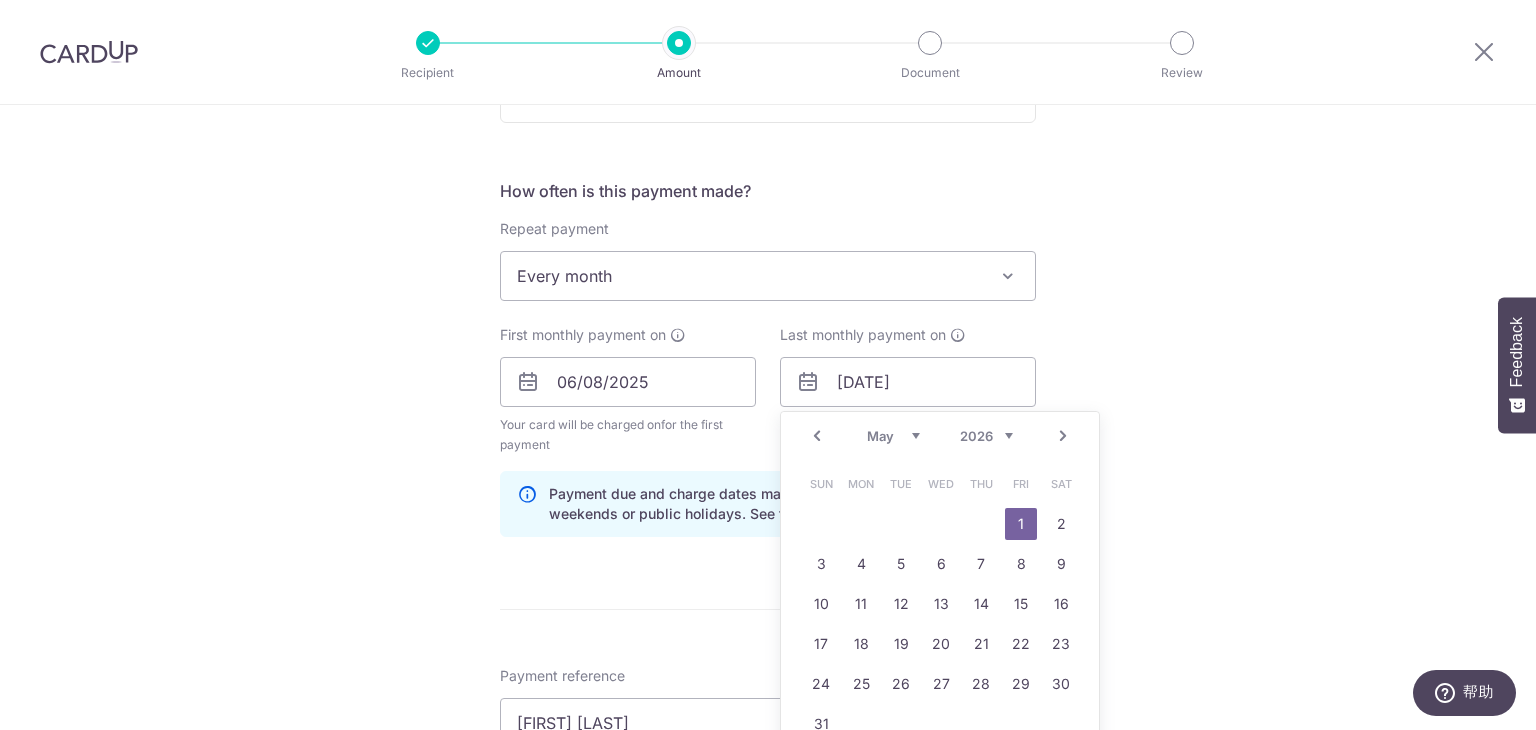 click on "2025 2026 2027 2028 2029 2030 2031 2032 2033 2034 2035" at bounding box center (986, 436) 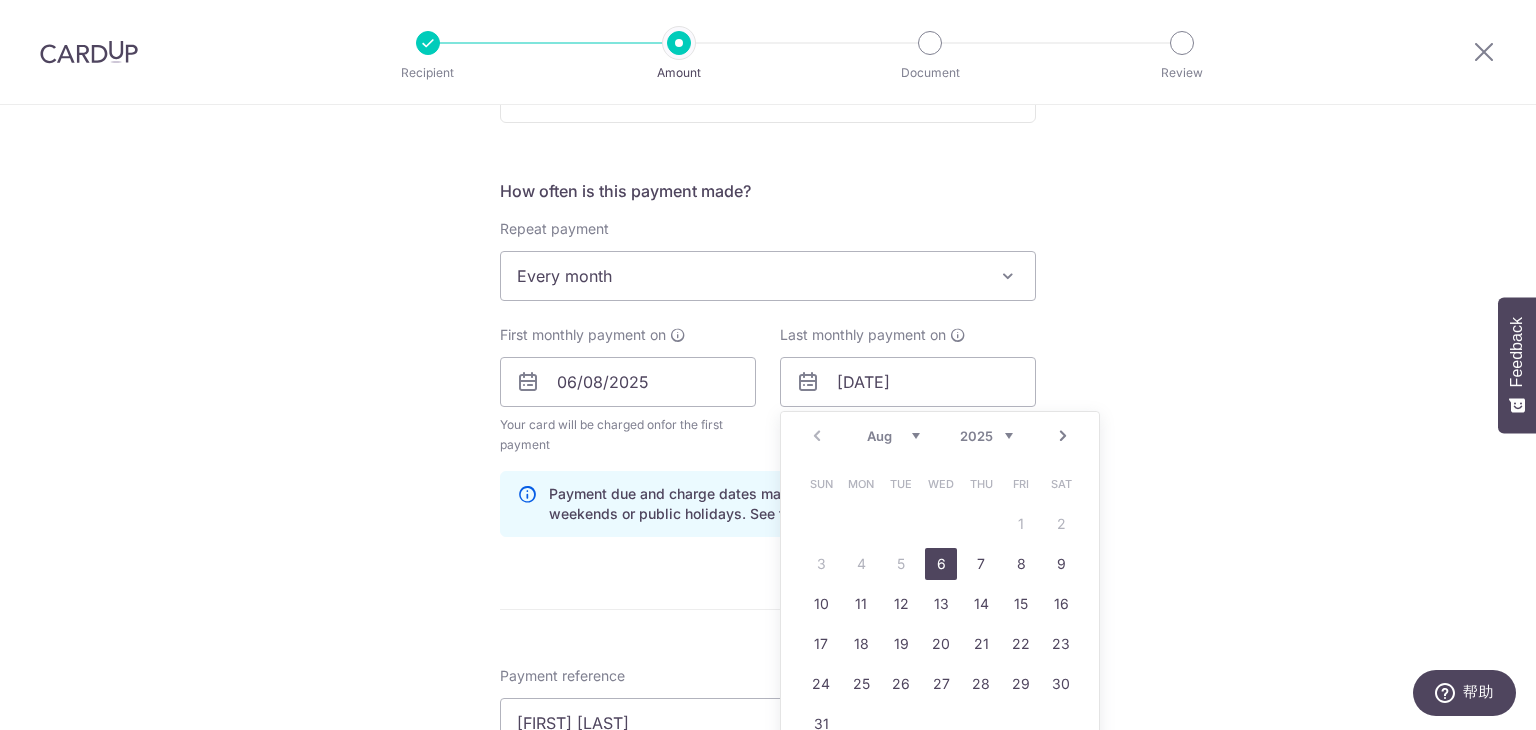 click on "Aug Sep Oct Nov Dec" at bounding box center [893, 436] 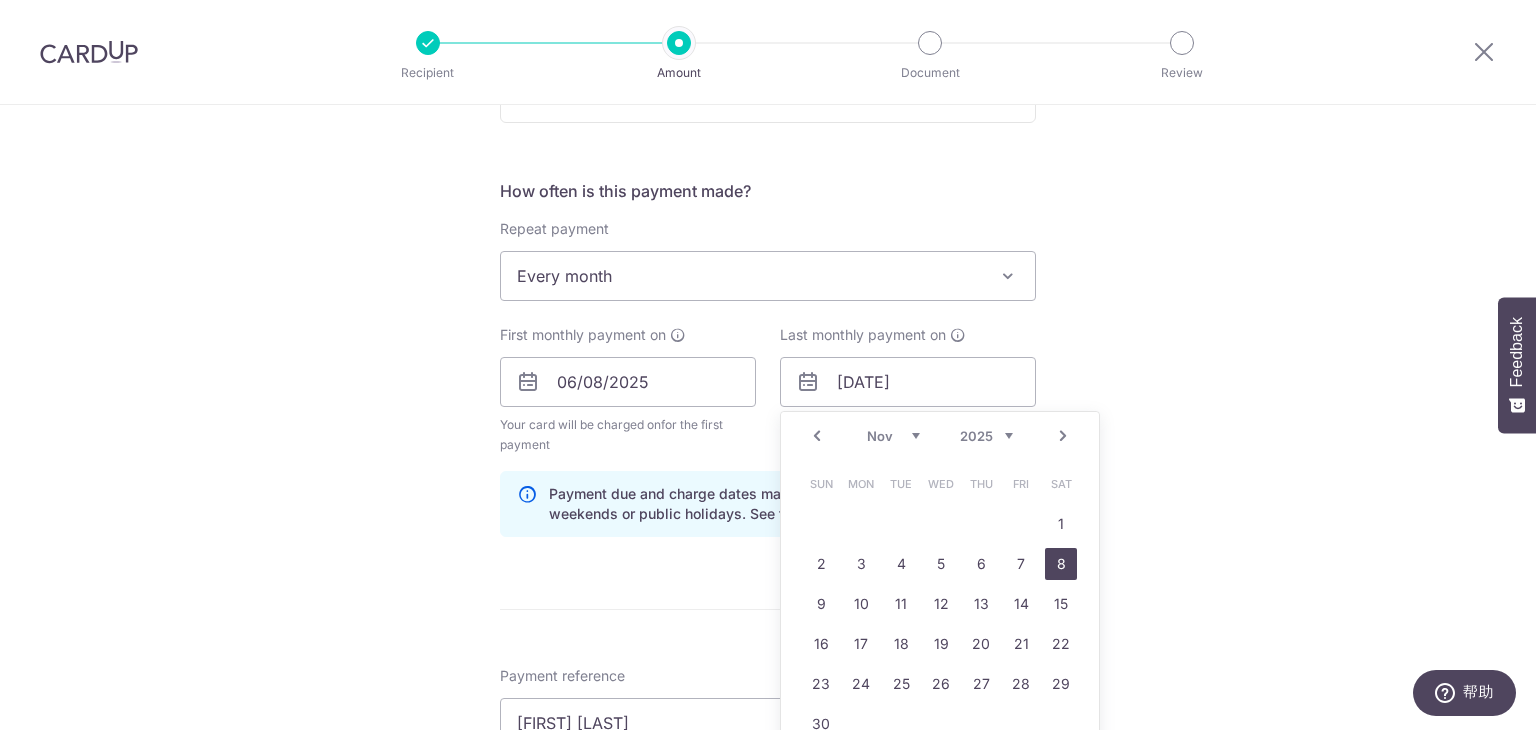 click on "8" at bounding box center (1061, 564) 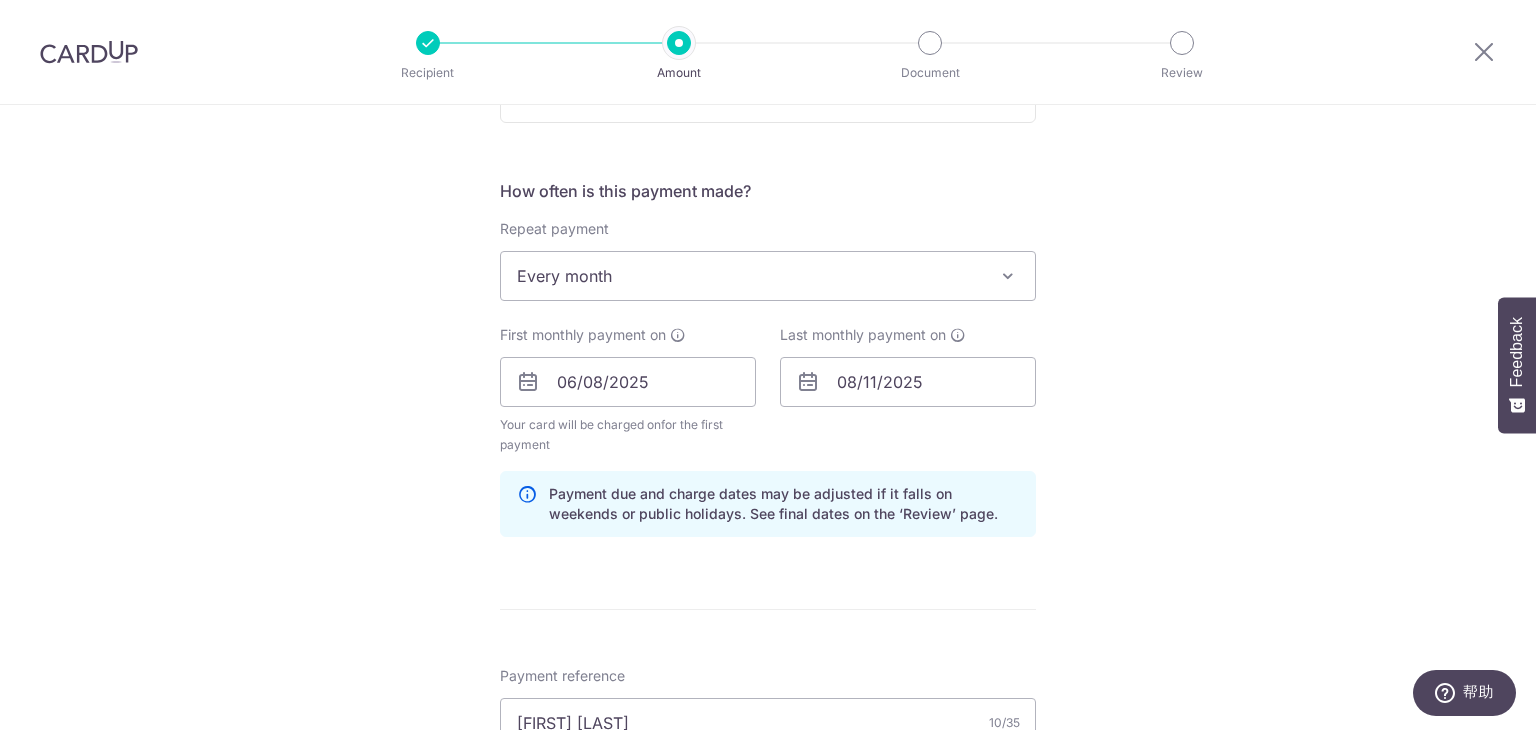 click on "Tell us more about your payment
Enter payment amount
SGD
500.00
500.00
Select Card
**** [CARD]
Add credit card
Your Cards
**** [CARD]
**** [CARD]
**** [CARD]
**** [CARD]
Secure 256-bit SSL
Text
New card details
Card" at bounding box center [768, 405] 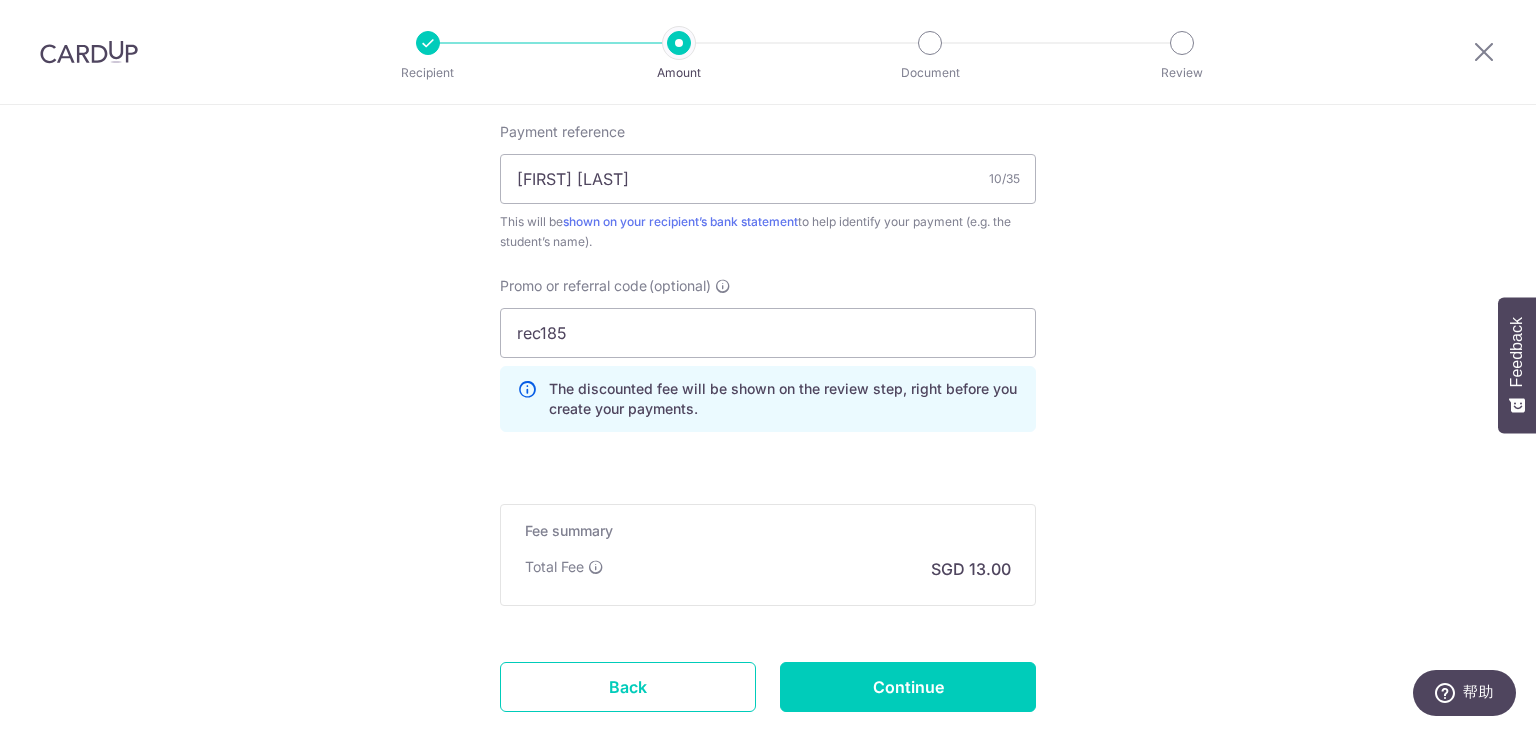 scroll, scrollTop: 1300, scrollLeft: 0, axis: vertical 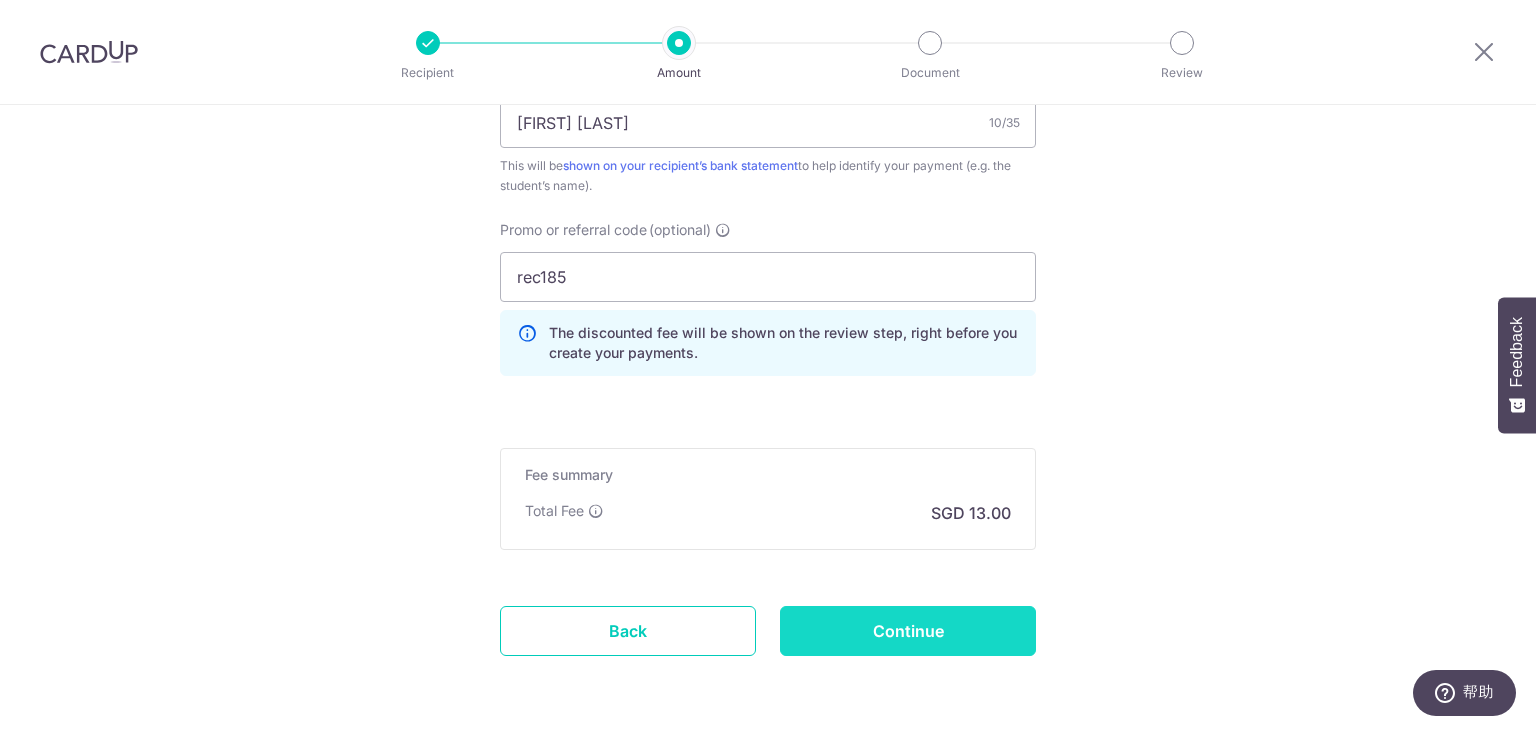 click on "Continue" at bounding box center (908, 631) 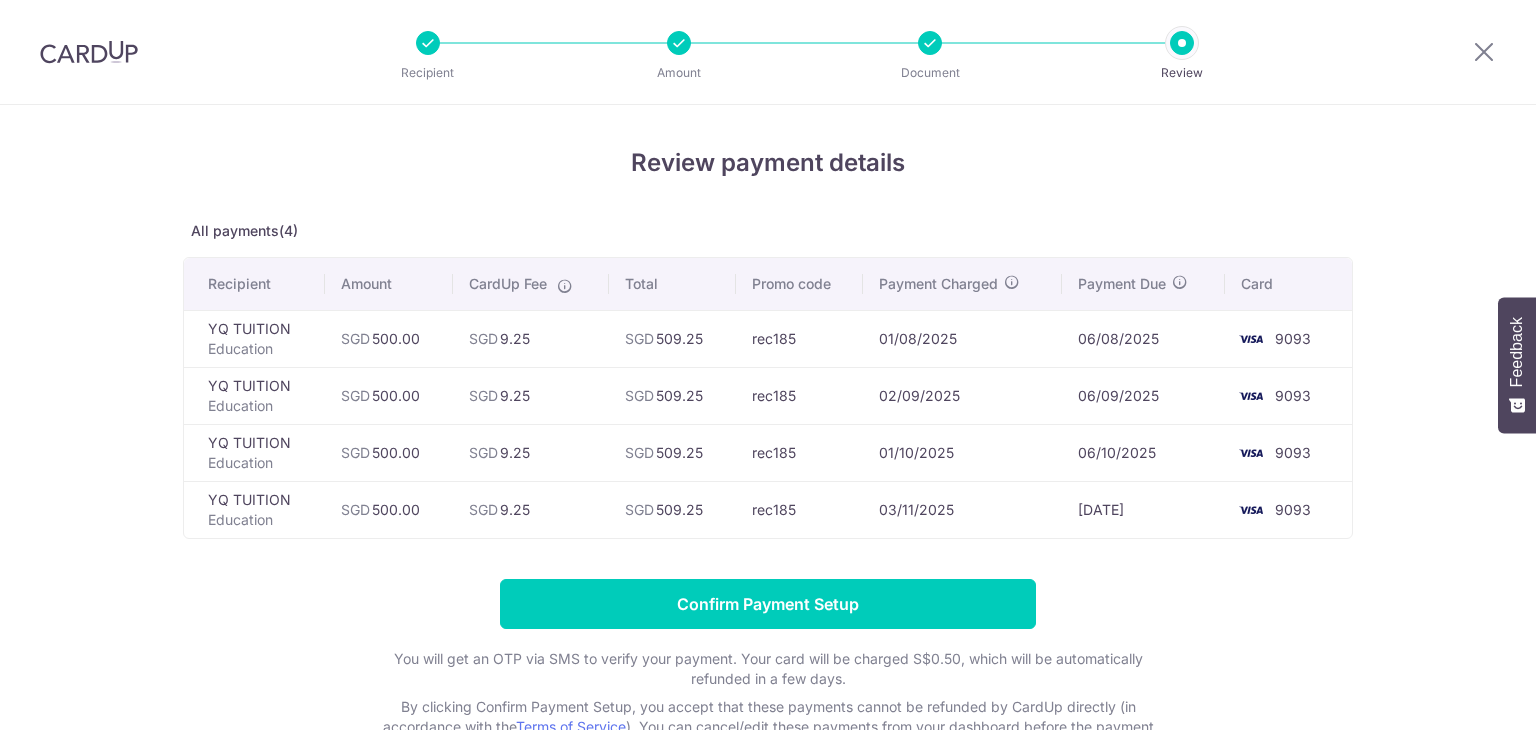 scroll, scrollTop: 0, scrollLeft: 0, axis: both 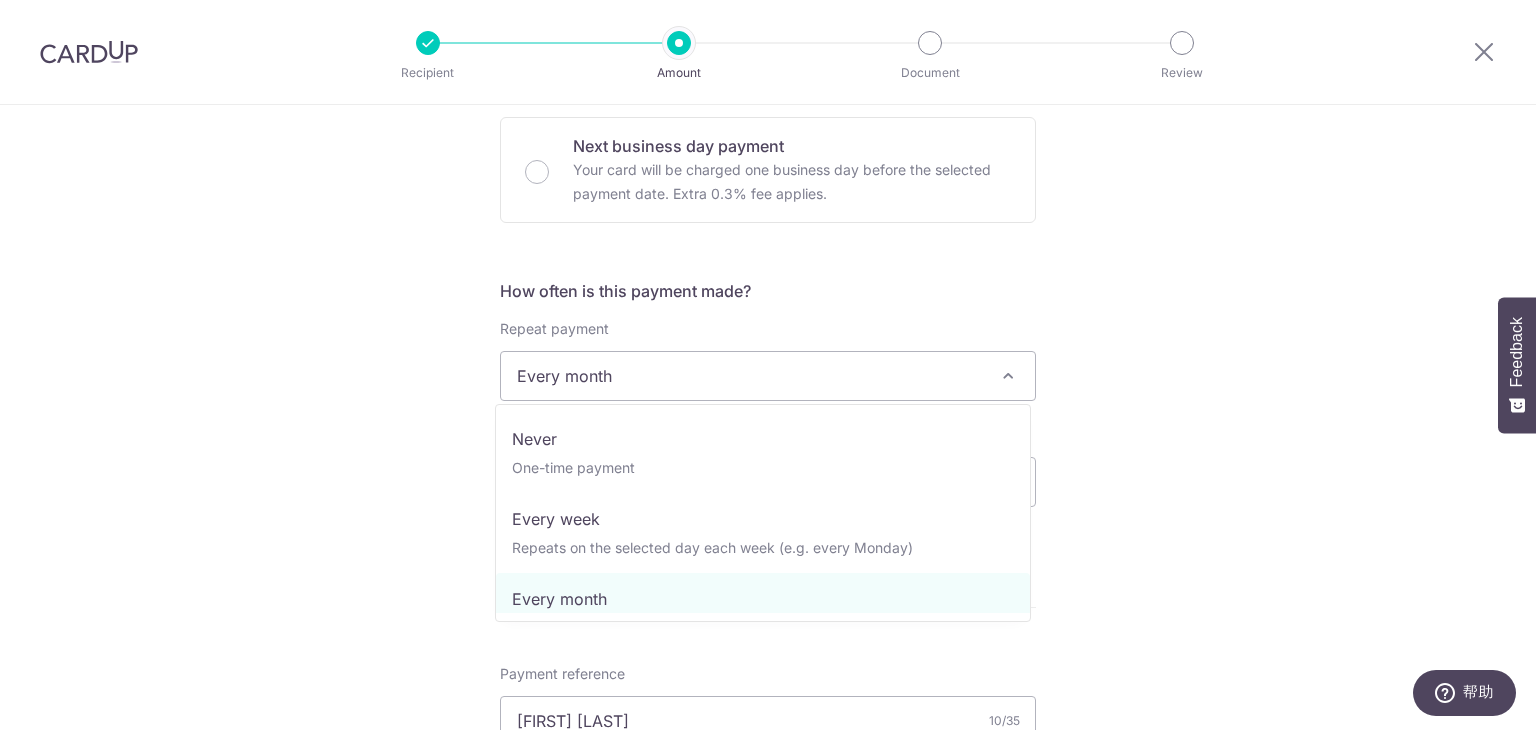 click on "Every month" at bounding box center (768, 376) 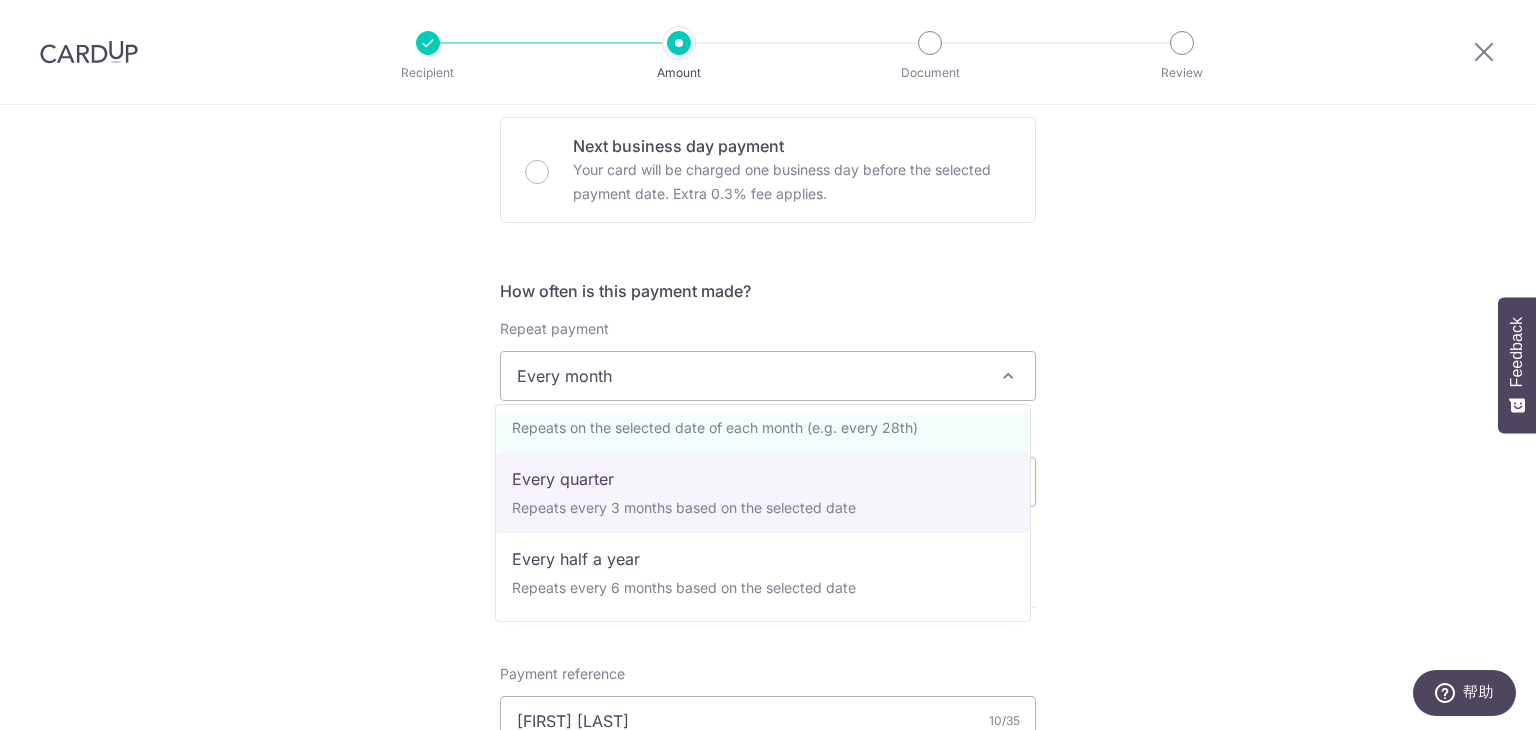 select on "4" 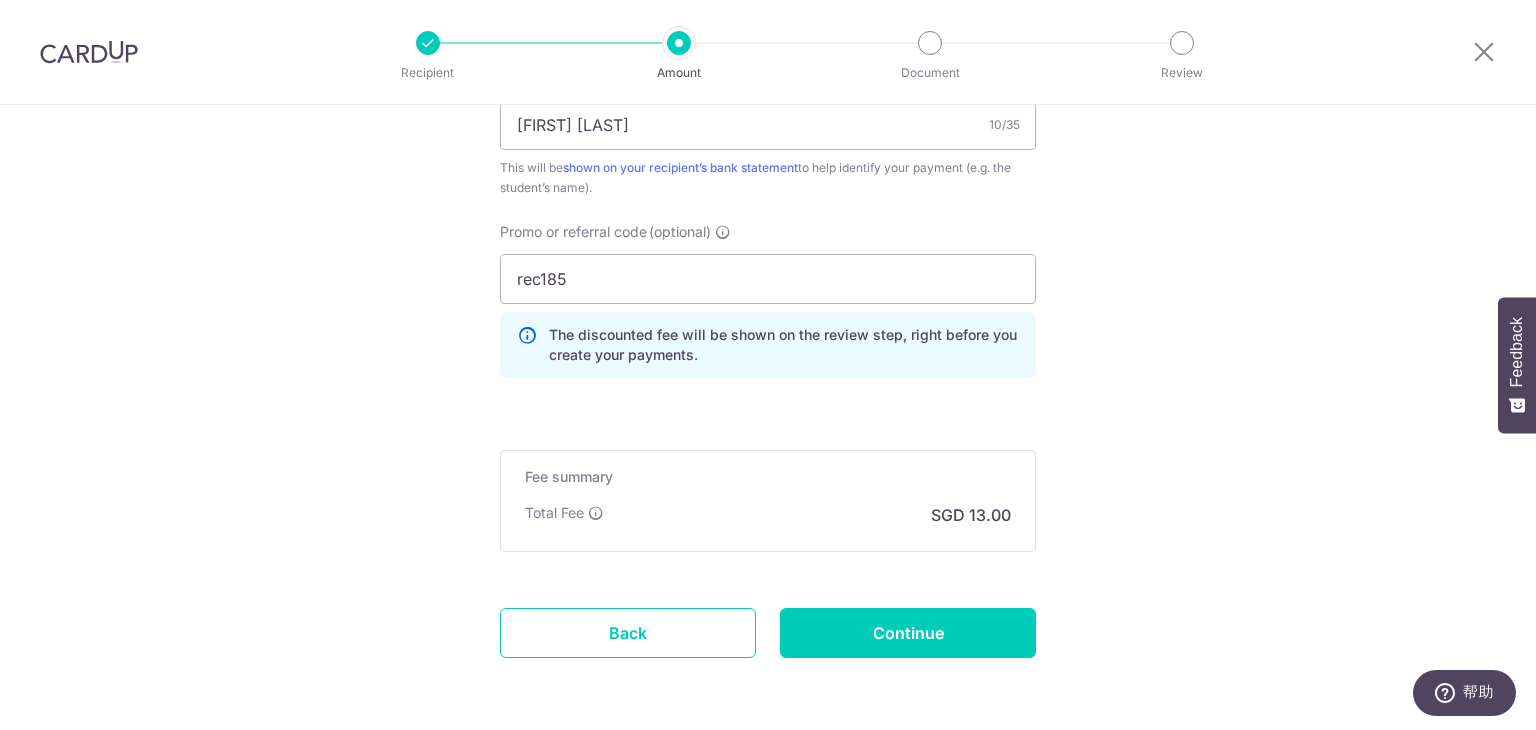 scroll, scrollTop: 1373, scrollLeft: 0, axis: vertical 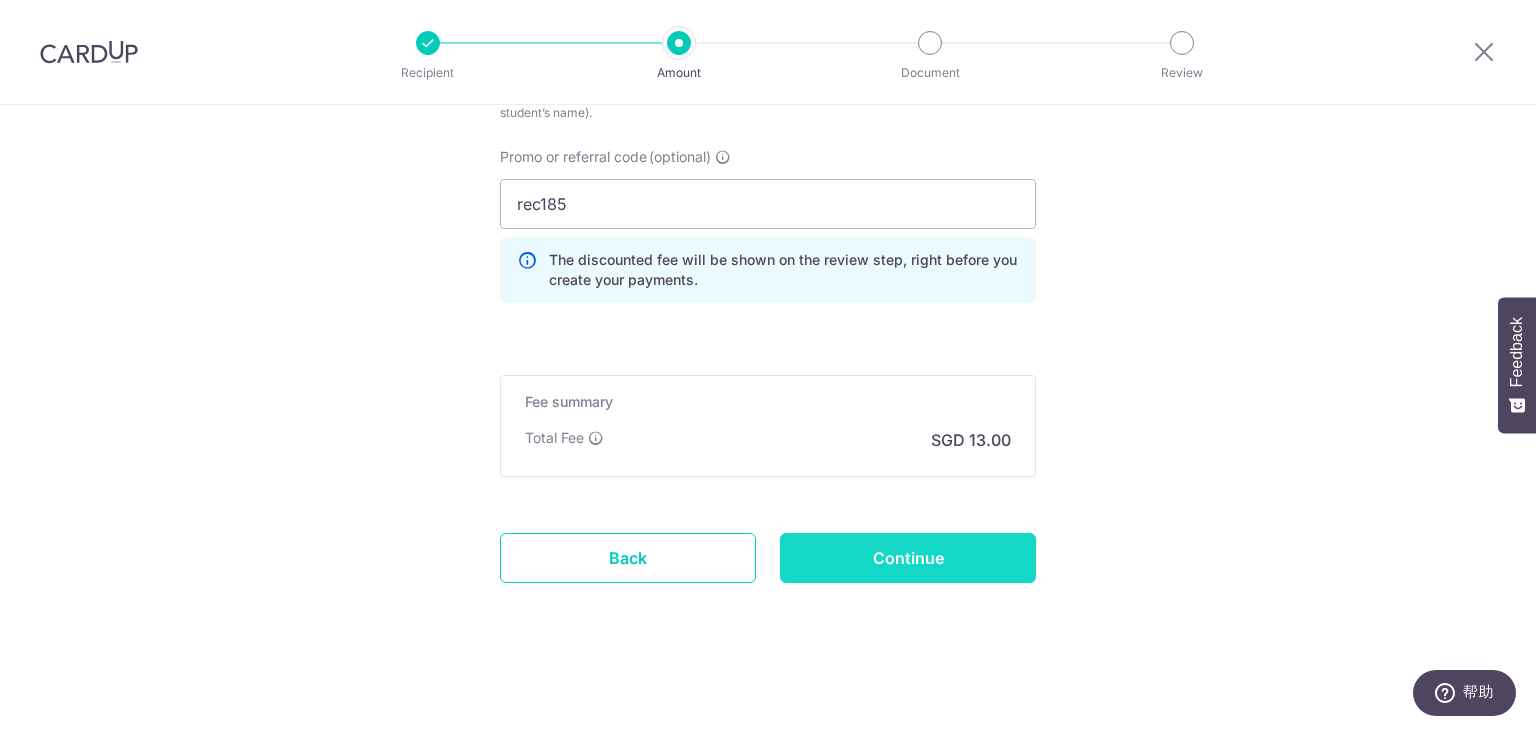 click on "Continue" at bounding box center [908, 558] 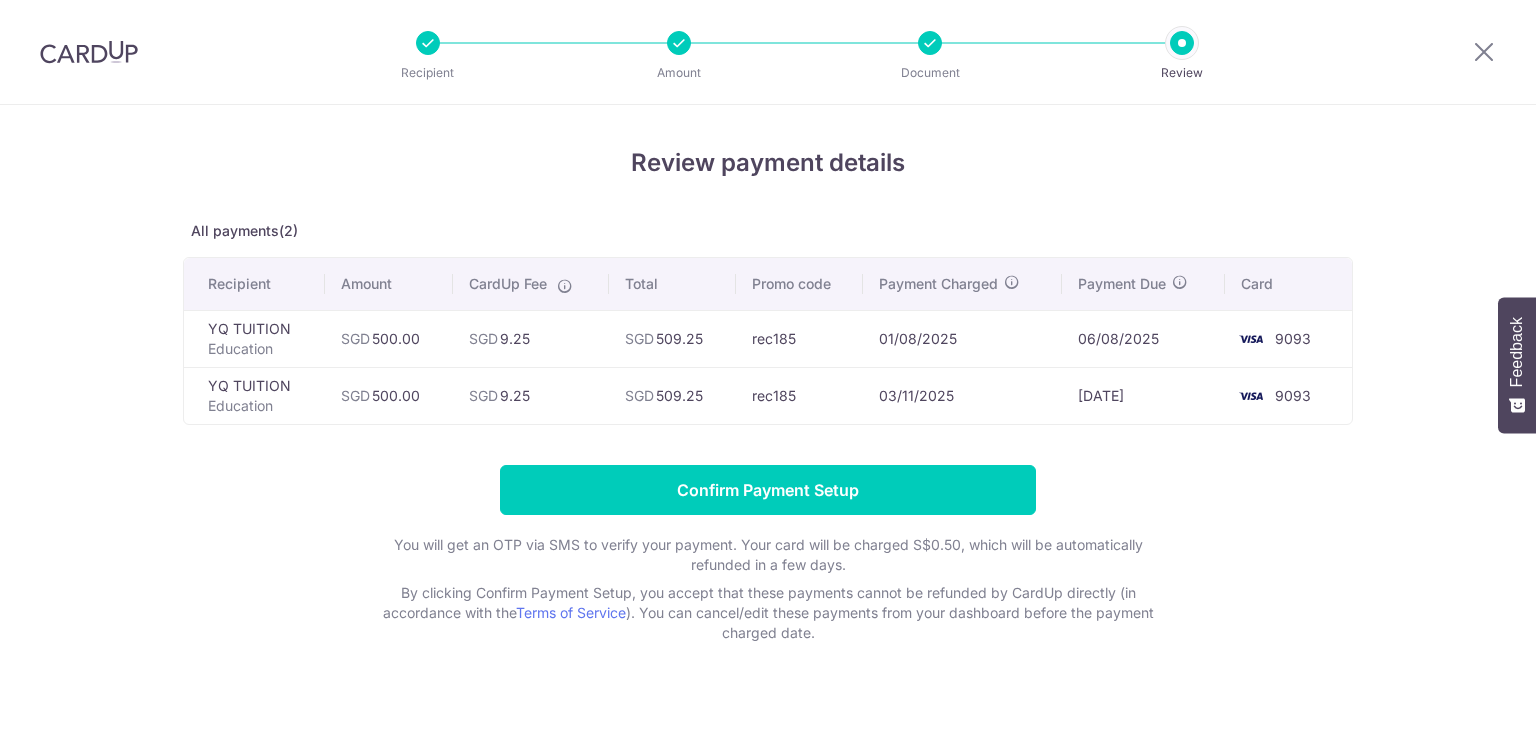 scroll, scrollTop: 0, scrollLeft: 0, axis: both 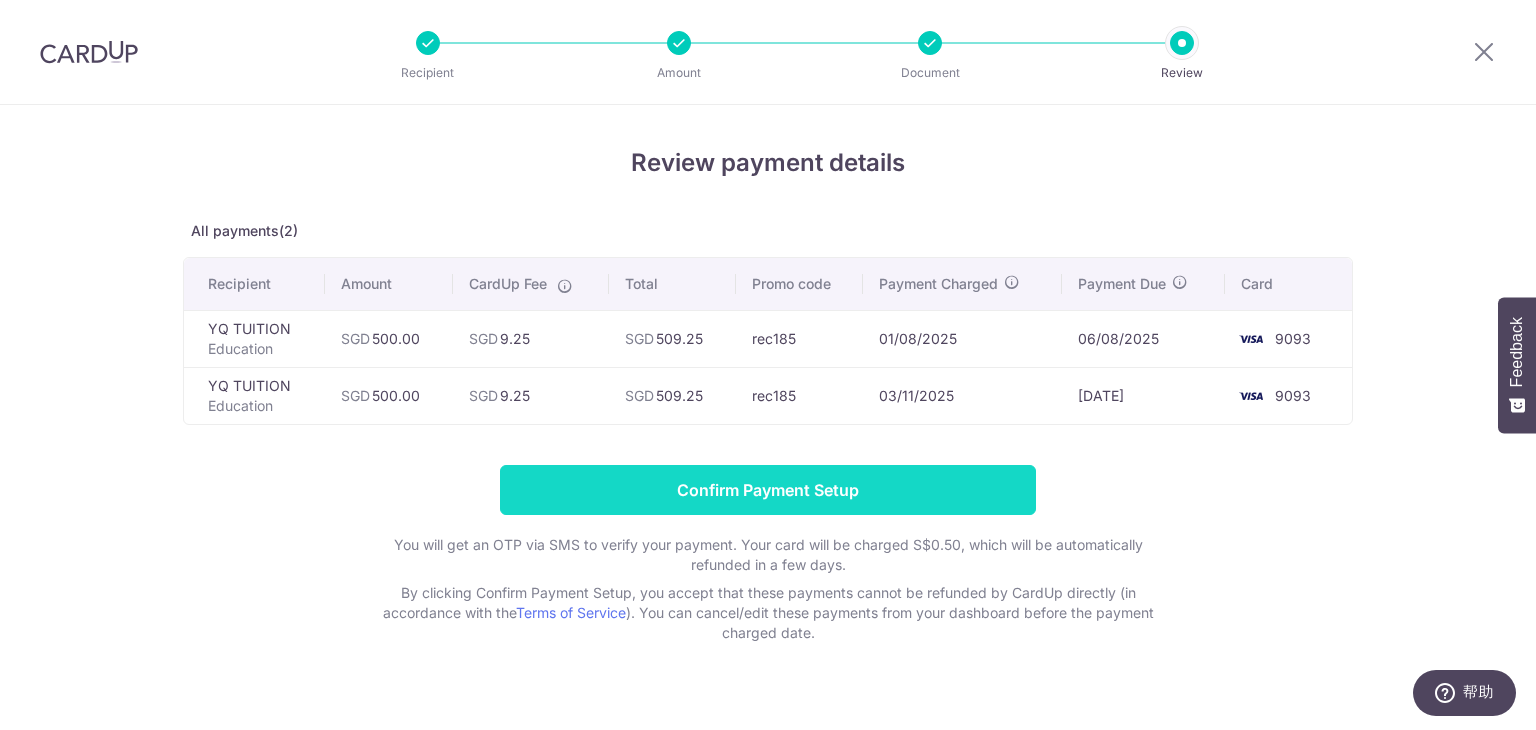 click on "Confirm Payment Setup" at bounding box center [768, 490] 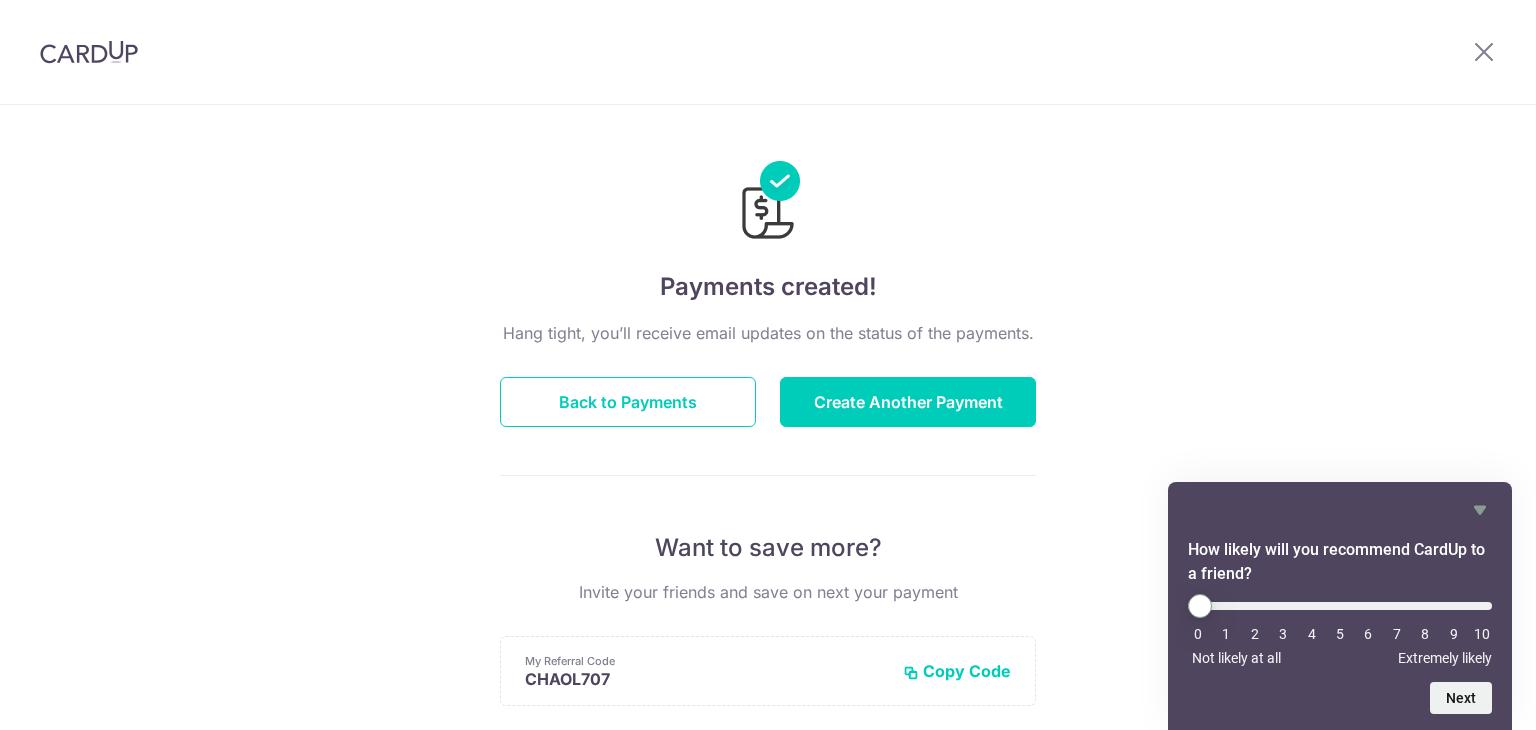 scroll, scrollTop: 0, scrollLeft: 0, axis: both 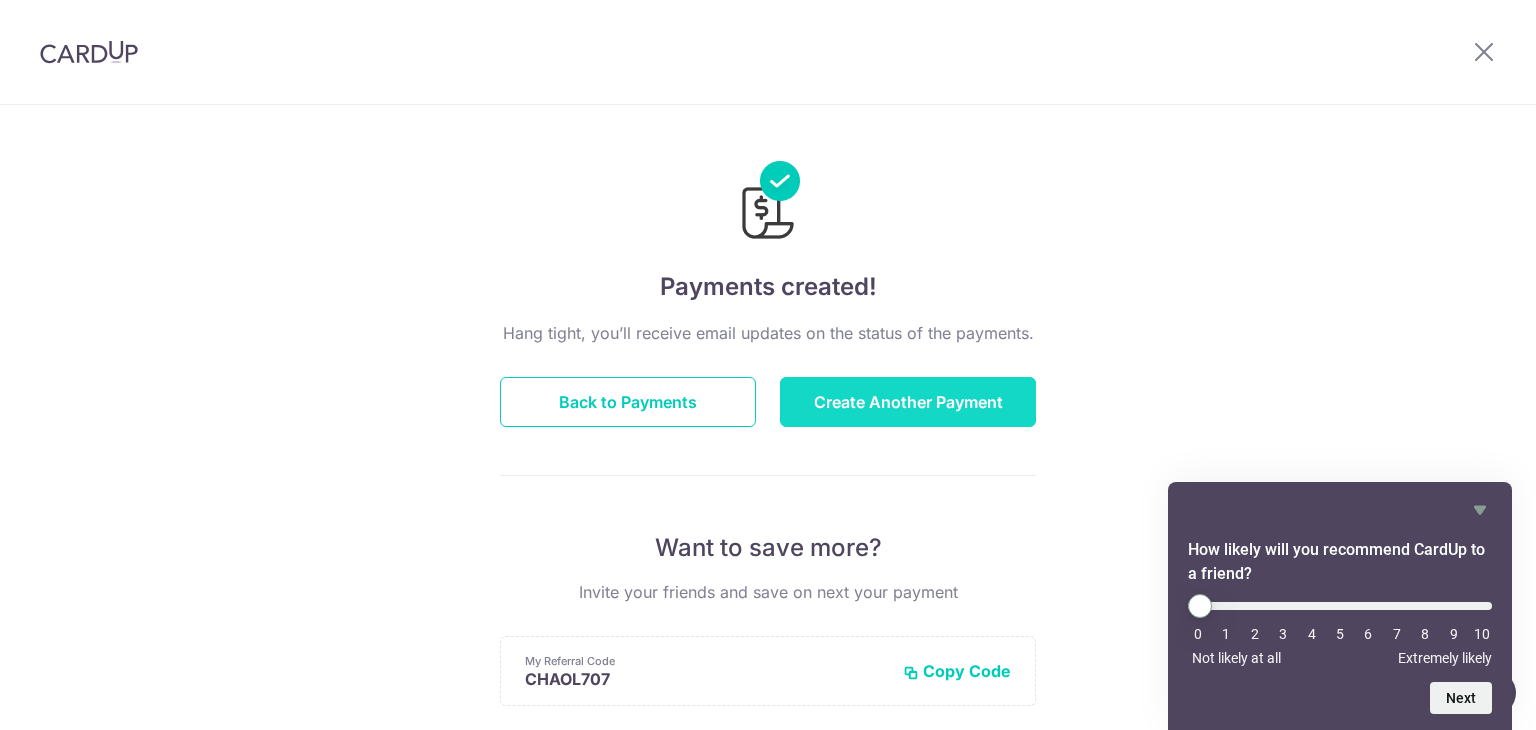 click on "Create Another Payment" at bounding box center (908, 402) 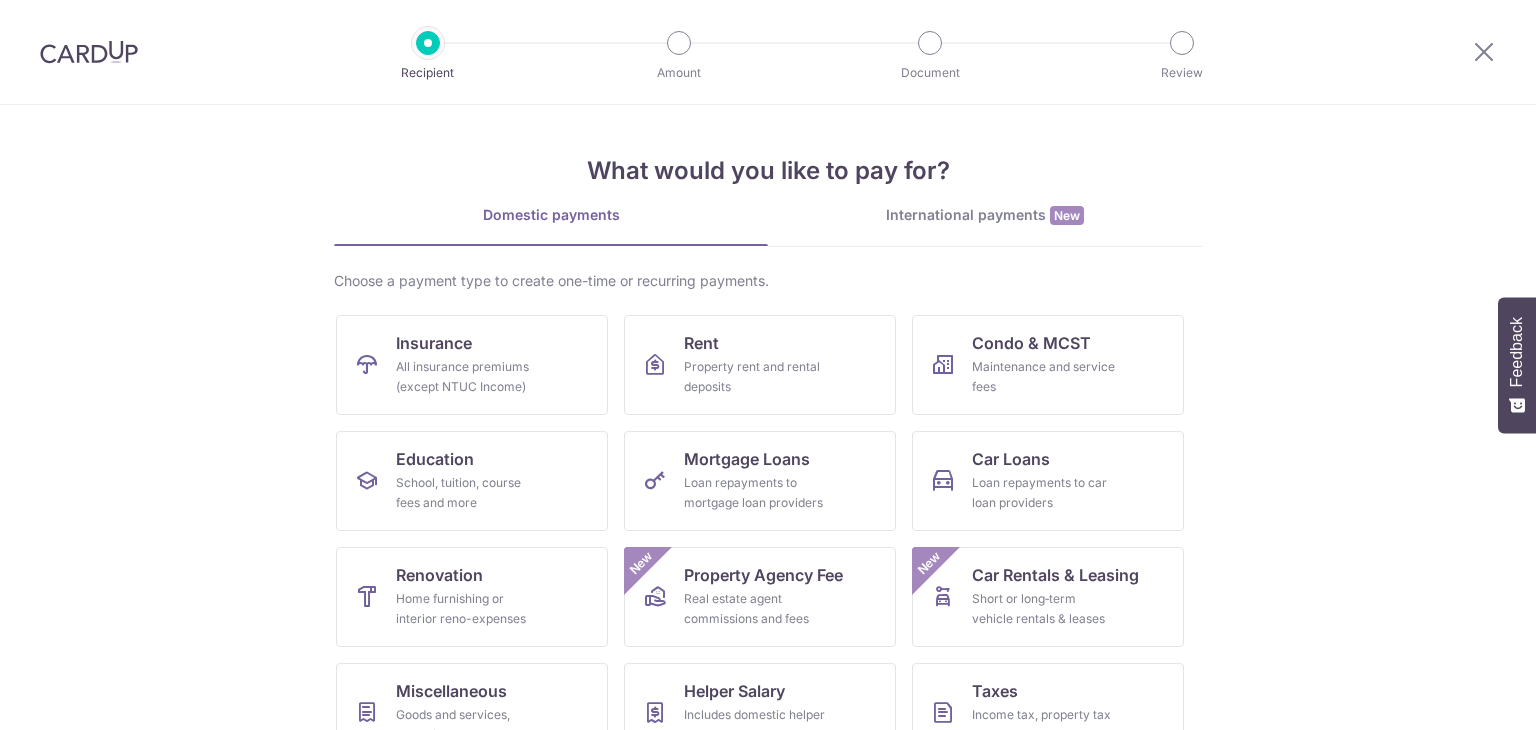 scroll, scrollTop: 0, scrollLeft: 0, axis: both 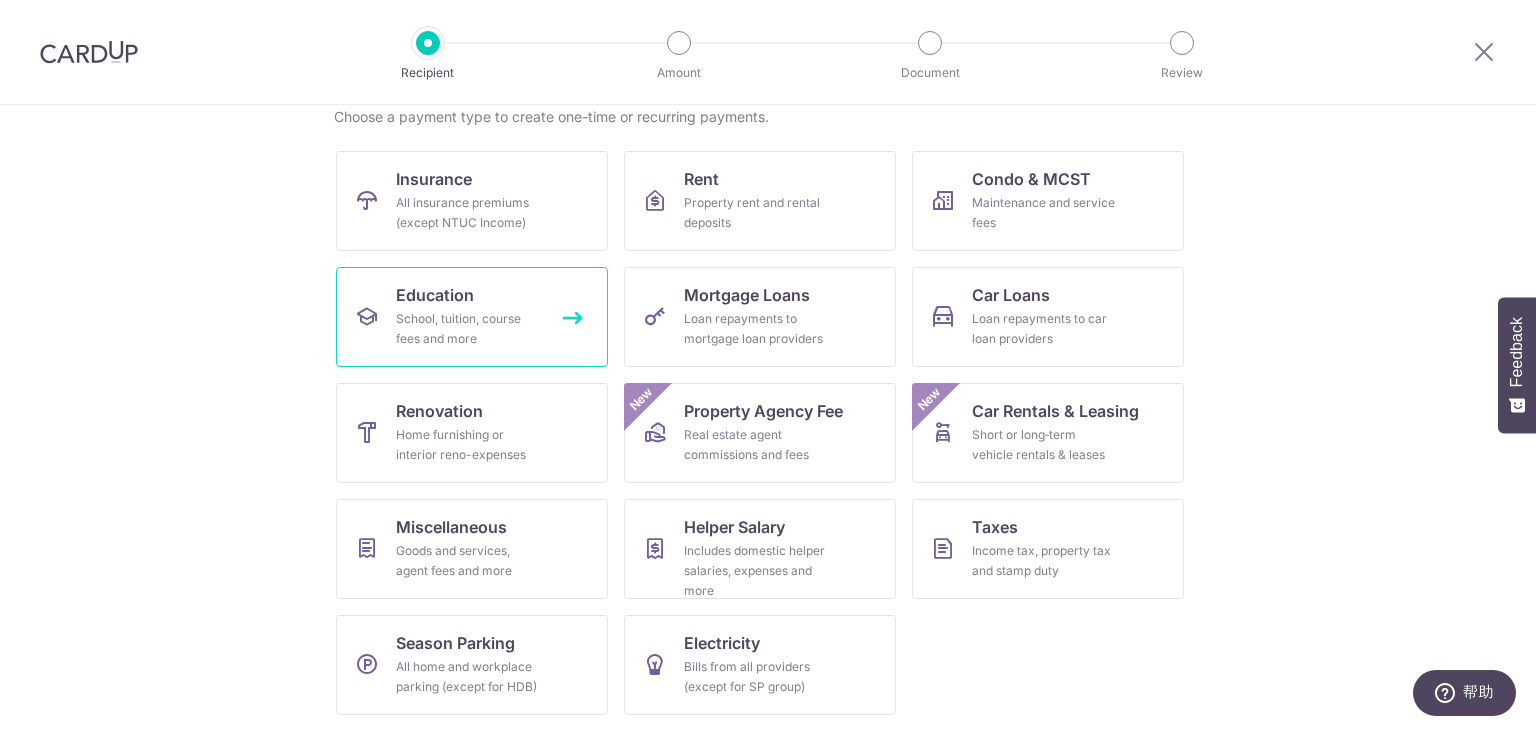 click on "School, tuition, course fees and more" at bounding box center [468, 329] 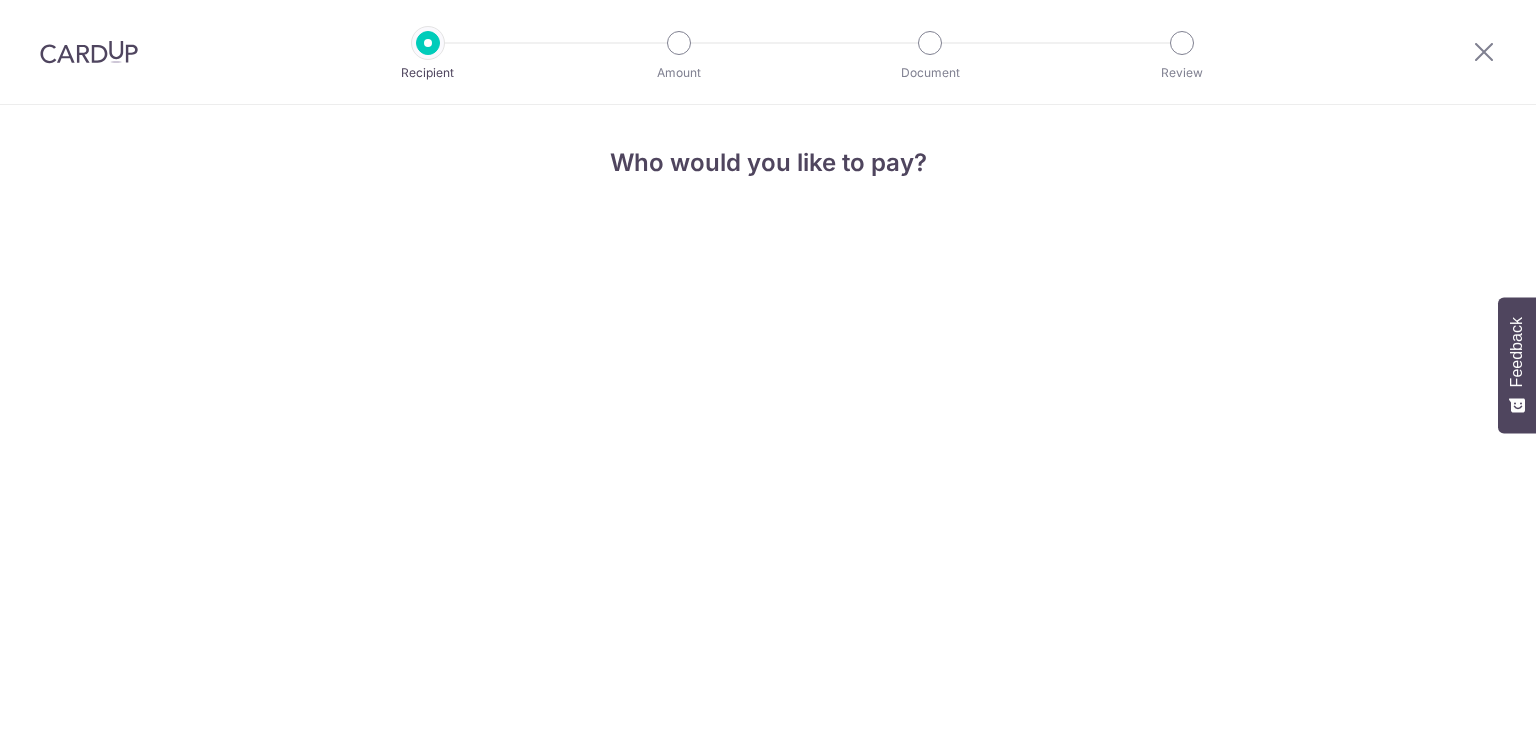 scroll, scrollTop: 0, scrollLeft: 0, axis: both 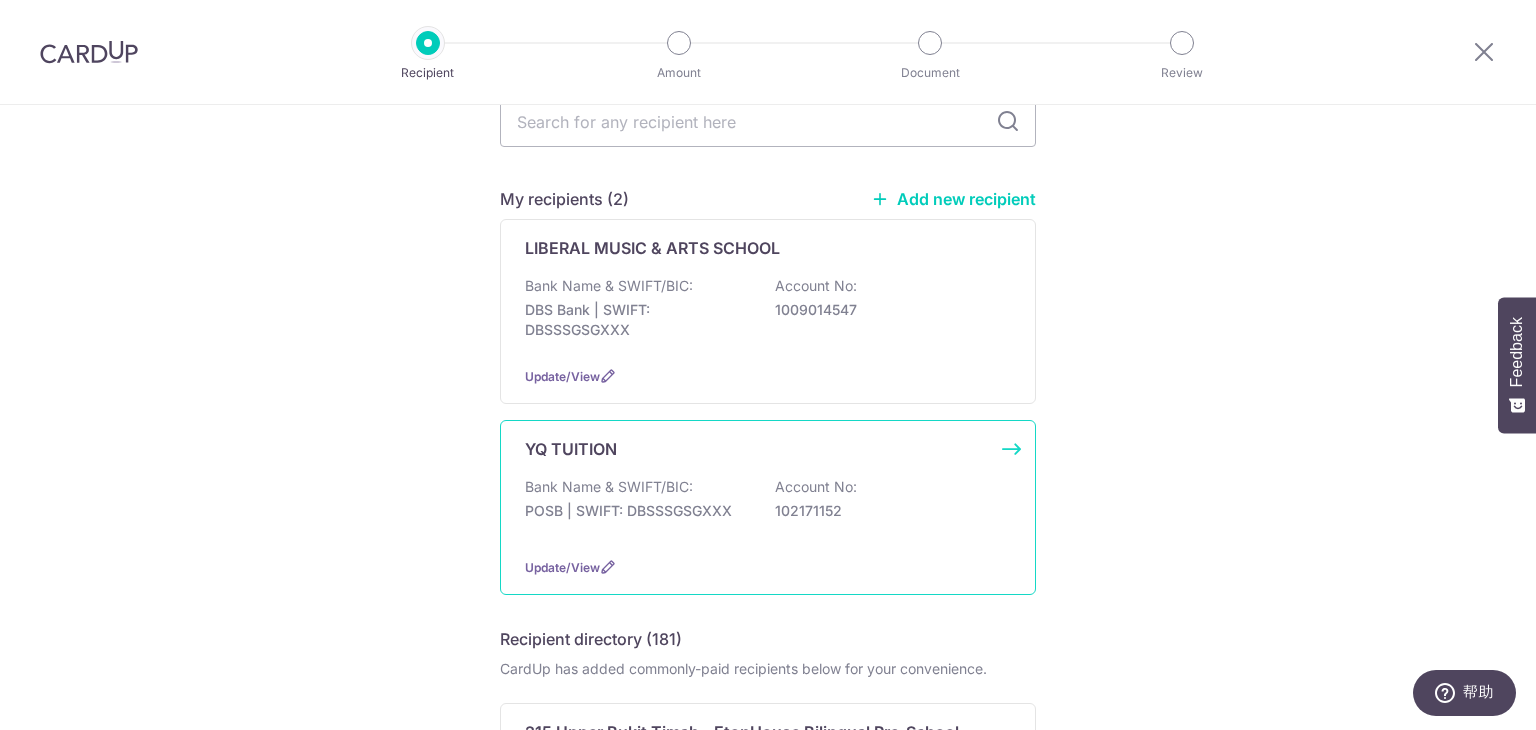 click on "YQ TUITION
Bank Name & SWIFT/BIC:
POSB | SWIFT: DBSSSGSGXXX
Account No:
102171152
Update/View" at bounding box center (768, 507) 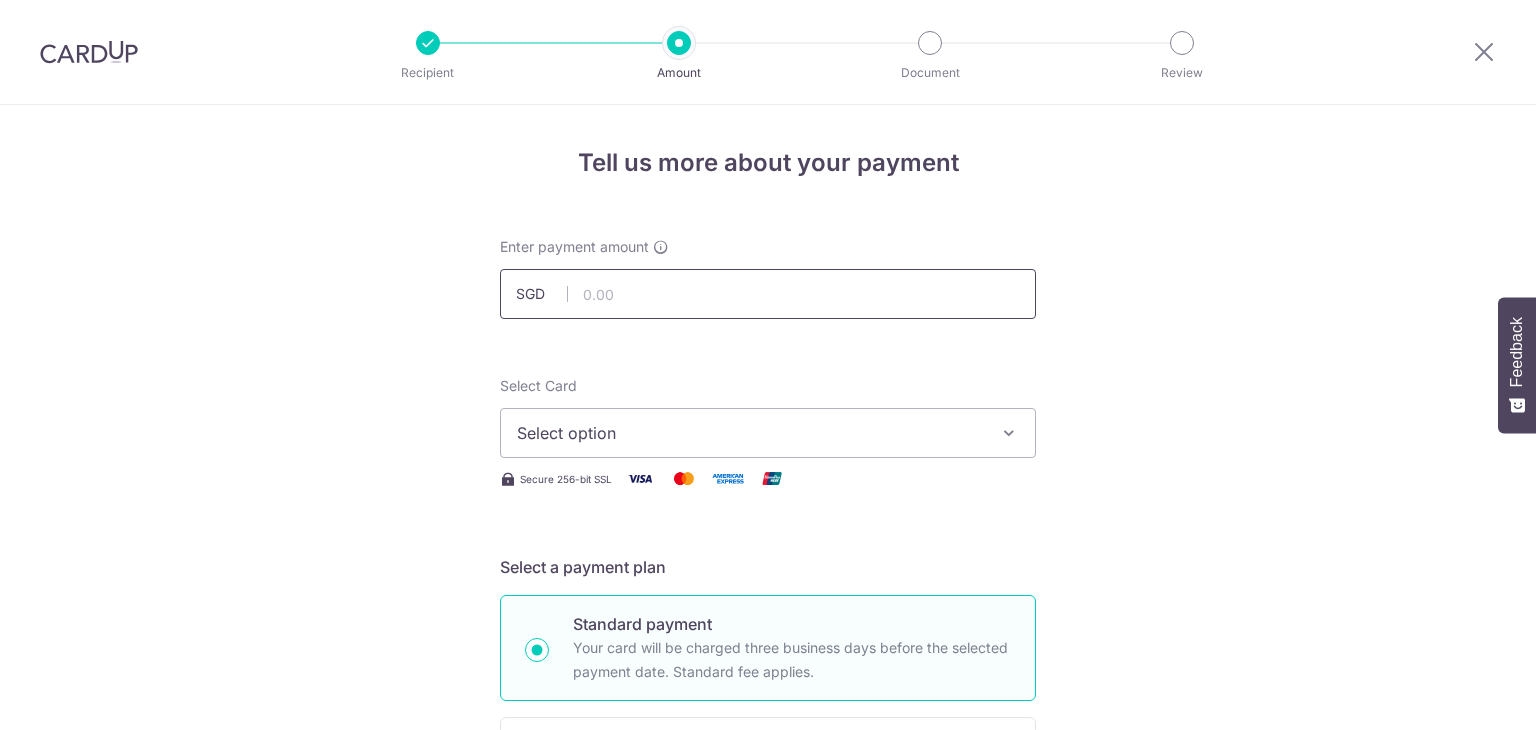 scroll, scrollTop: 0, scrollLeft: 0, axis: both 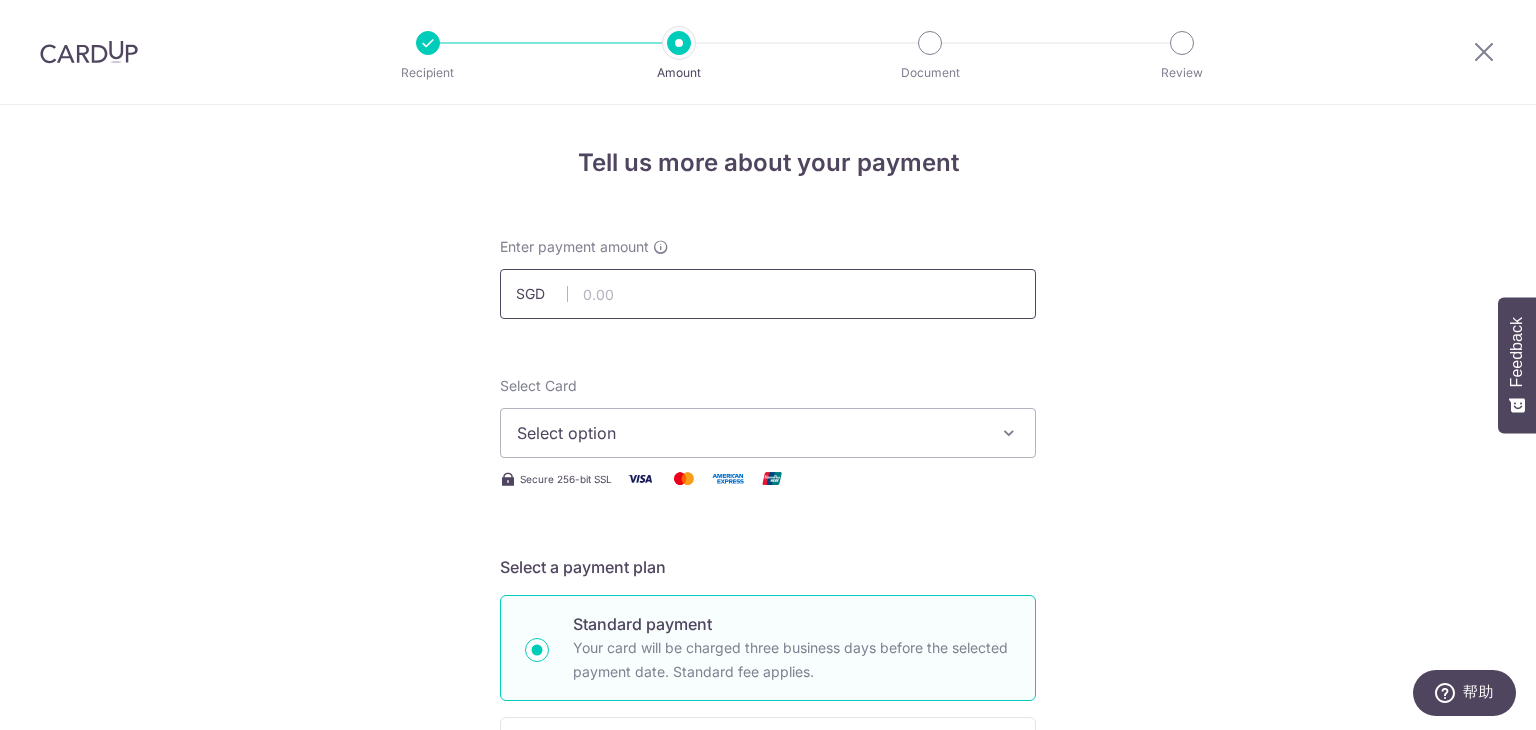 click at bounding box center [768, 294] 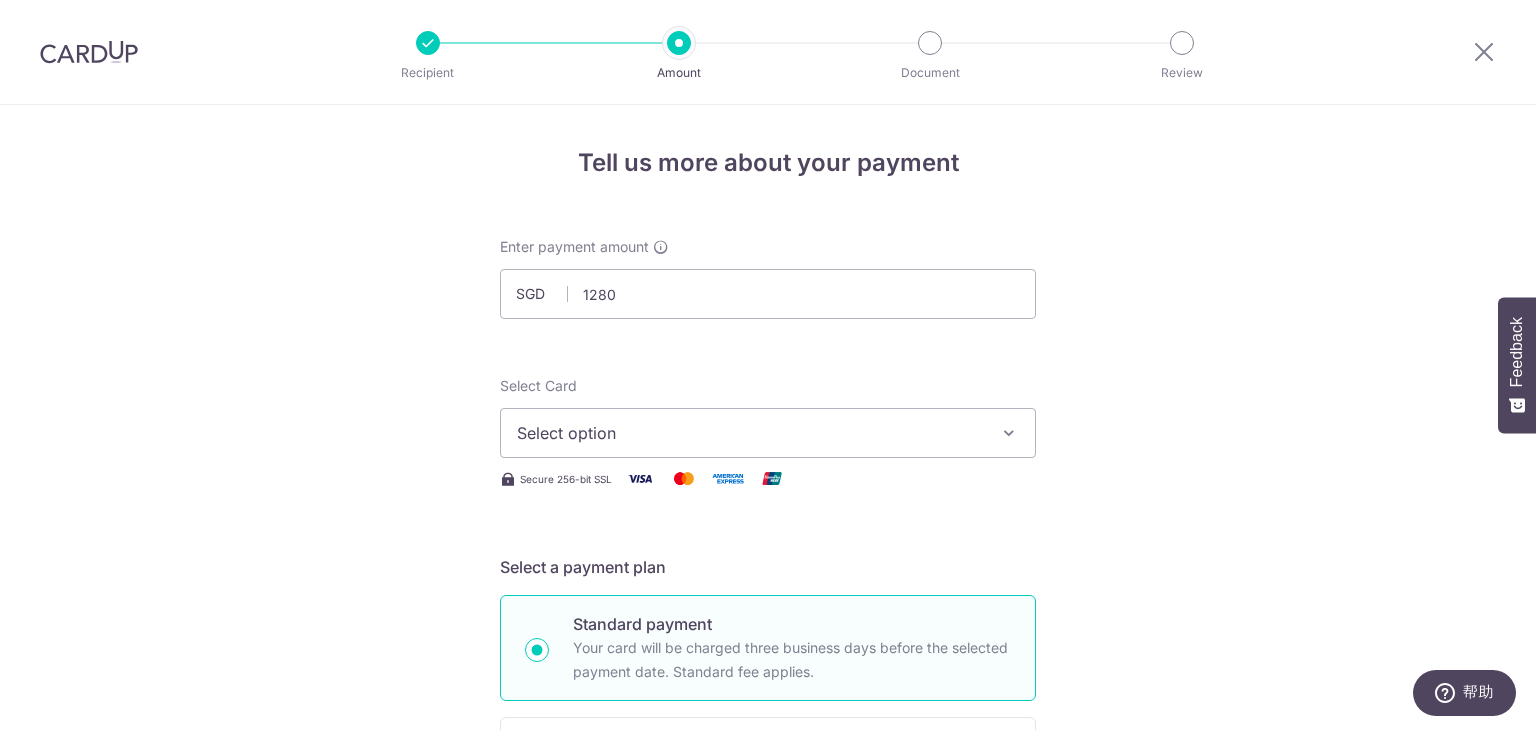 type on "1,280.00" 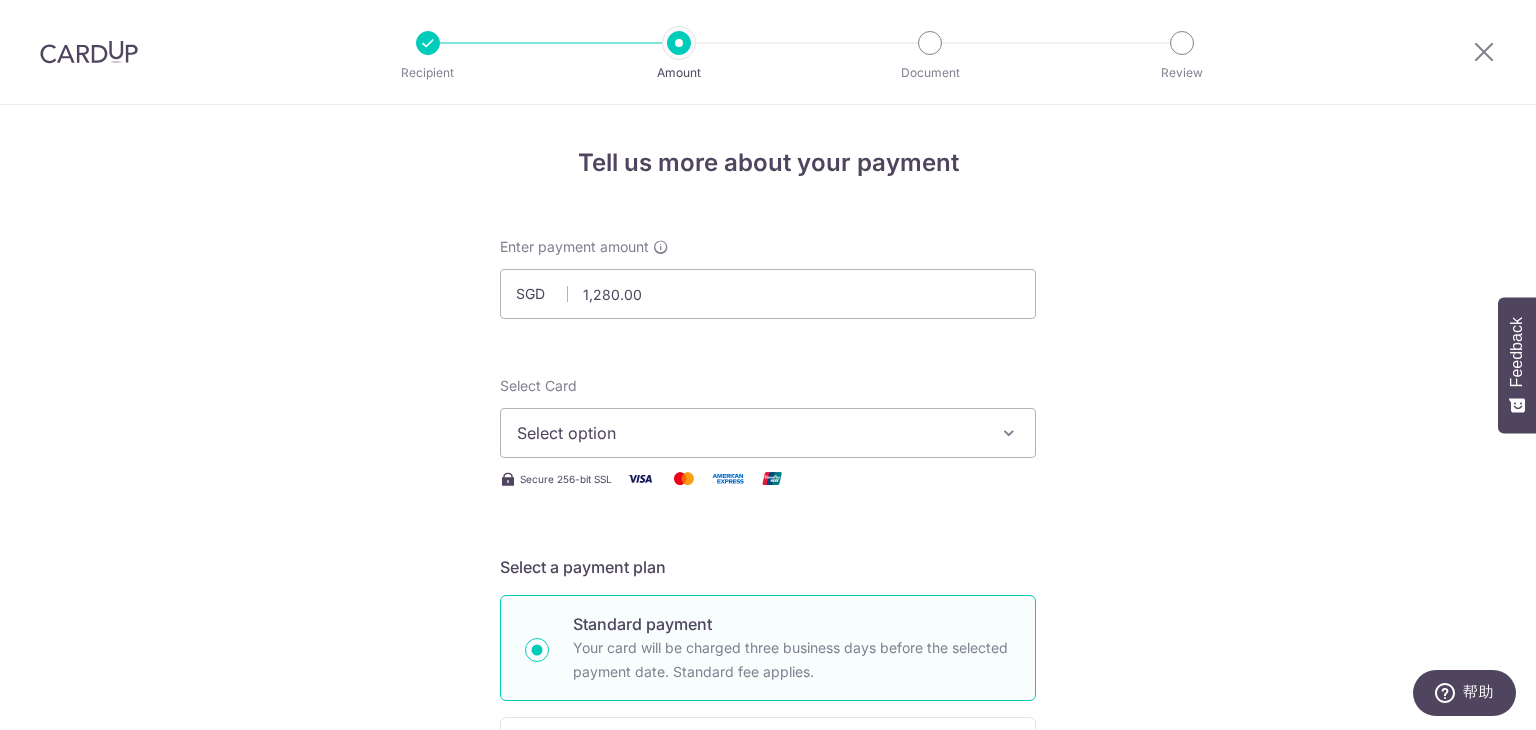 click on "Tell us more about your payment
Enter payment amount
SGD
1,280.00
1280.00
Select Card
Select option
Add credit card
Your Cards
**** 1009
**** 5148
**** 9093
**** 2870
Secure 256-bit SSL
Text
New card details" at bounding box center [768, 1009] 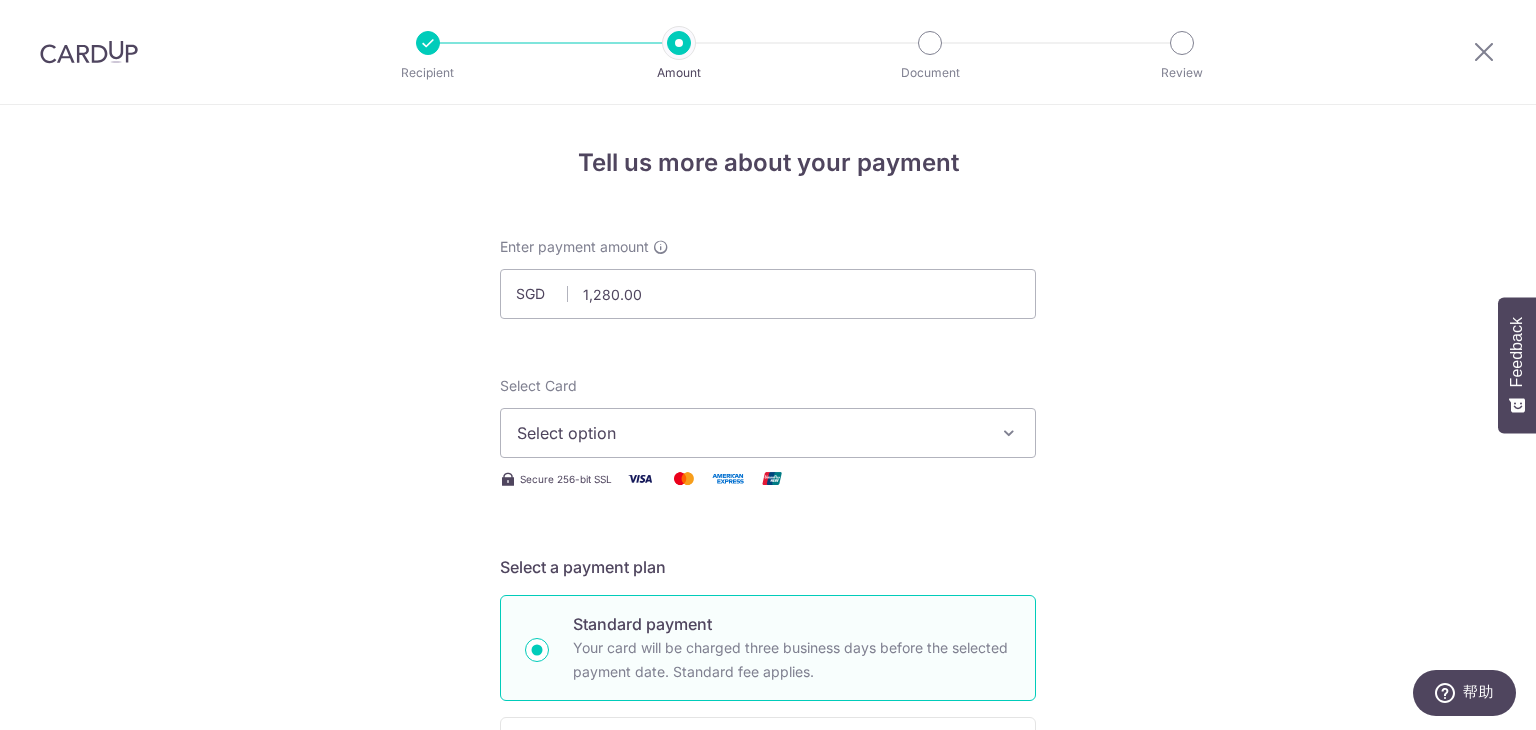 click on "Select option" at bounding box center [750, 433] 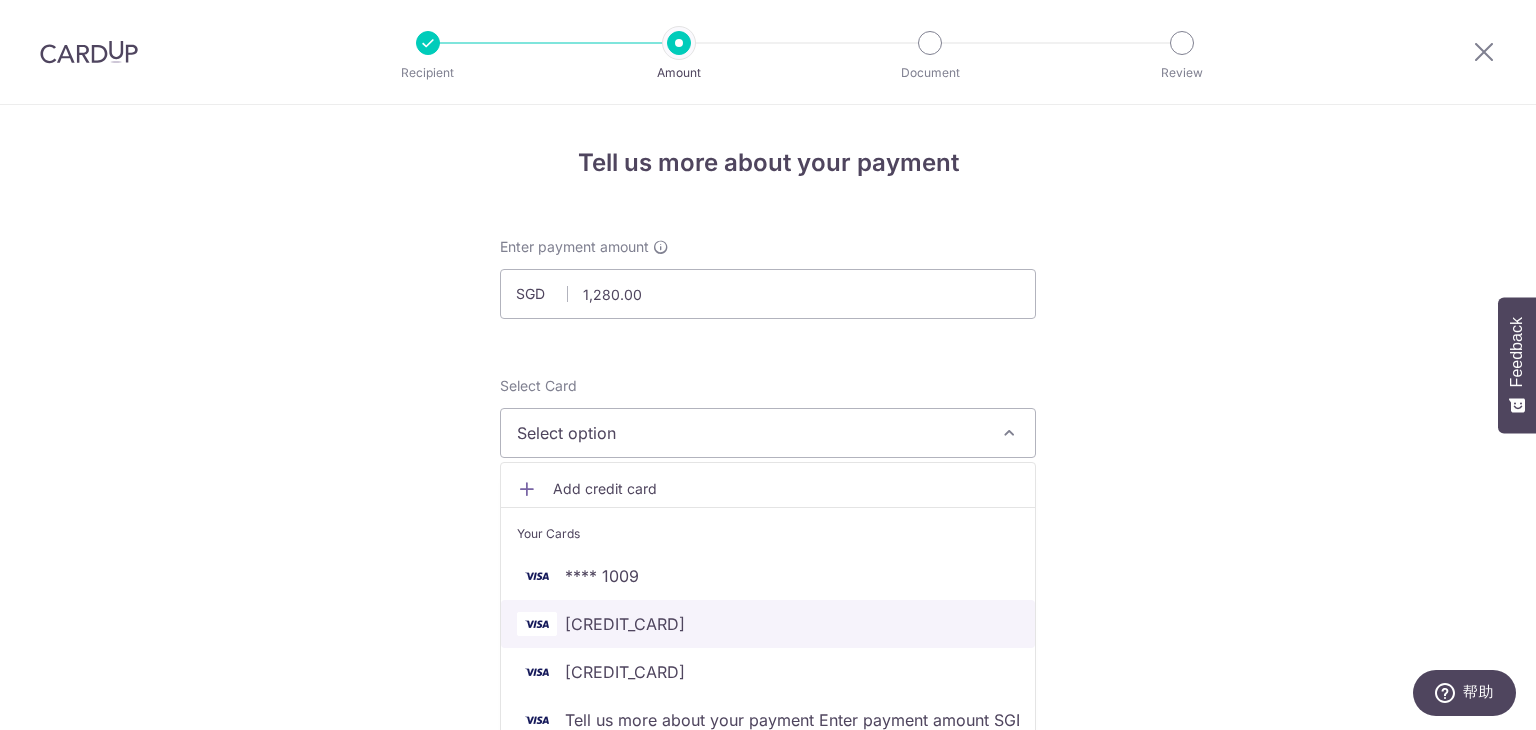 click on "**** [CREDIT_CARD]" at bounding box center (768, 624) 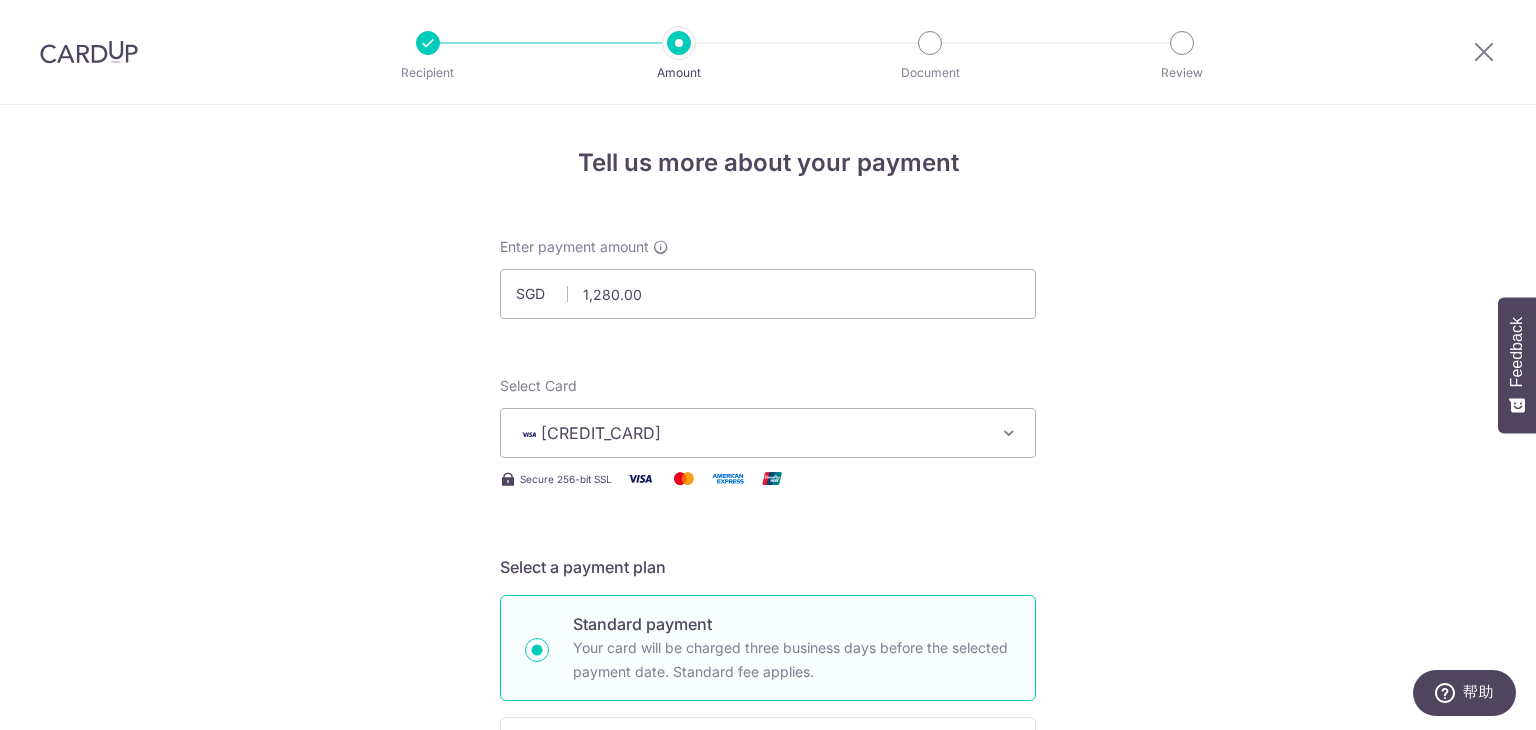 click on "Tell us more about your payment
Enter payment amount
SGD
1,280.00
1280.00
Select Card
**** 5148
Add credit card
Your Cards
**** 1009
**** 5148
**** 9093
**** 2870
Secure 256-bit SSL
Text
New card details" at bounding box center [768, 1009] 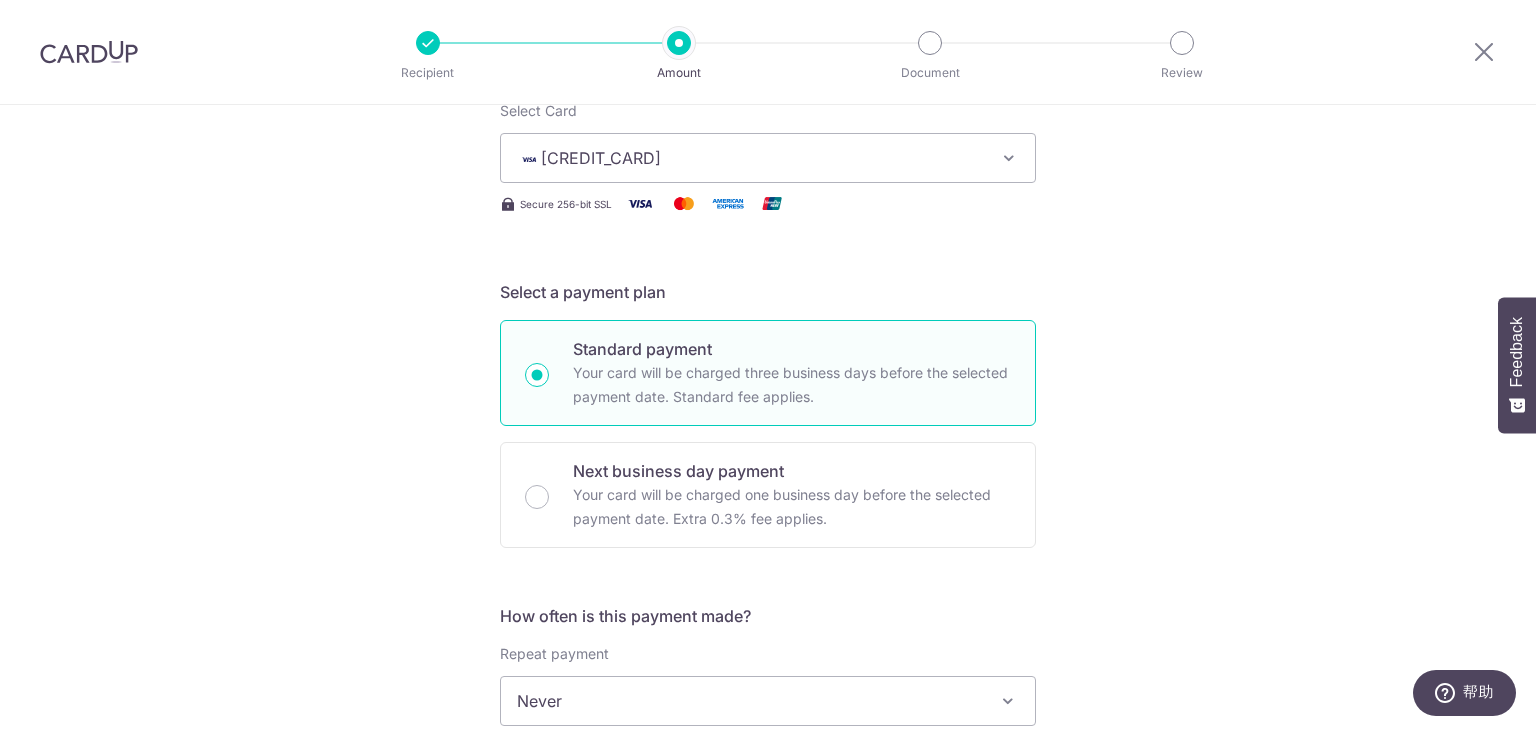scroll, scrollTop: 400, scrollLeft: 0, axis: vertical 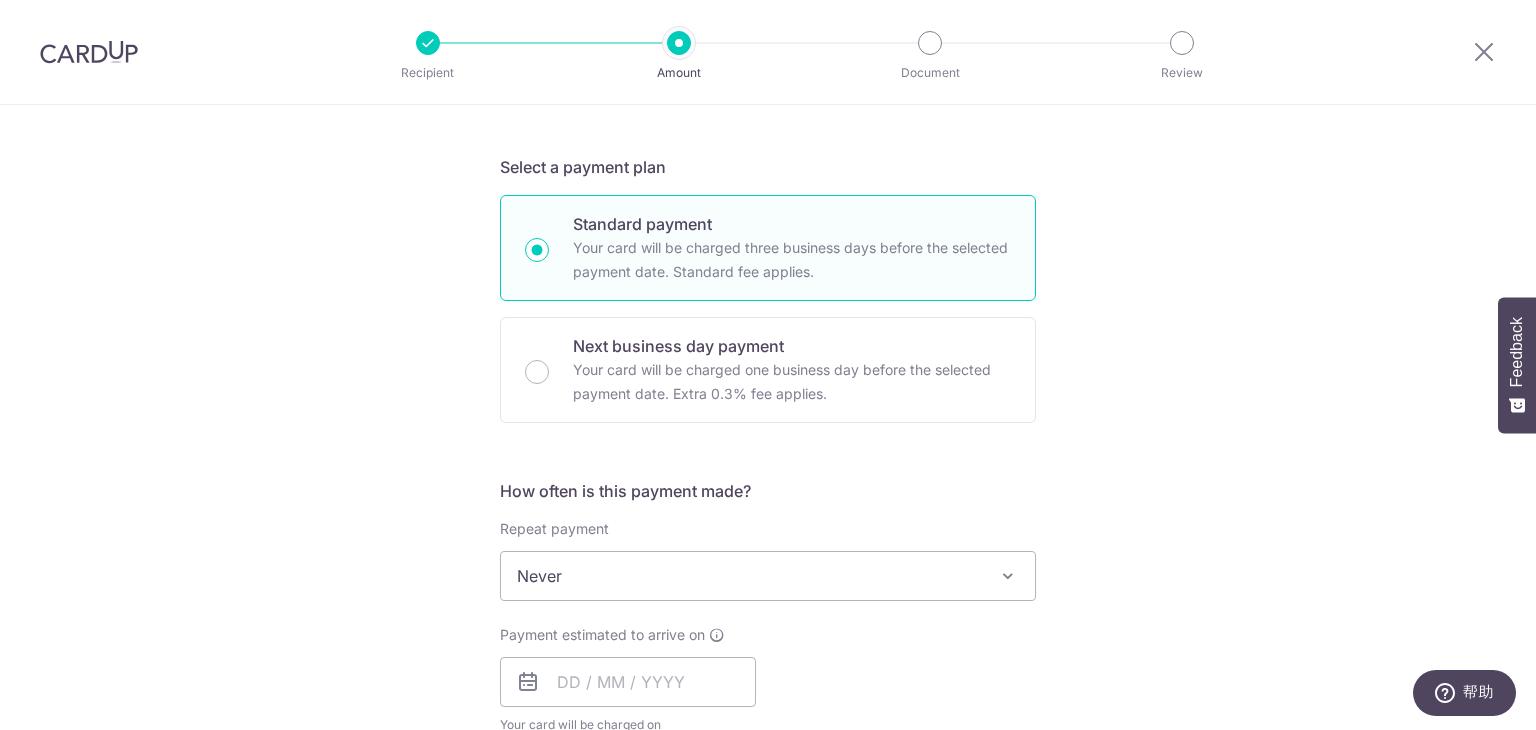 click on "Tell us more about your payment
Enter payment amount
SGD
1,280.00
1280.00
Select Card
**** 5148
Add credit card
Your Cards
**** 1009
**** 5148
**** 9093
**** 2870
Secure 256-bit SSL
Text
New card details" at bounding box center [768, 609] 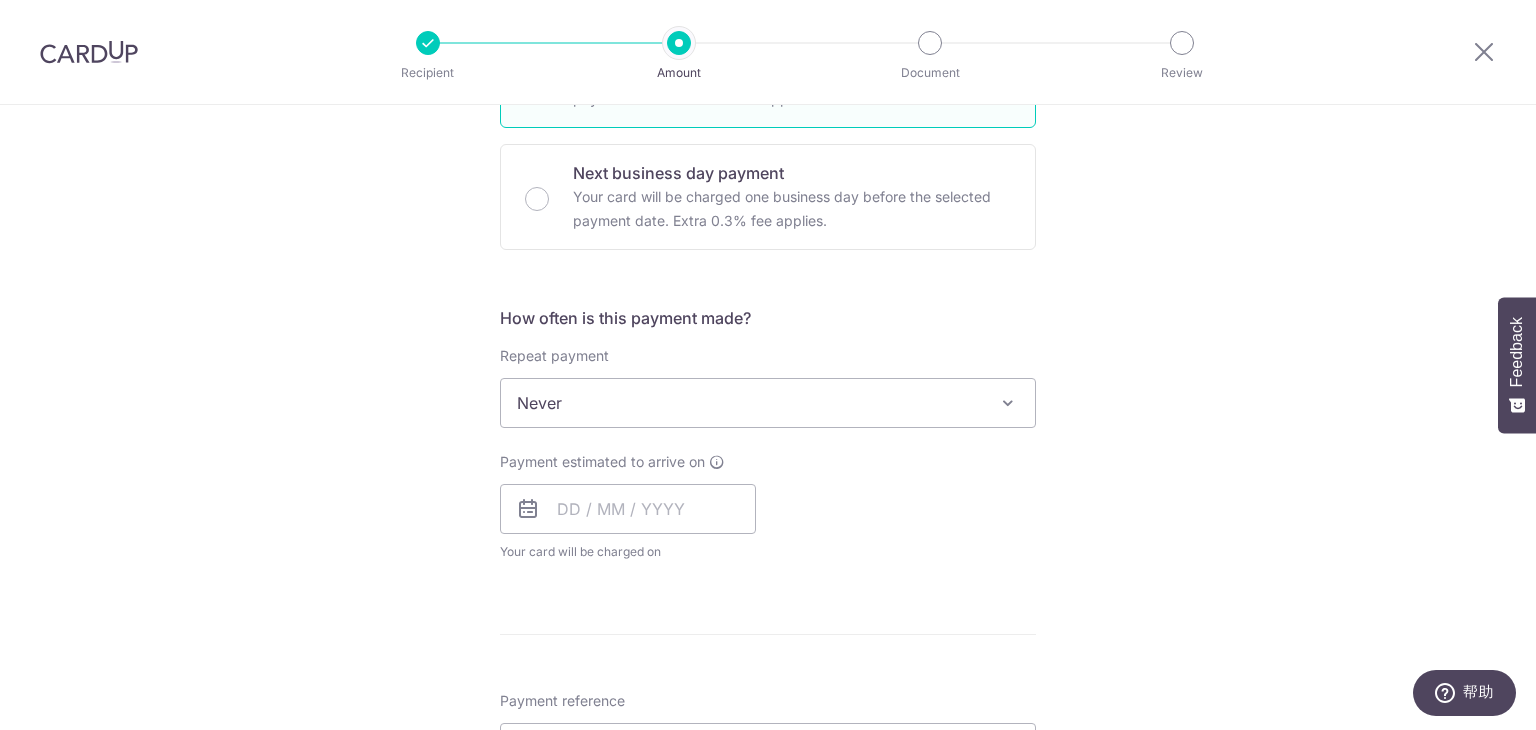 scroll, scrollTop: 600, scrollLeft: 0, axis: vertical 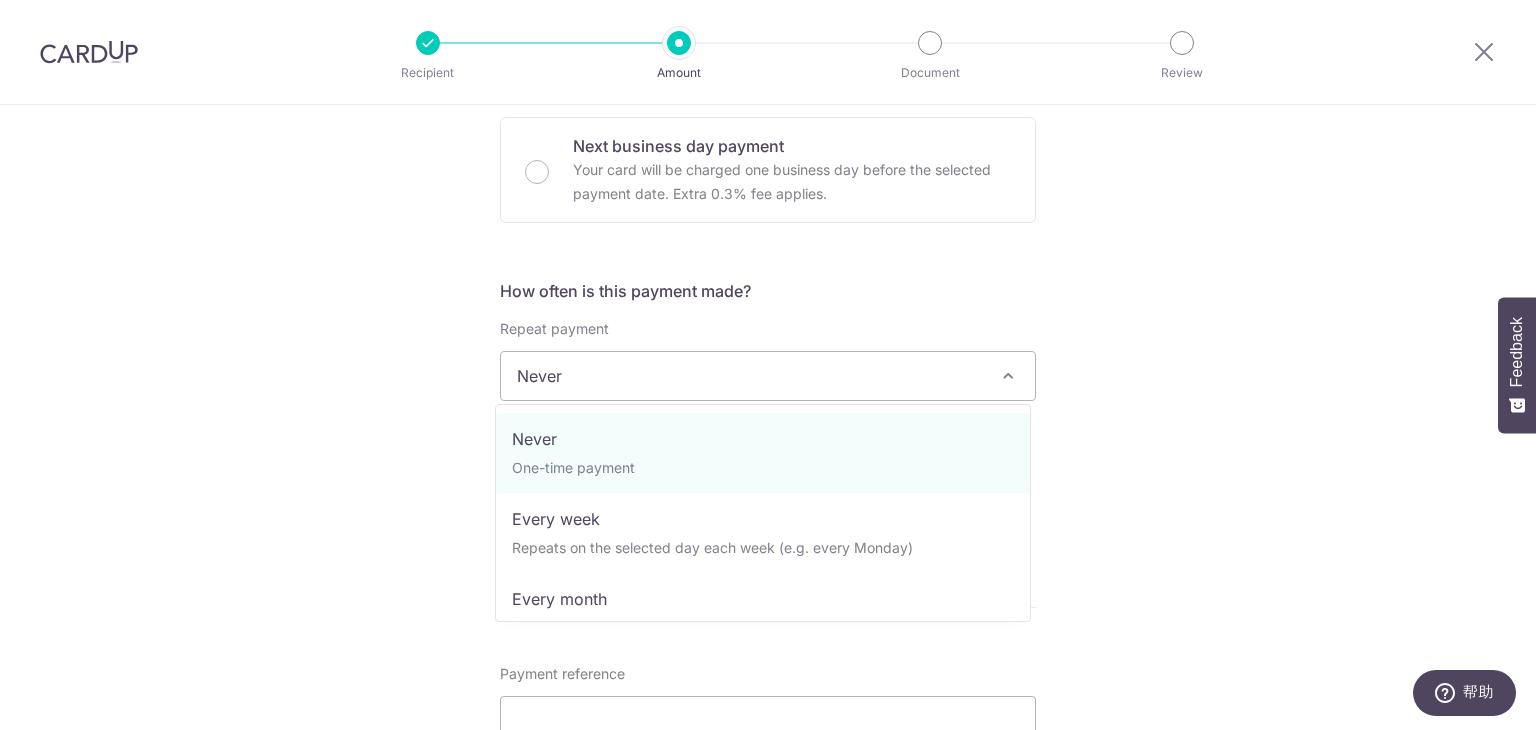 click on "Never" at bounding box center (768, 376) 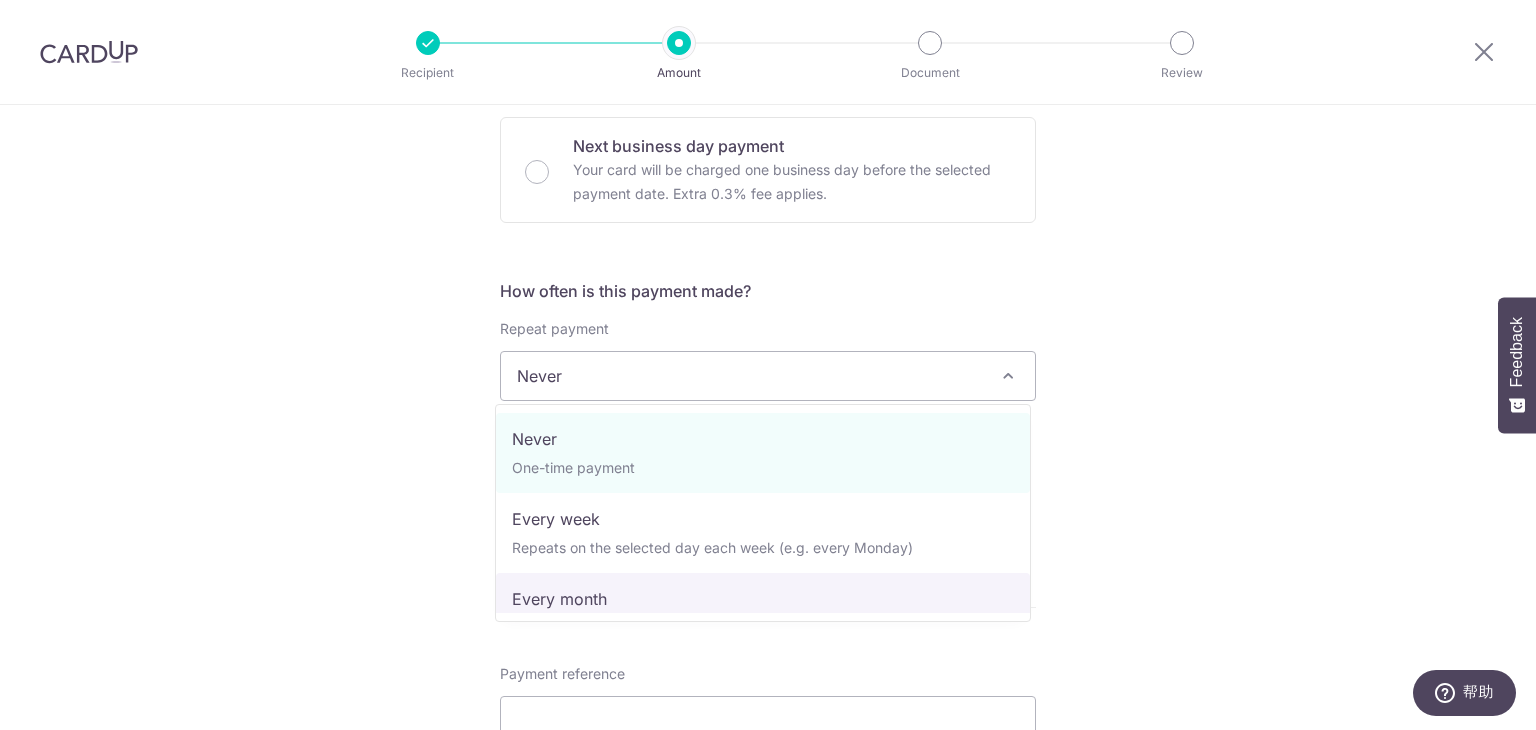 scroll, scrollTop: 100, scrollLeft: 0, axis: vertical 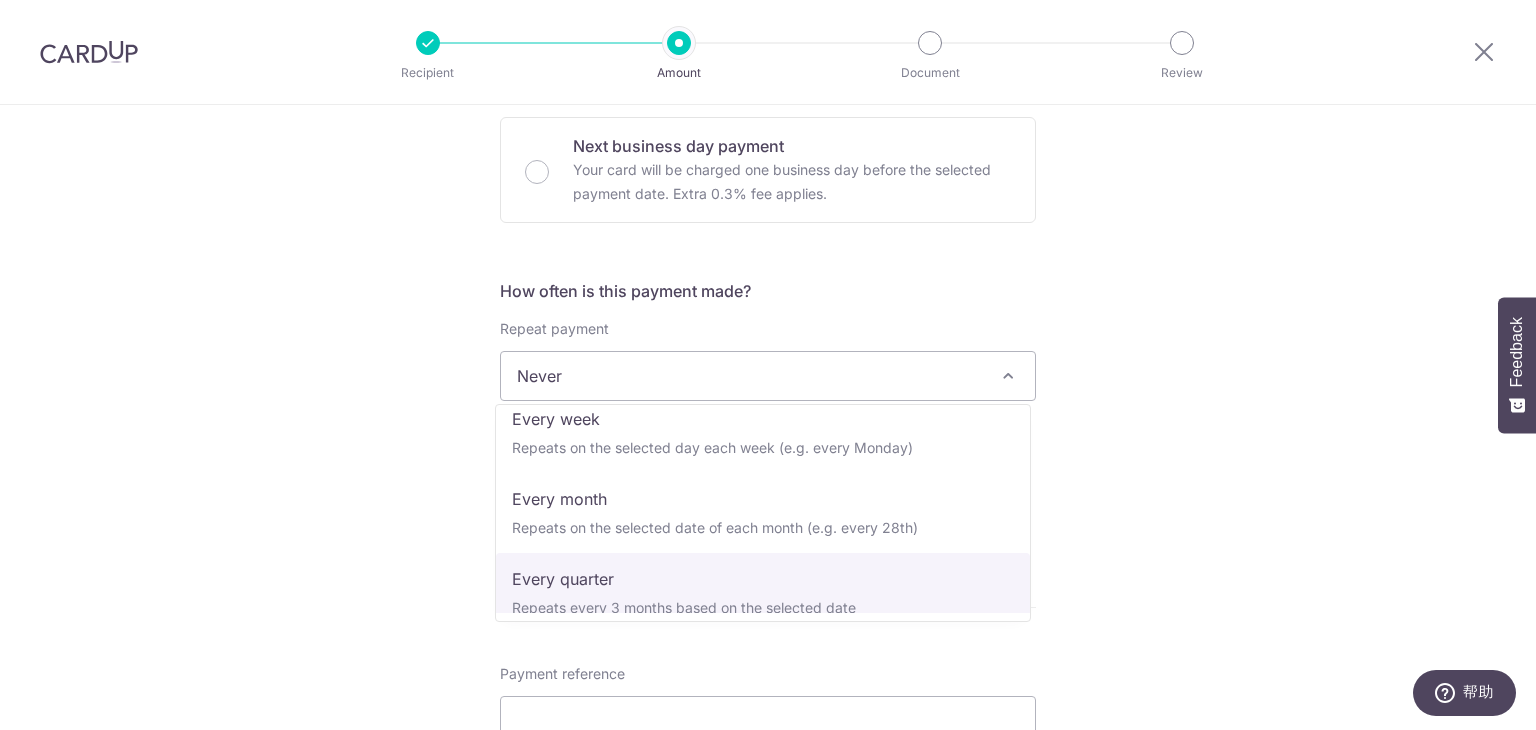 select on "4" 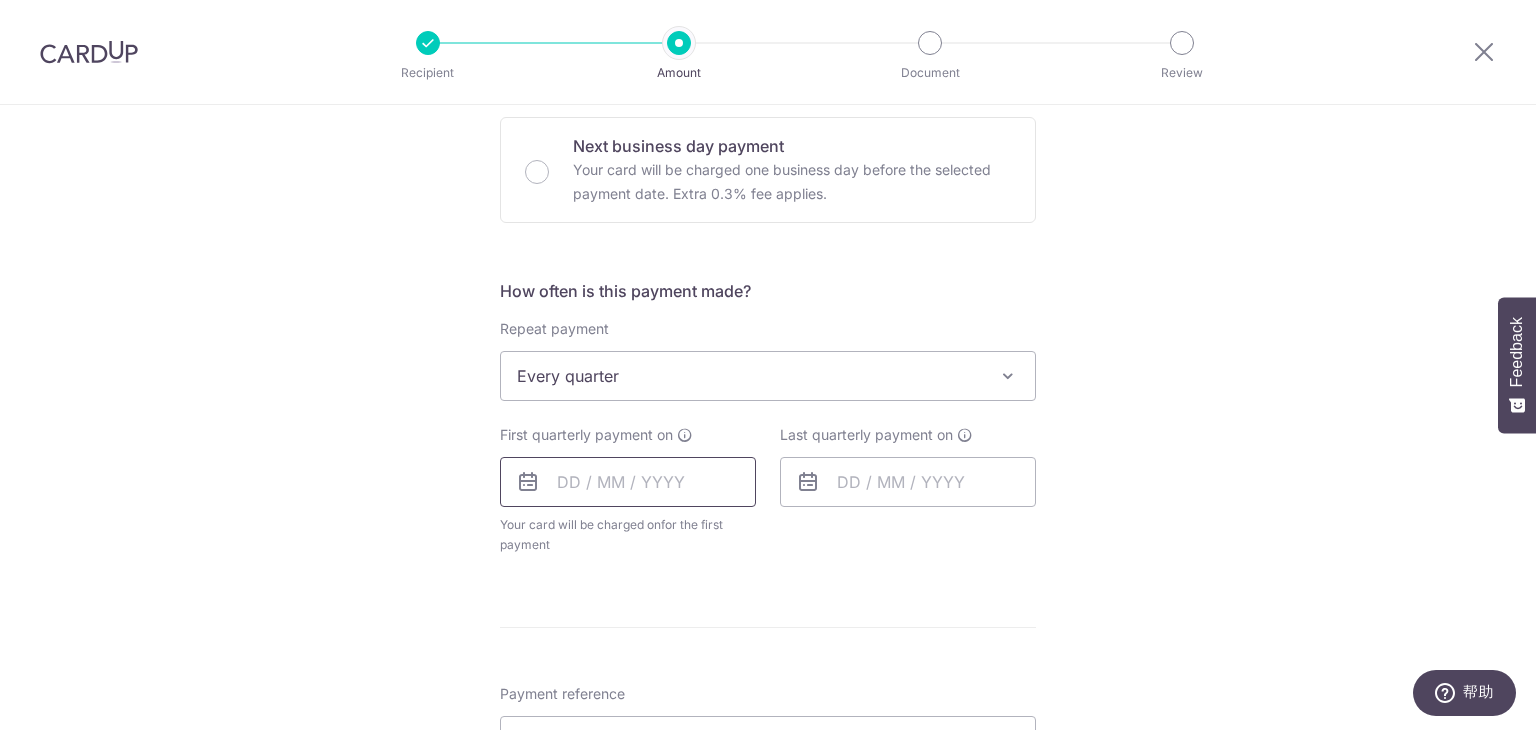 click at bounding box center (628, 482) 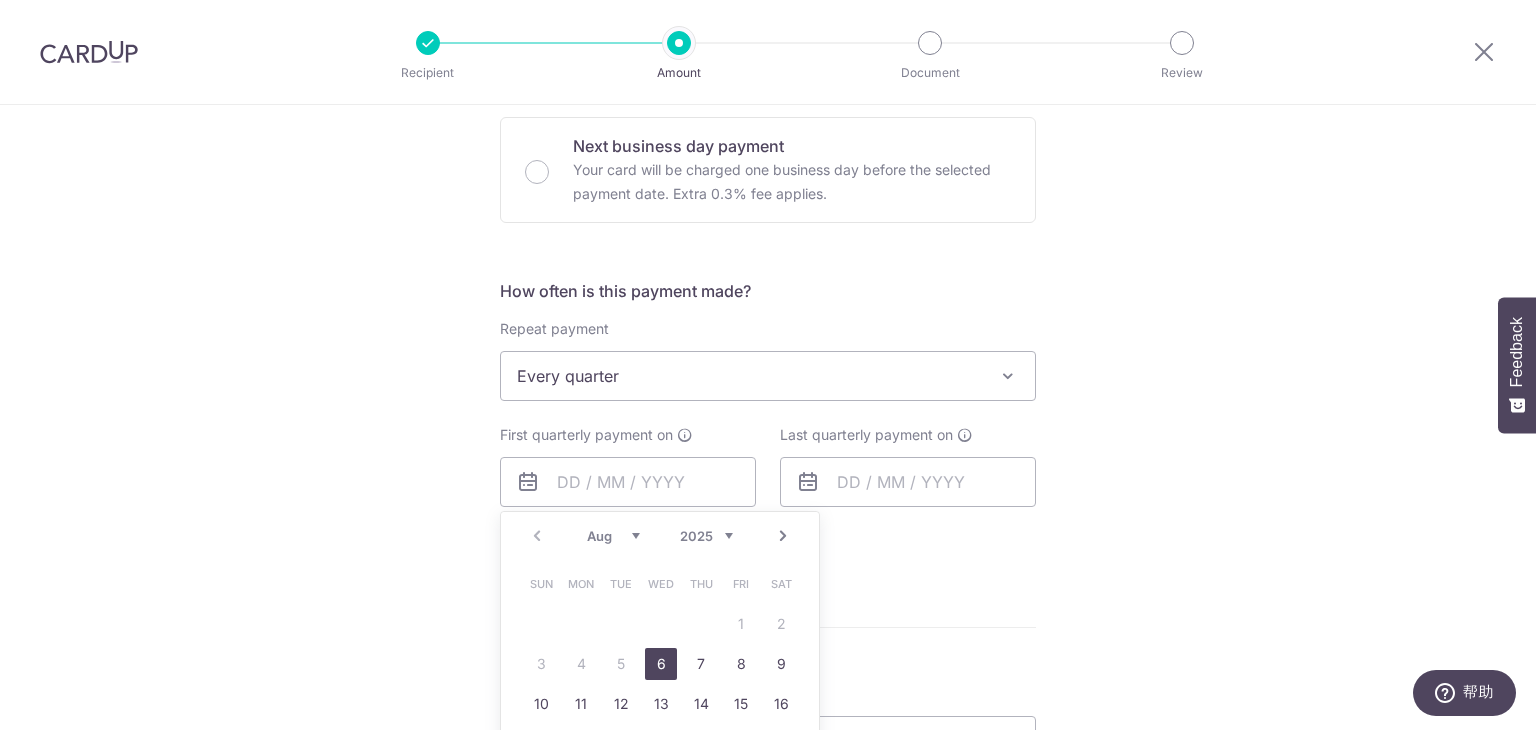click on "Prev Next Aug Sep Oct Nov Dec 2025 2026 2027 2028 2029 2030 2031 2032 2033 2034 2035 Sun Mon Tue Wed Thu Fri Sat           1 2 3 4 5 6 7 8 9 10 11 12 13 14 15 16 17 18 19 20 21 22 23 24 25 26 27 28 29 30 31             Why are some dates not available?" at bounding box center (660, 712) 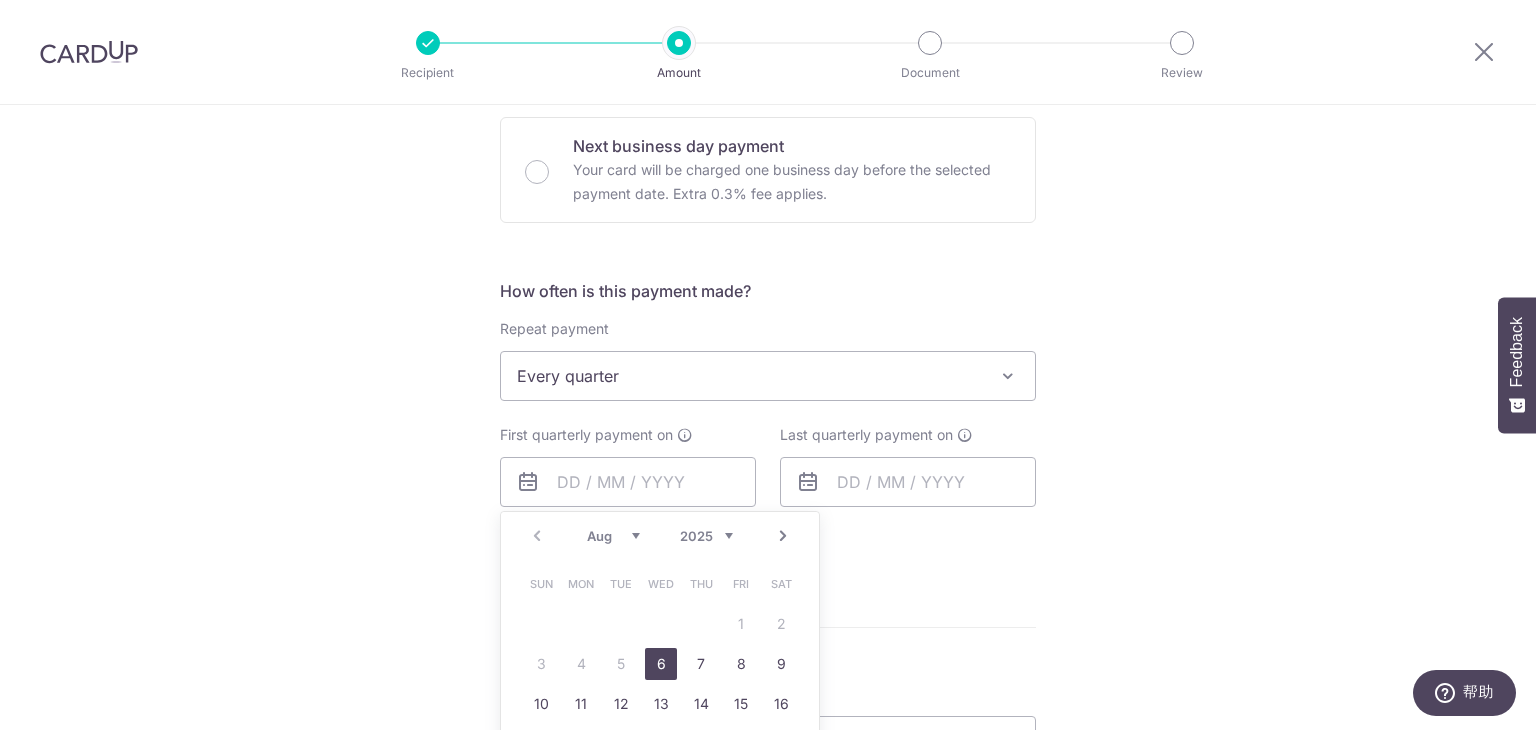 click on "6" at bounding box center (661, 664) 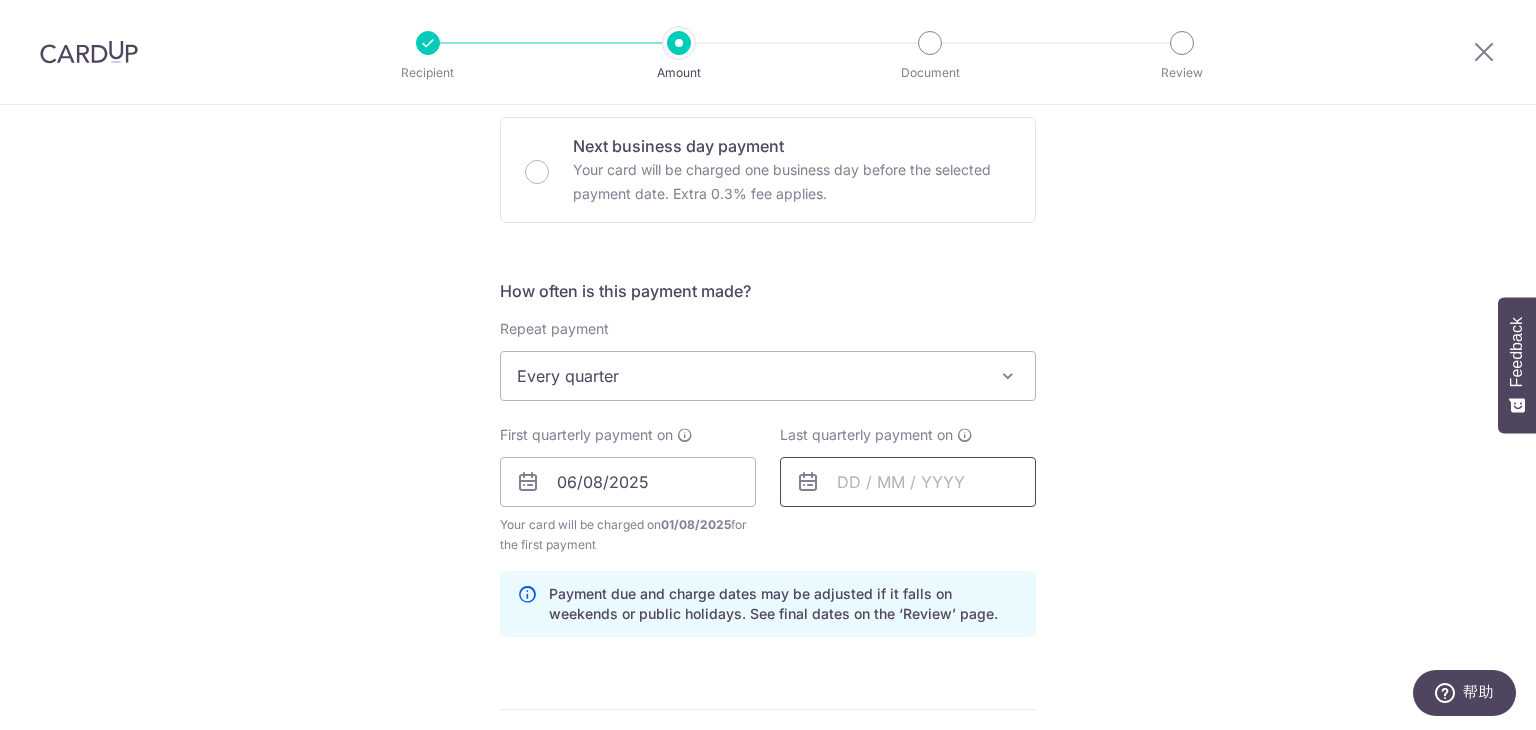 click at bounding box center [908, 482] 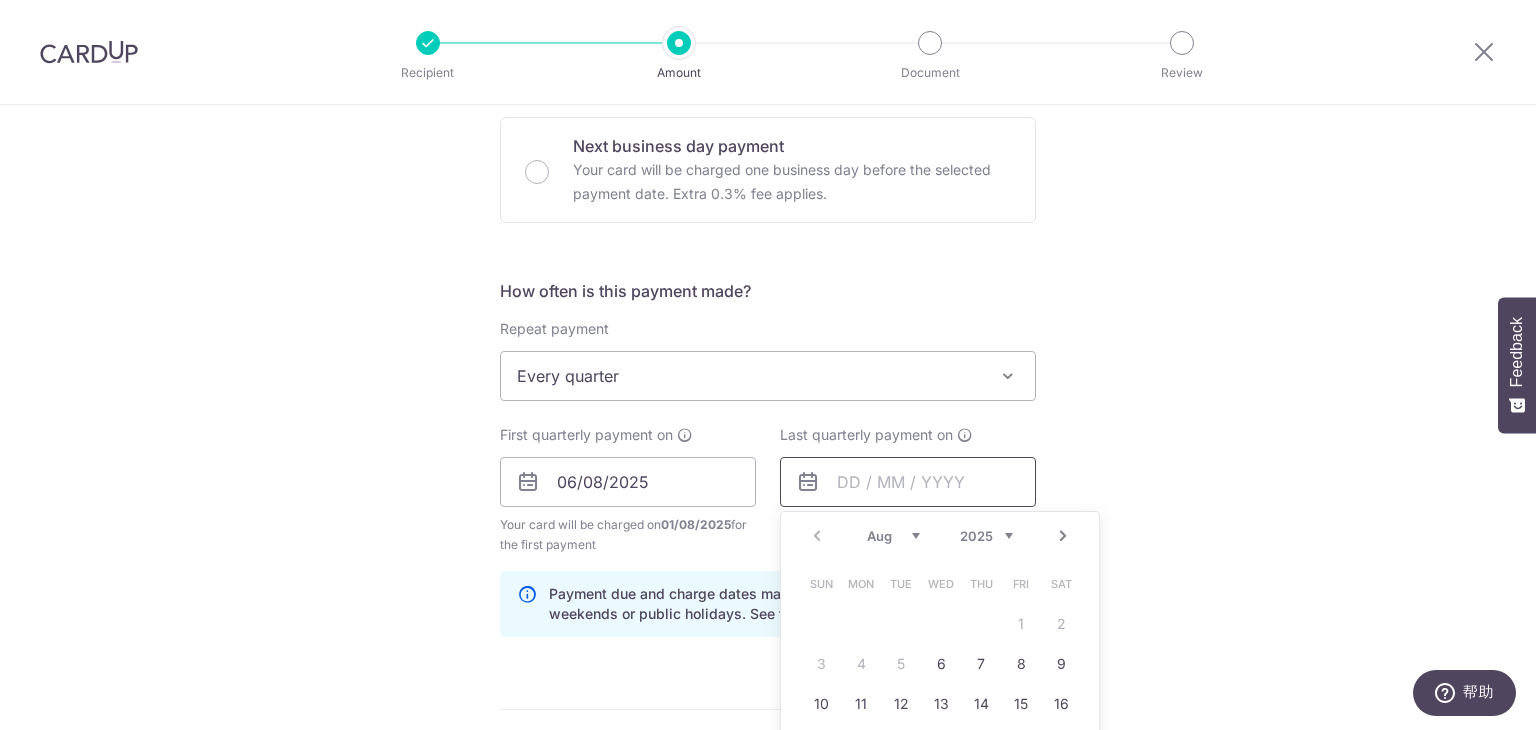 scroll, scrollTop: 700, scrollLeft: 0, axis: vertical 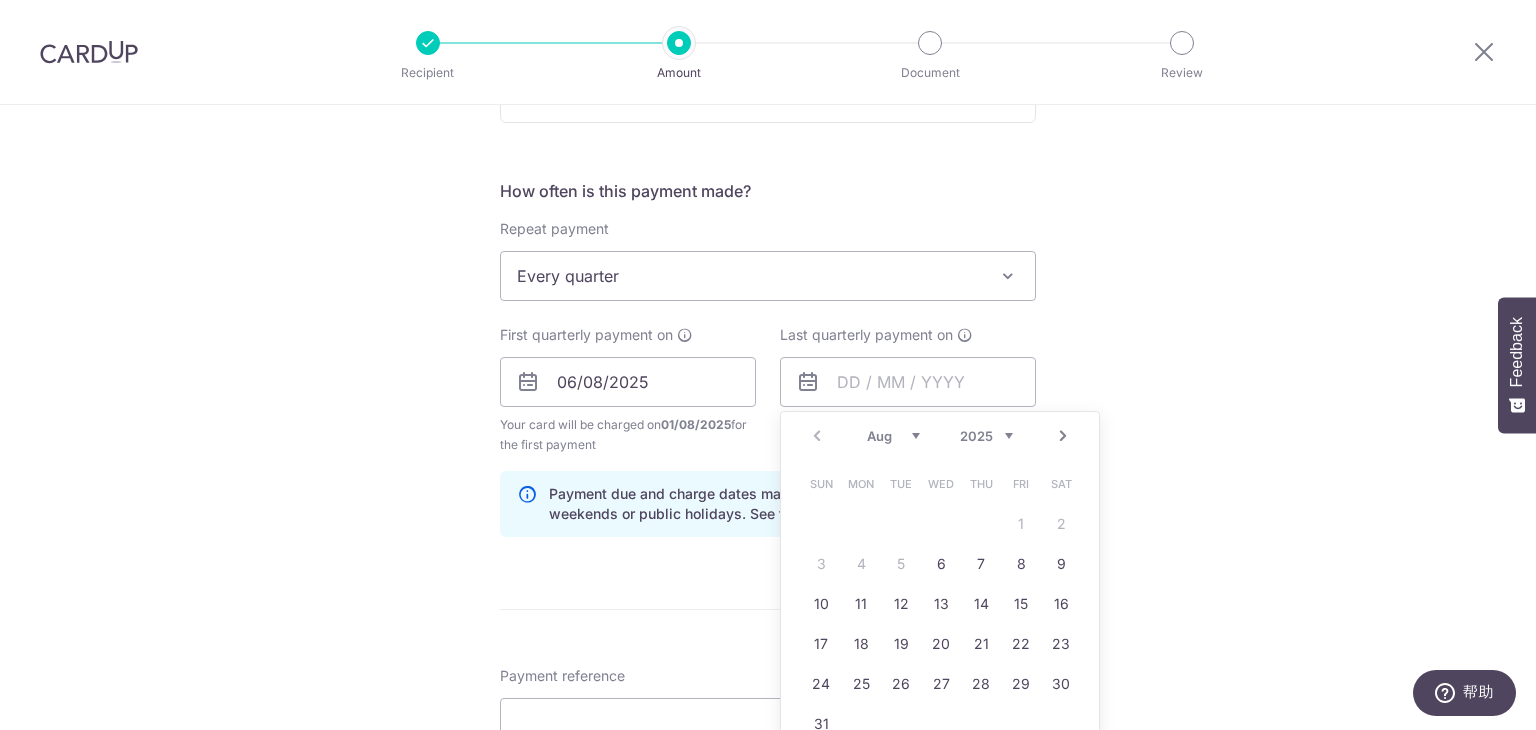 click on "Aug Sep Oct Nov Dec" at bounding box center [893, 436] 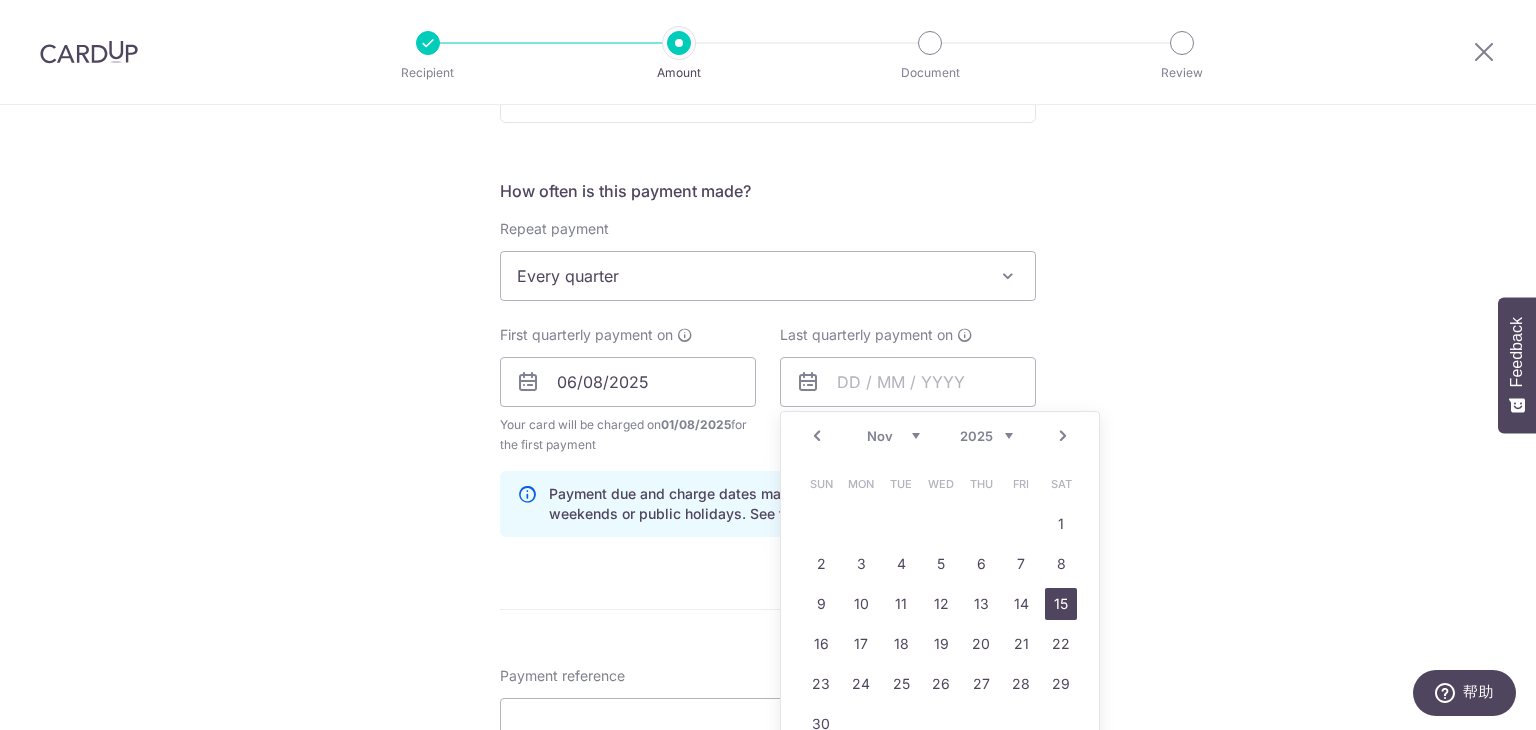 click on "15" at bounding box center [1061, 604] 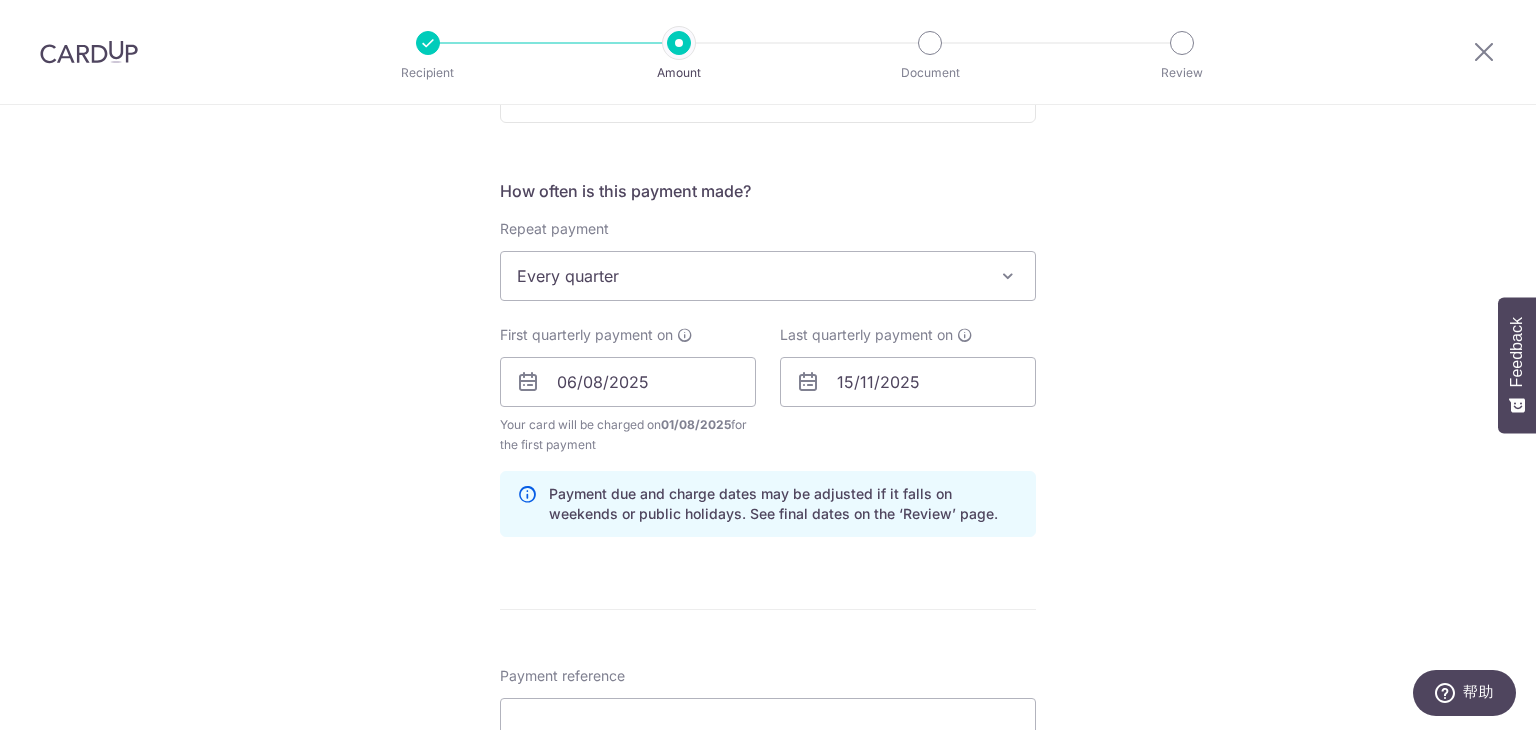 click on "Tell us more about your payment
Enter payment amount
SGD
1,280.00
1280.00
Select Card
**** 5148
Add credit card
Your Cards
**** 1009
**** 5148
**** 9093
**** 2870
Secure 256-bit SSL
Text
New card details" at bounding box center [768, 360] 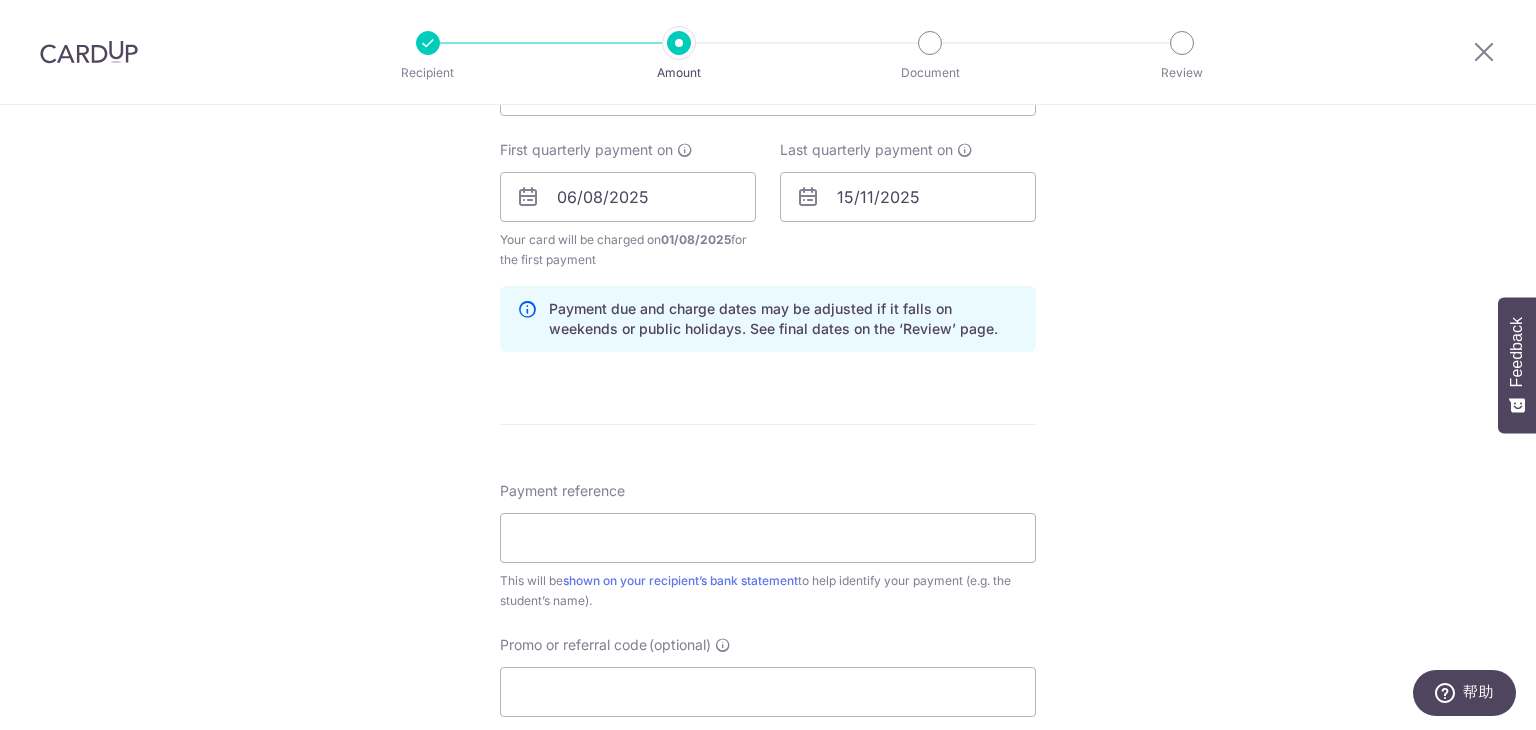 scroll, scrollTop: 1100, scrollLeft: 0, axis: vertical 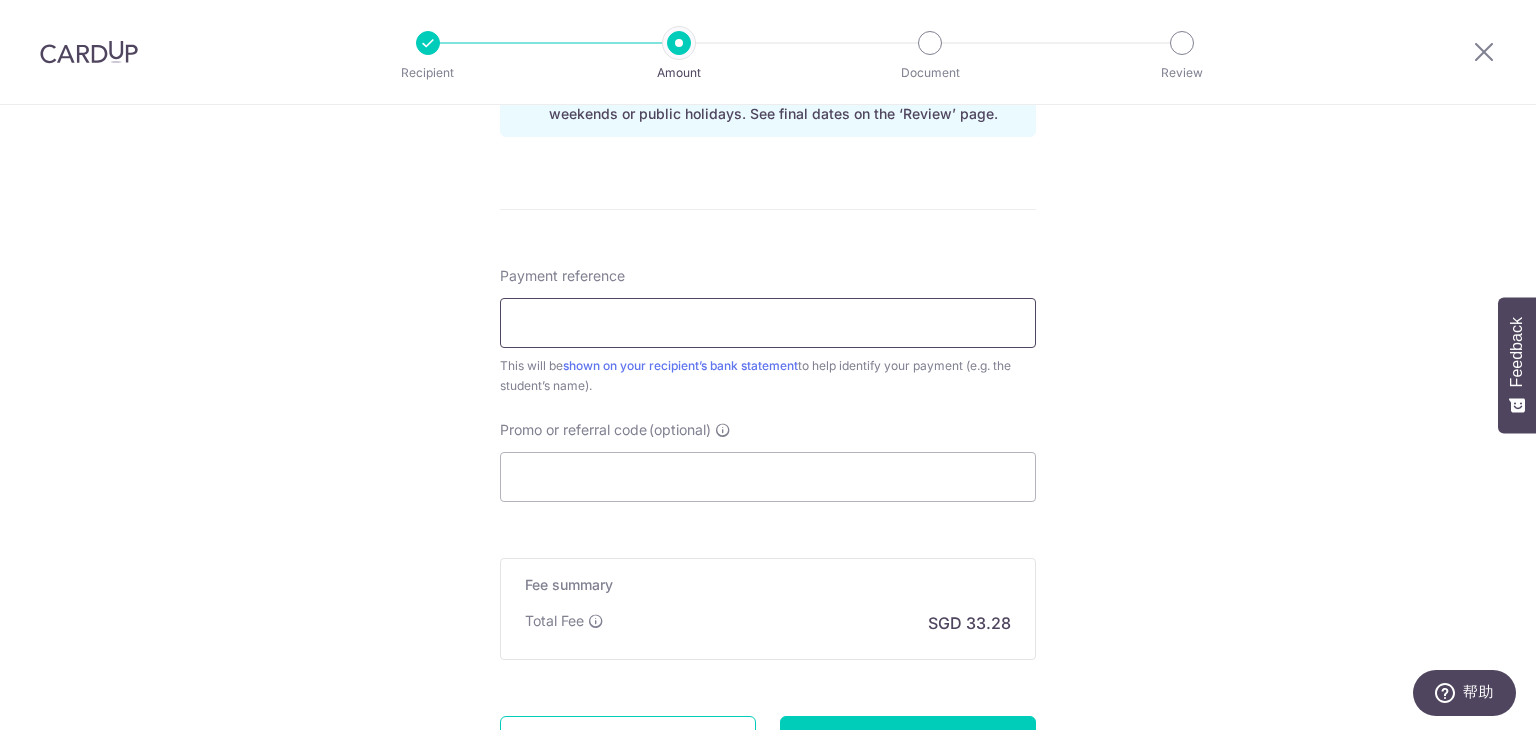 click on "Payment reference" at bounding box center [768, 323] 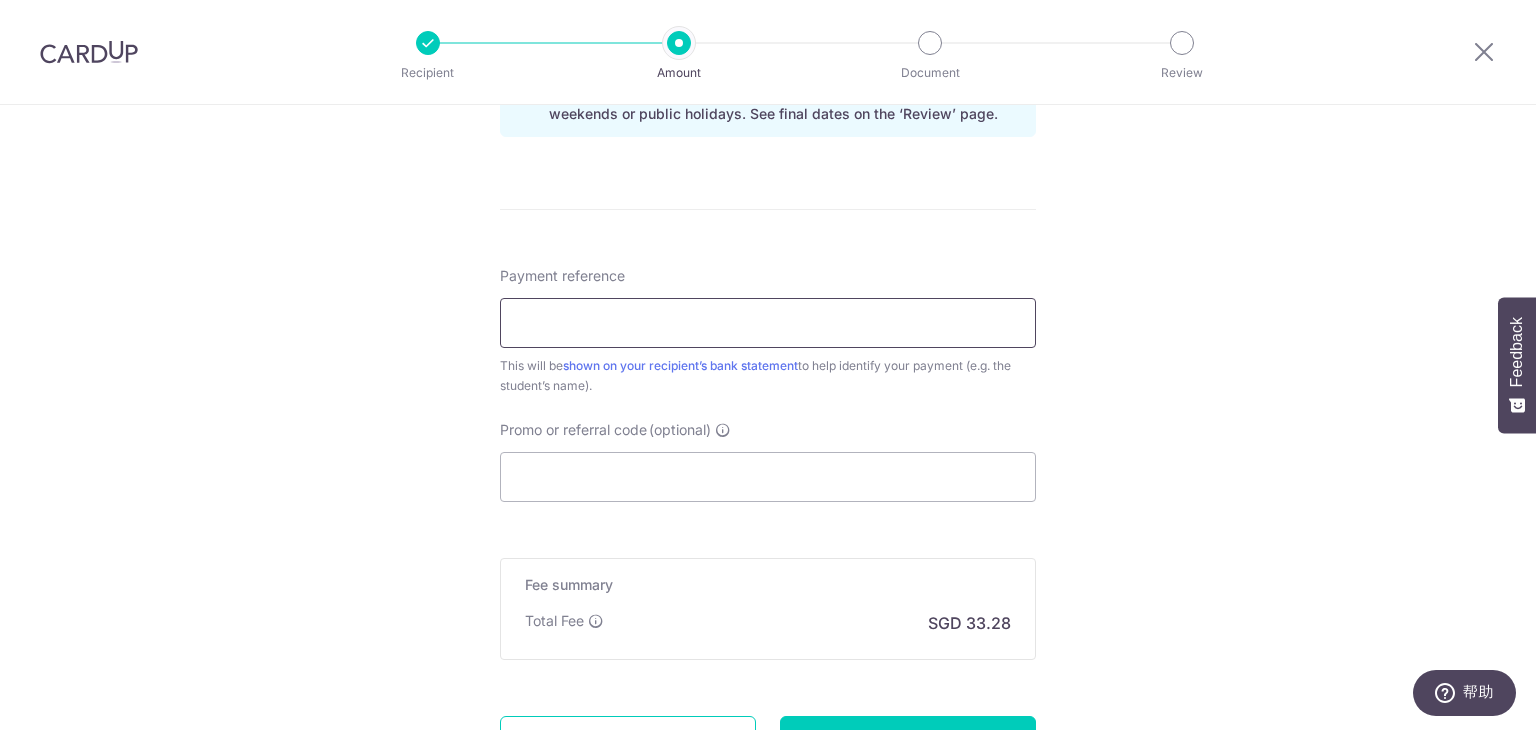 type on "Owen Oscar" 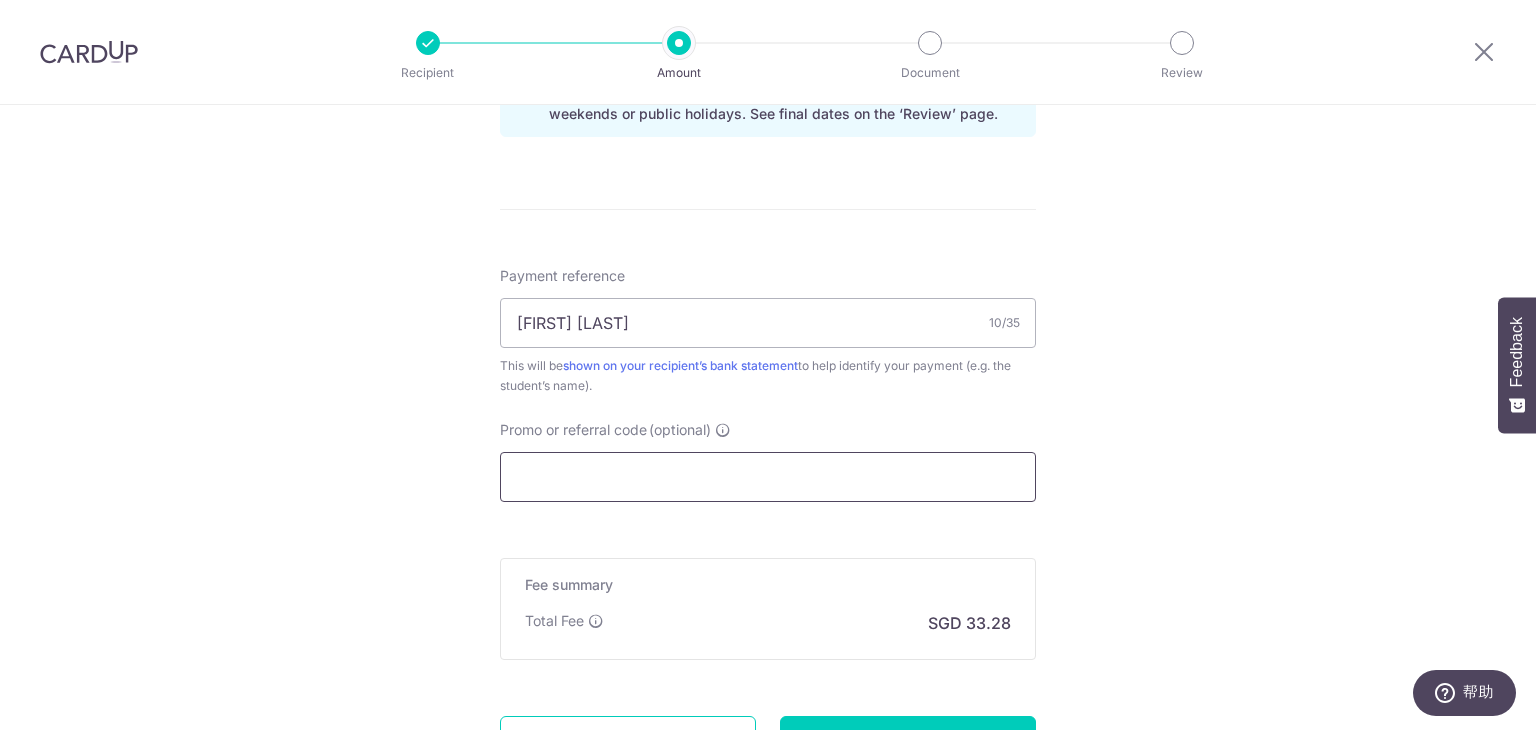click on "Promo or referral code
(optional)" at bounding box center [768, 477] 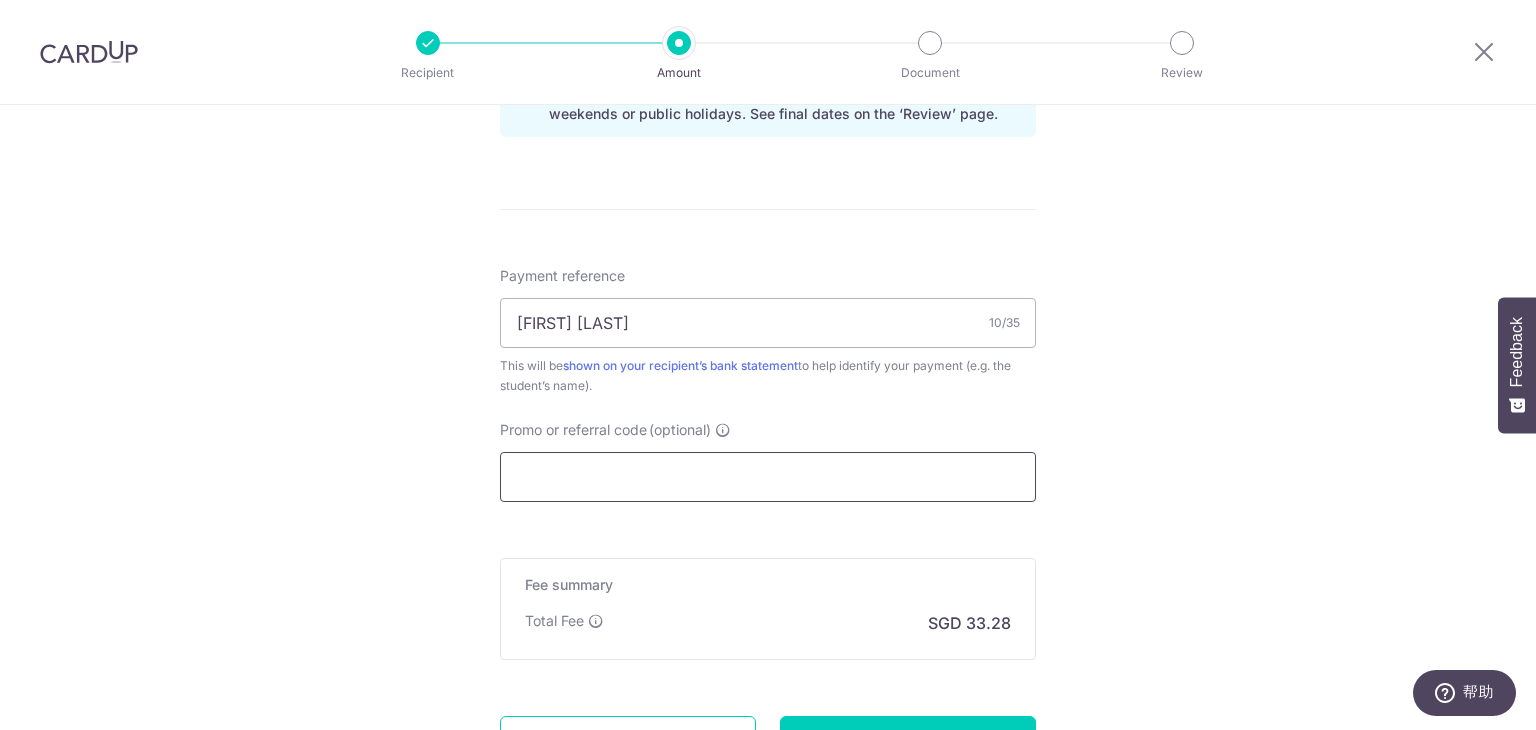 click on "Promo or referral code
(optional)" at bounding box center [768, 477] 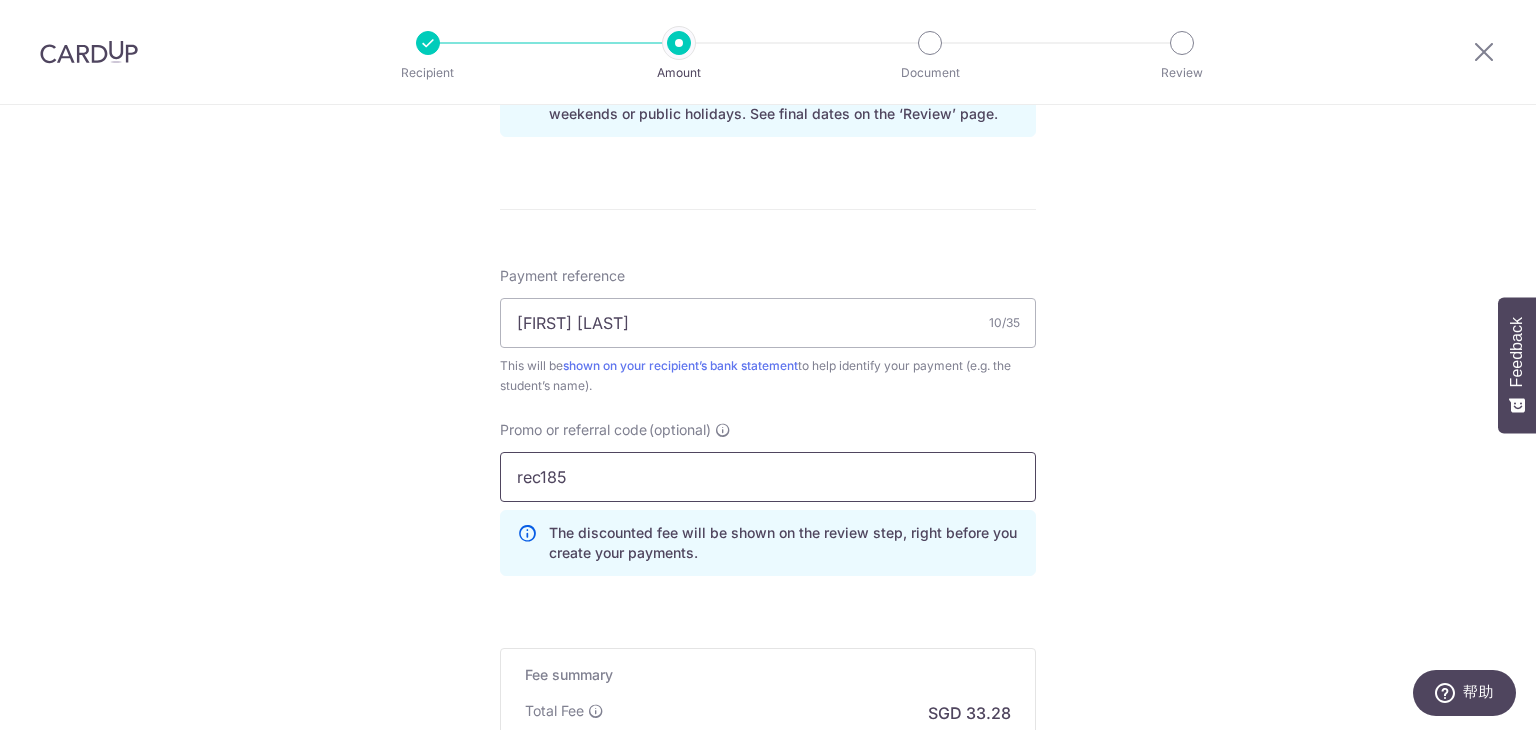 type on "rec185" 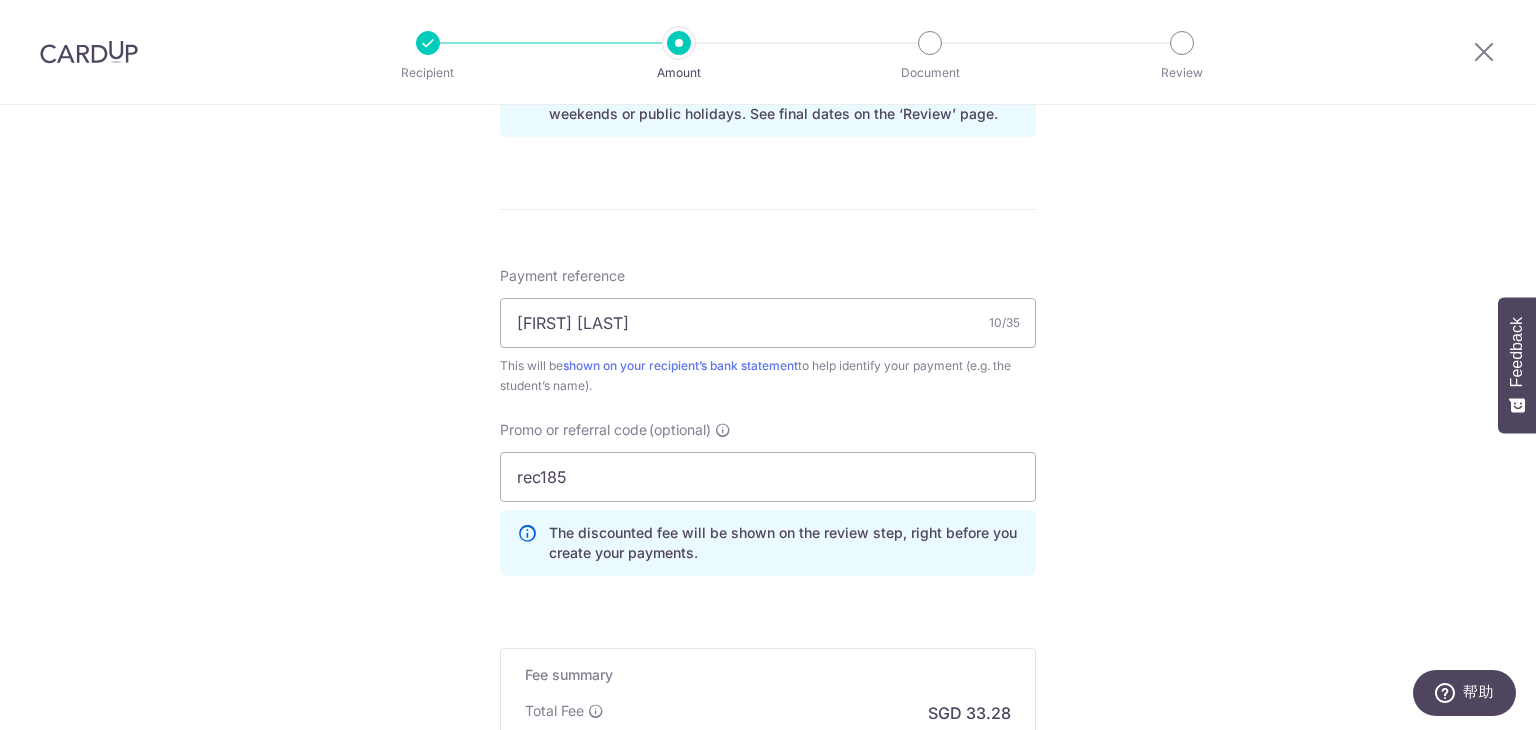 click on "Tell us more about your payment
Enter payment amount
SGD
1,280.00
1280.00
Select Card
**** 5148
Add credit card
Your Cards
**** 1009
**** 5148
**** 9093
**** 2870
Secure 256-bit SSL
Text
New card details" at bounding box center (768, 5) 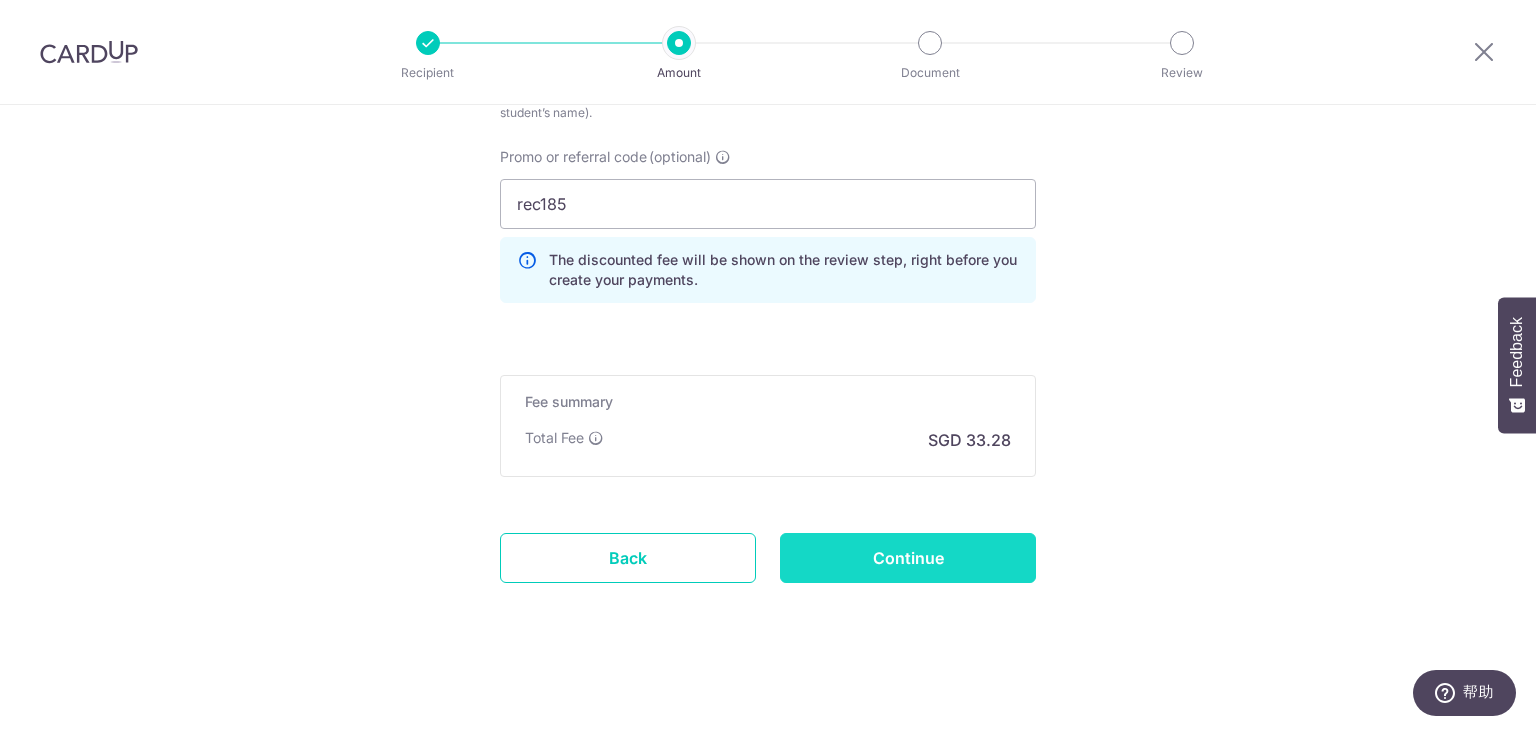 click on "Continue" at bounding box center (908, 558) 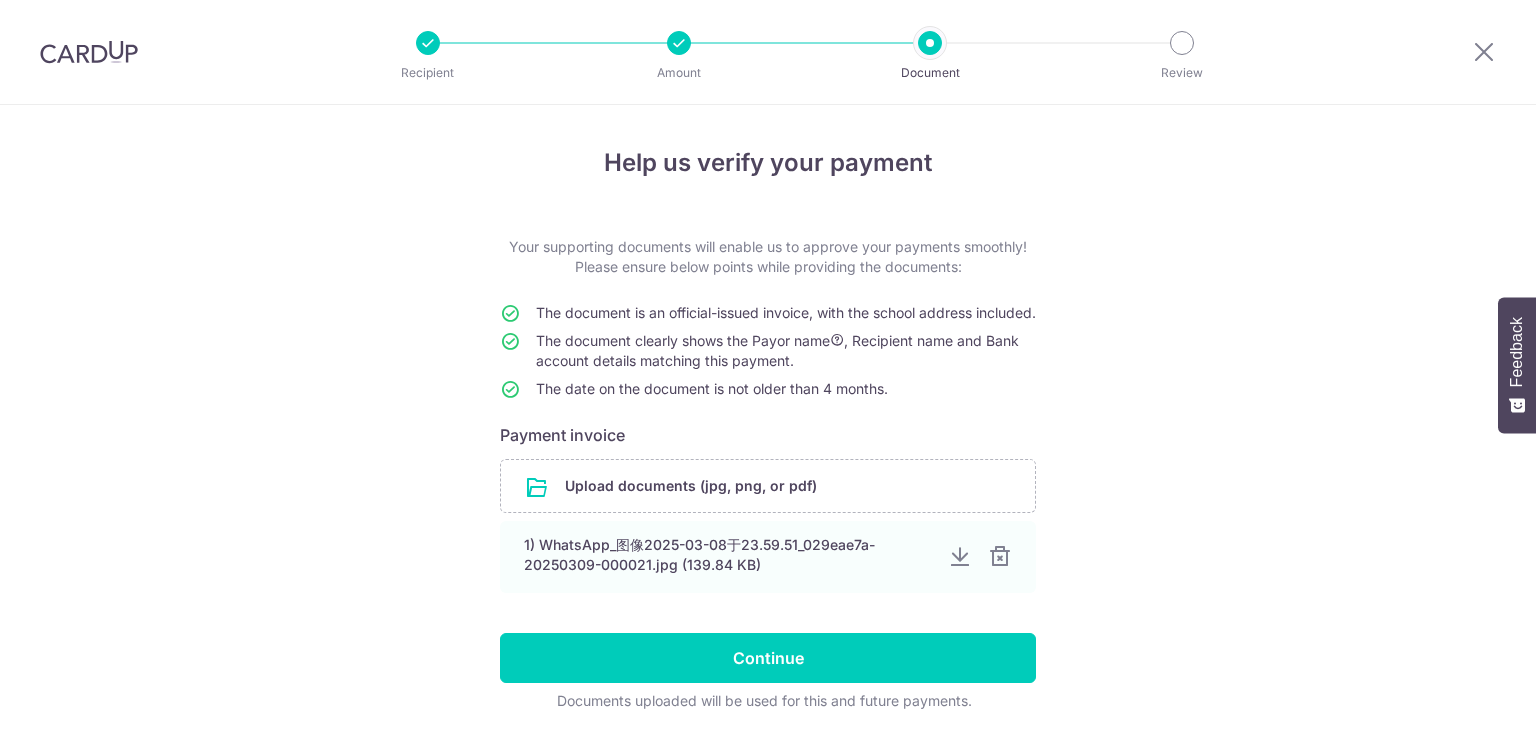scroll, scrollTop: 0, scrollLeft: 0, axis: both 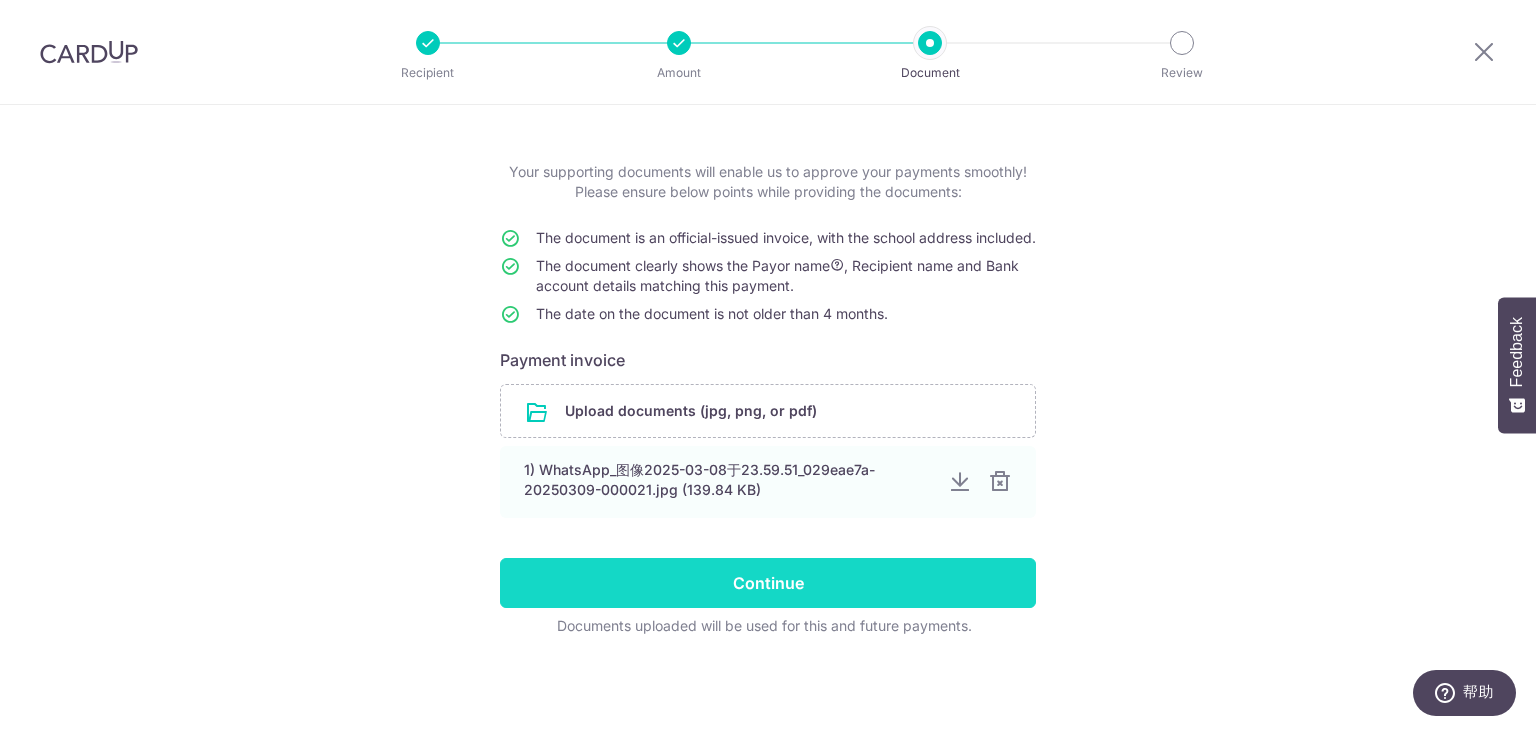 click on "Continue" at bounding box center (768, 583) 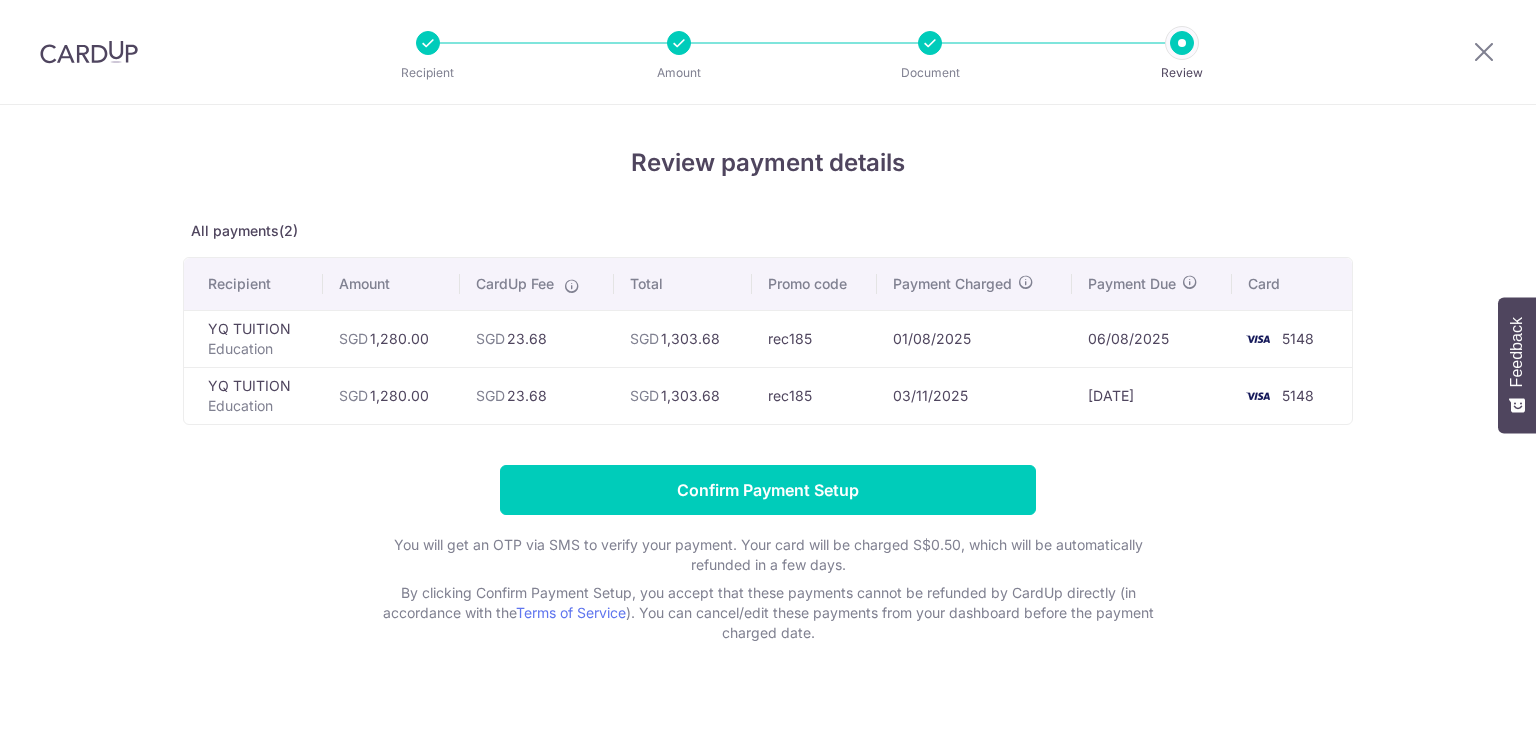 scroll, scrollTop: 0, scrollLeft: 0, axis: both 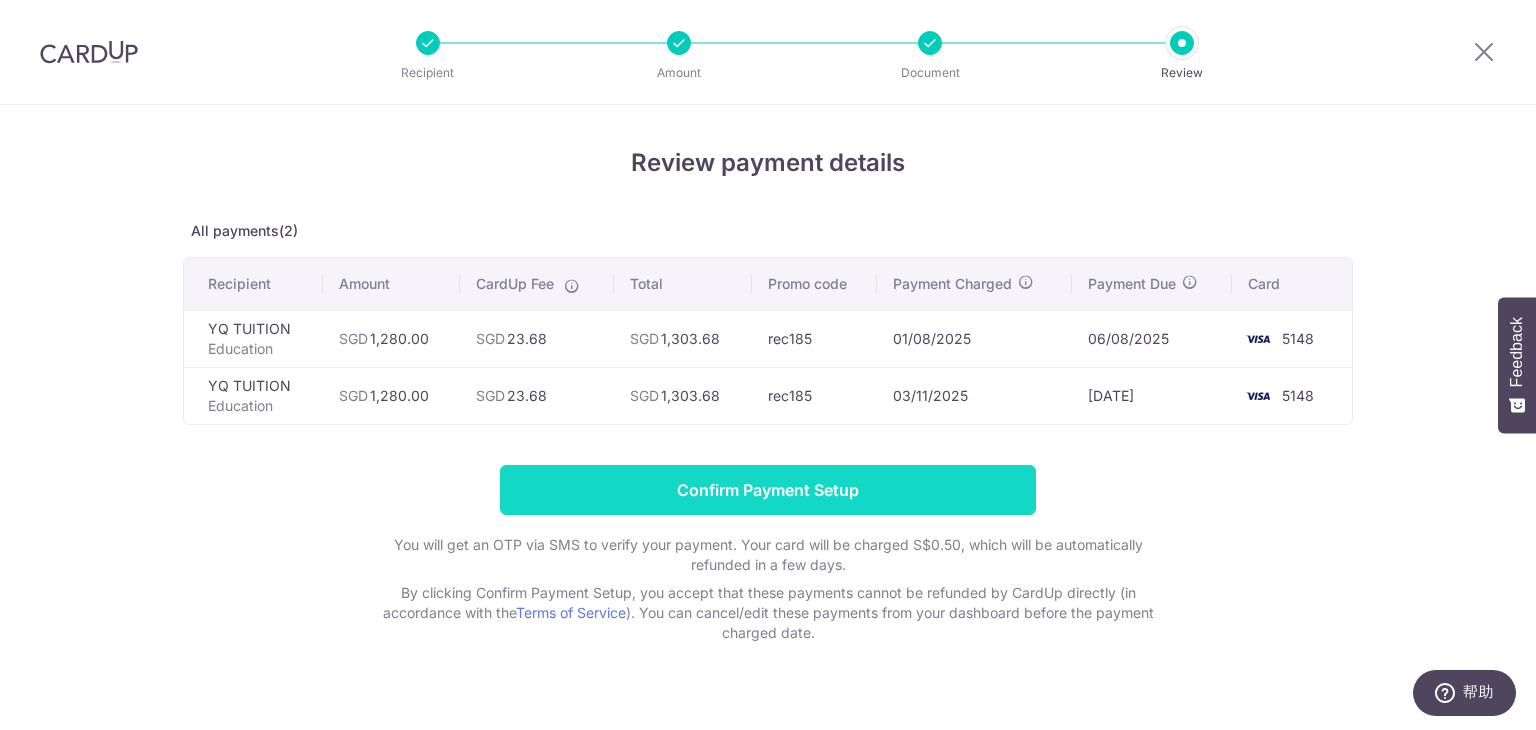 click on "Confirm Payment Setup" at bounding box center (768, 490) 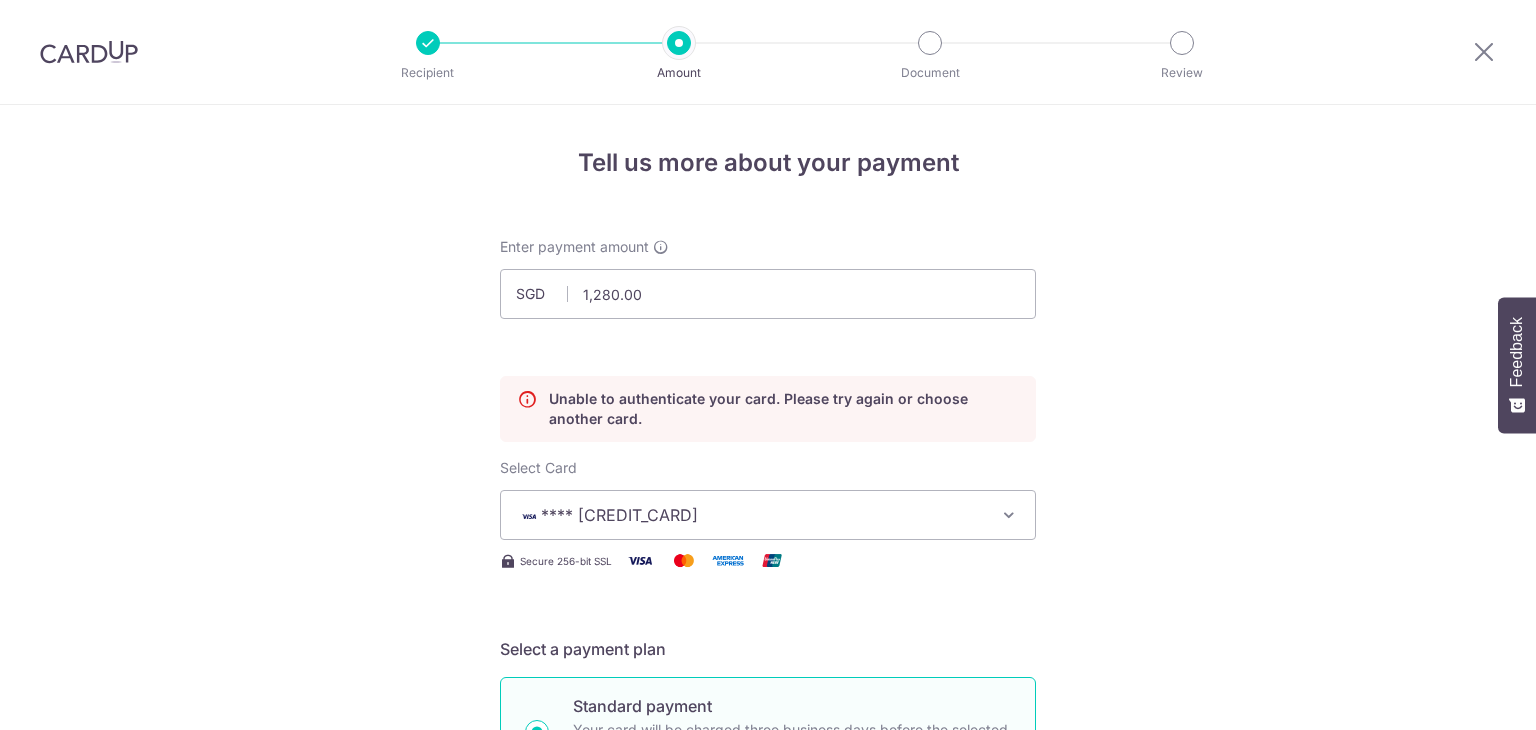 scroll, scrollTop: 0, scrollLeft: 0, axis: both 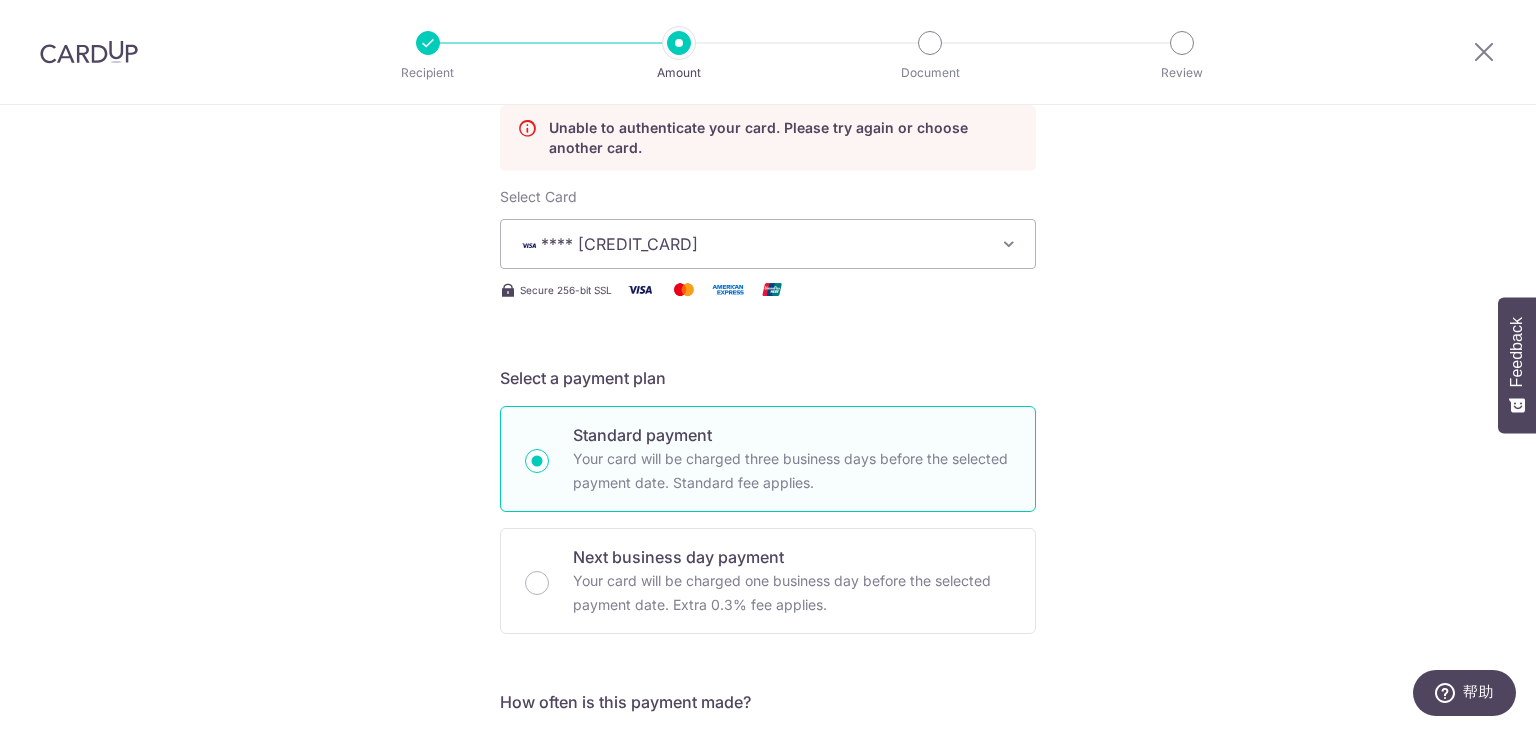 click on "**** [CREDIT_CARD]" at bounding box center [750, 244] 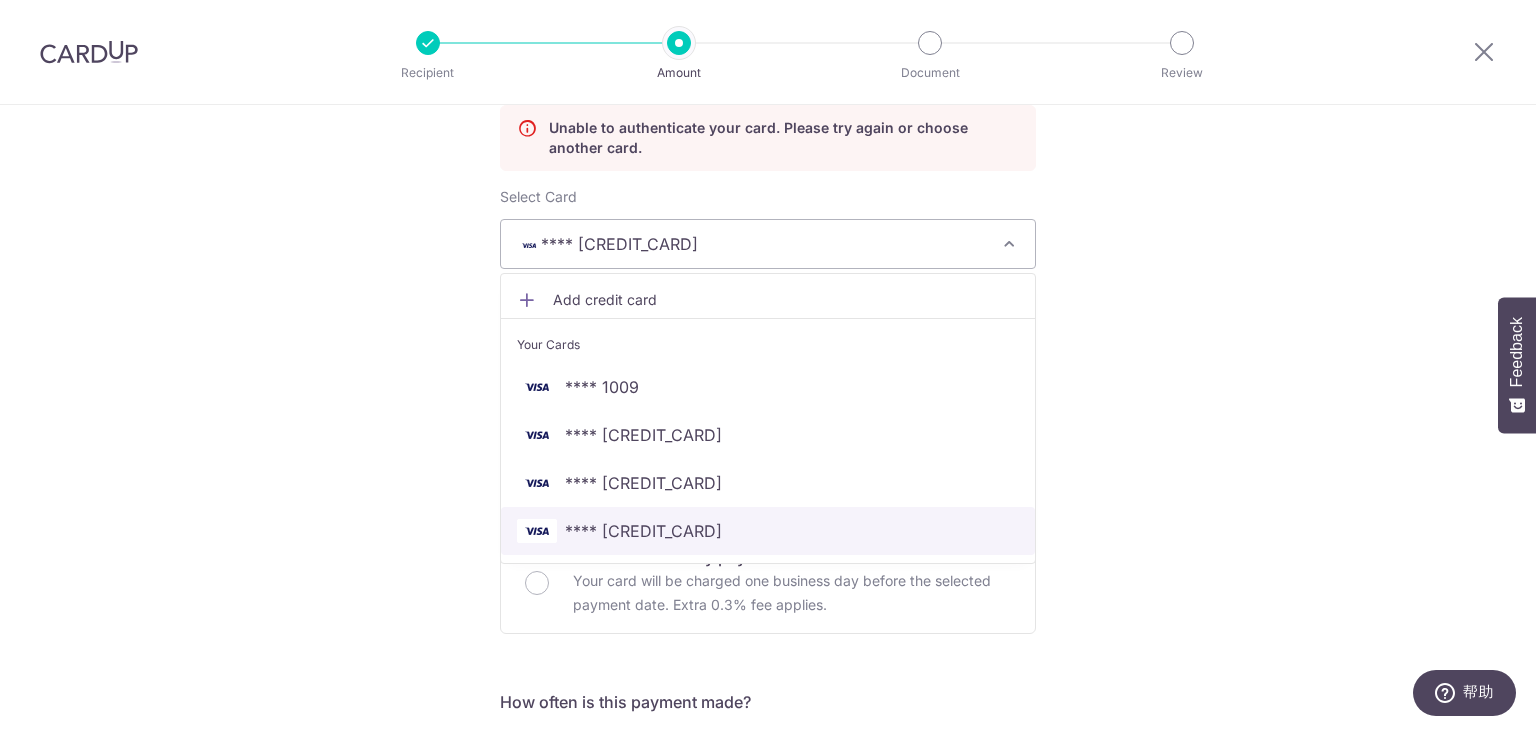 click on "**** [CREDIT_CARD]" at bounding box center (768, 531) 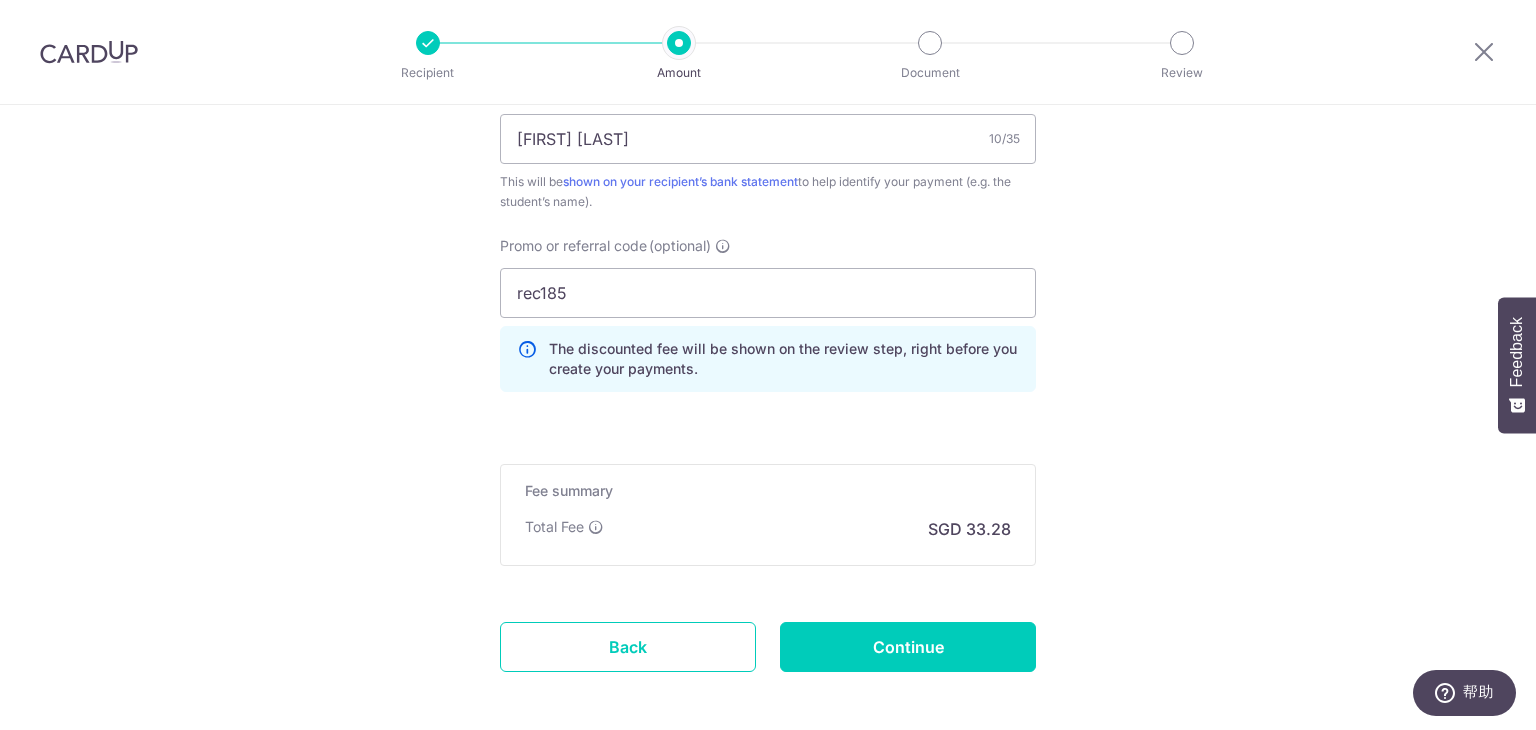 scroll, scrollTop: 1353, scrollLeft: 0, axis: vertical 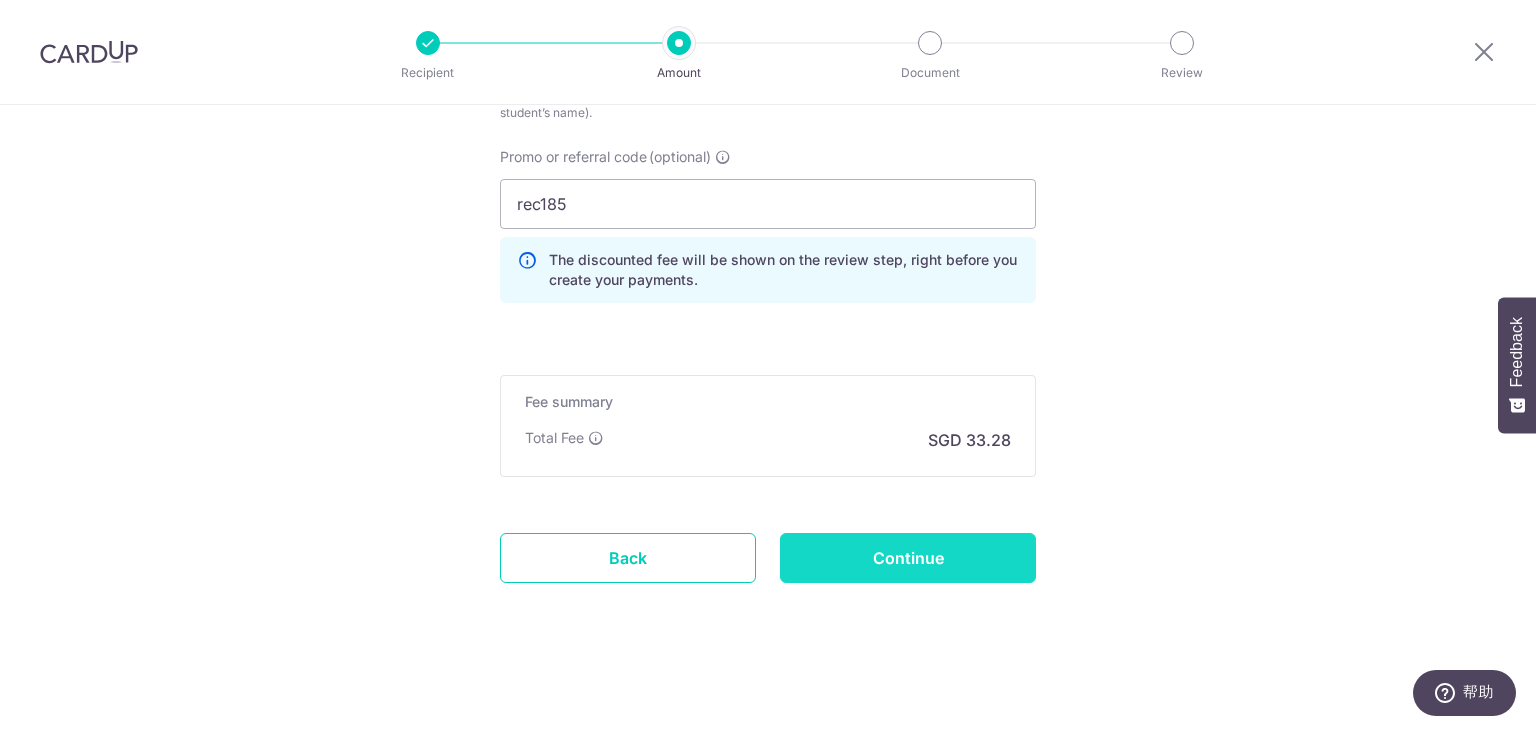 click on "Continue" at bounding box center [908, 558] 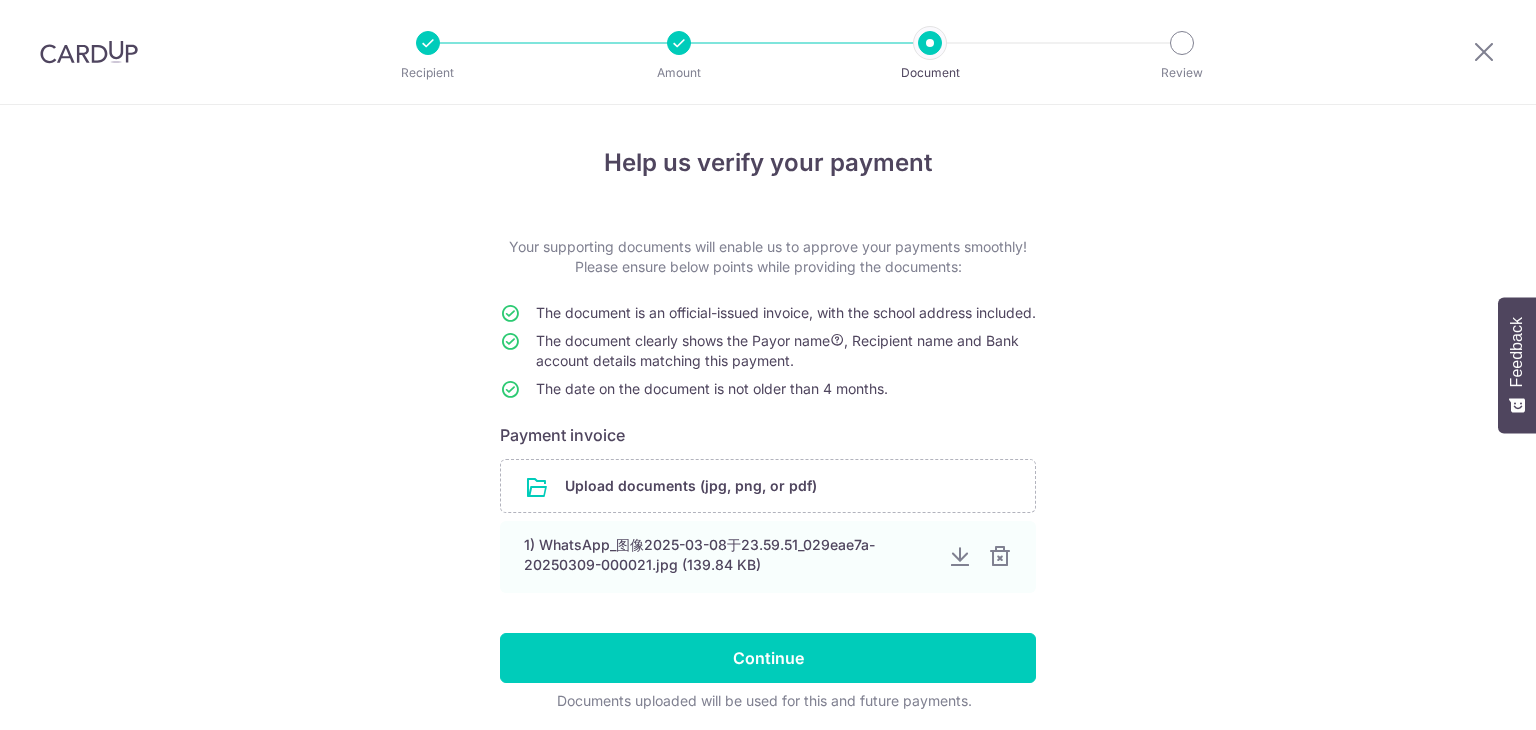 scroll, scrollTop: 0, scrollLeft: 0, axis: both 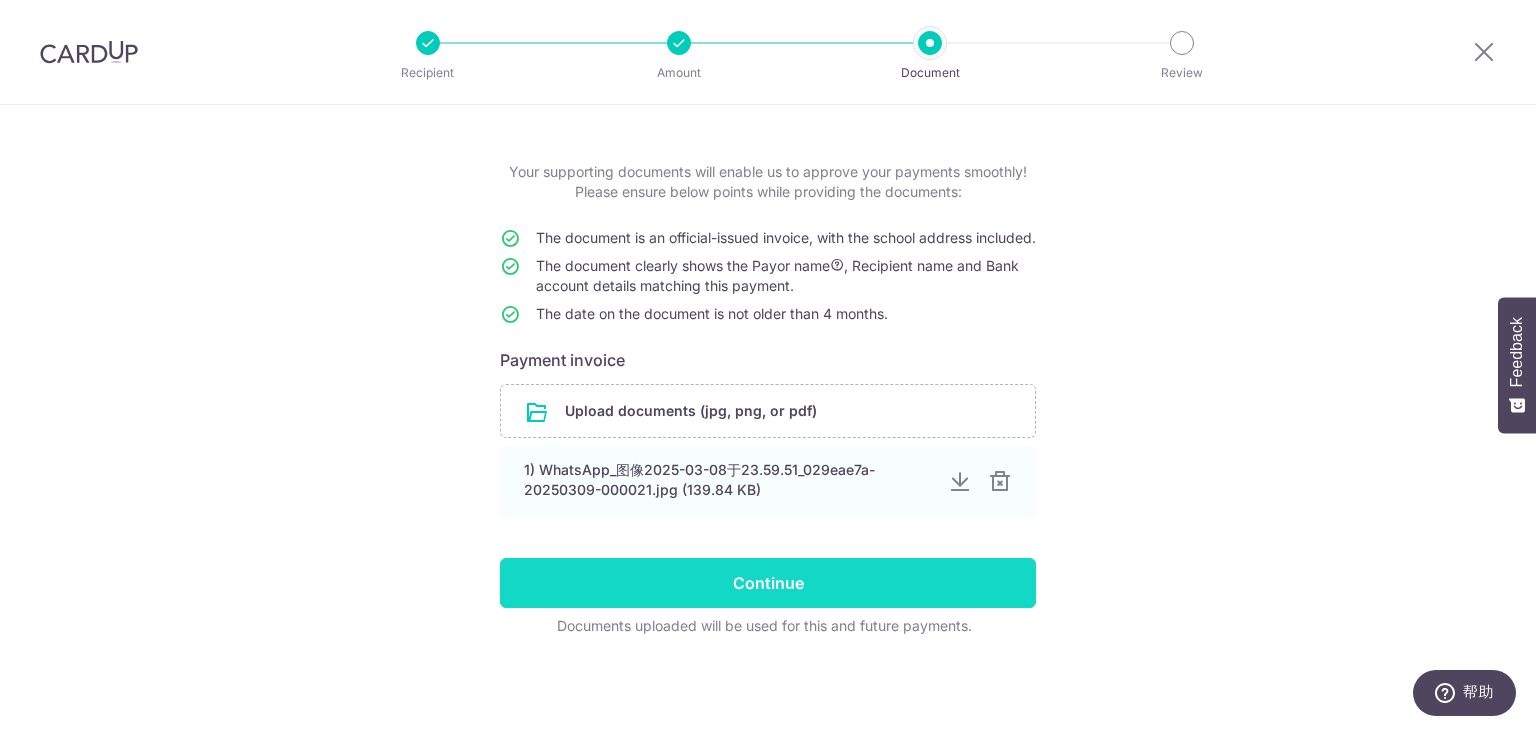 click on "Continue" at bounding box center [768, 583] 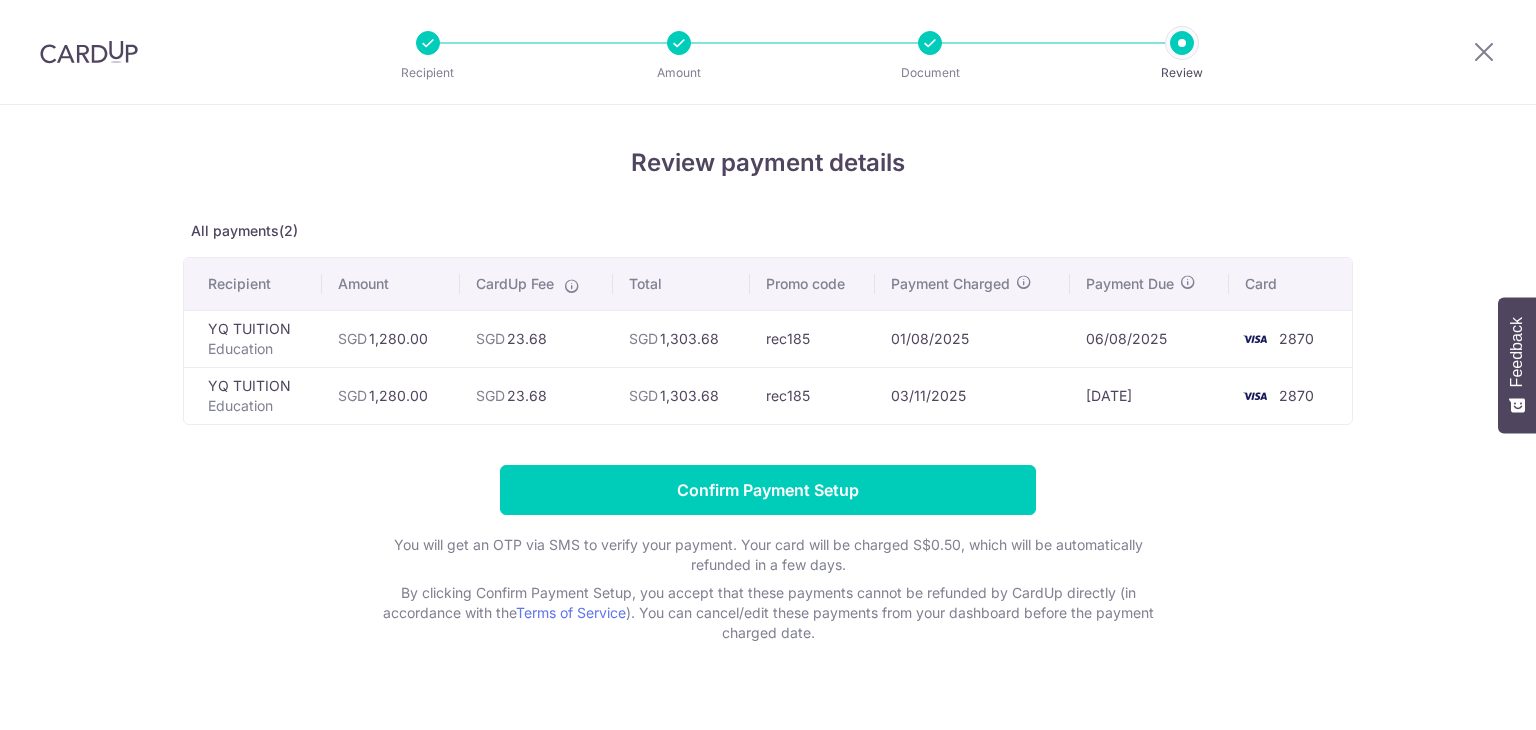 scroll, scrollTop: 0, scrollLeft: 0, axis: both 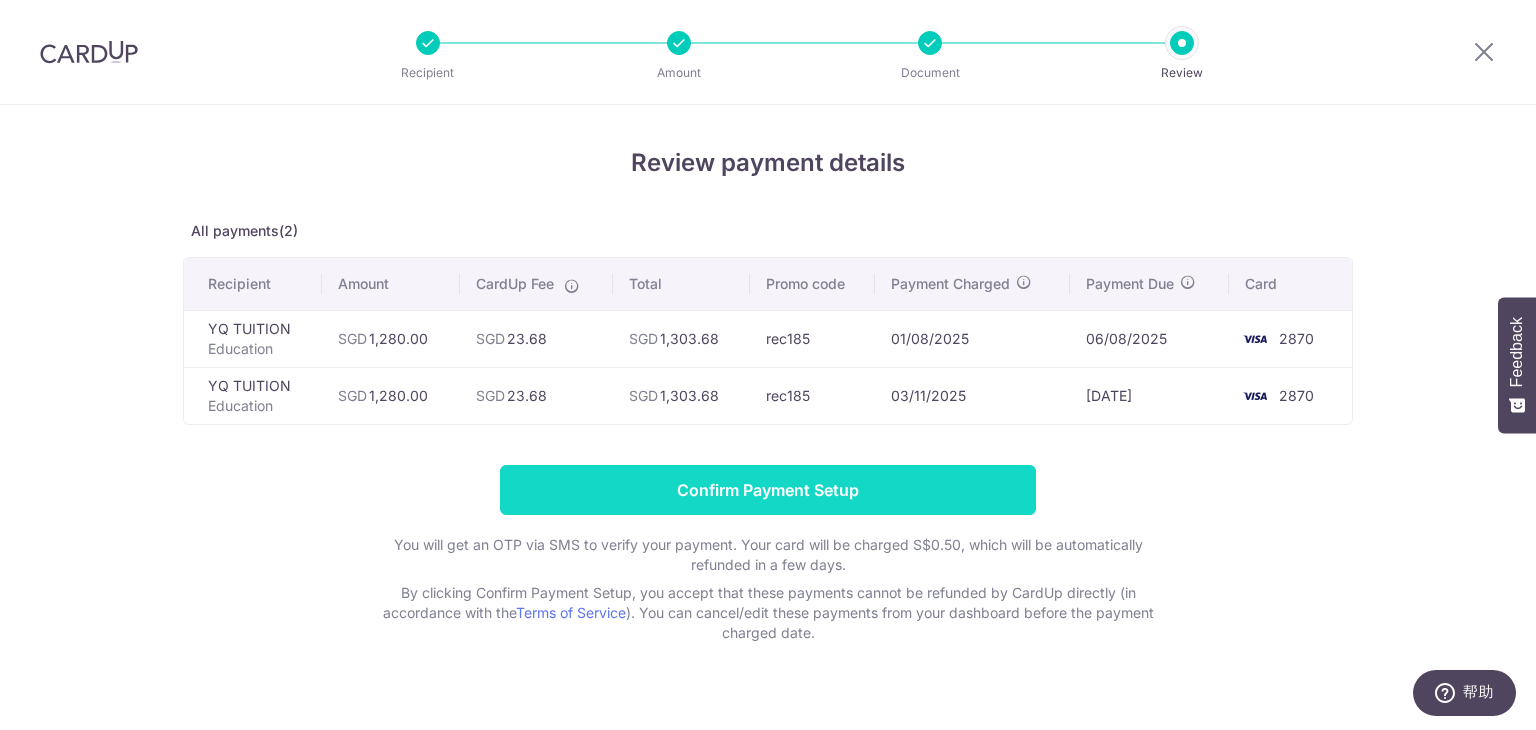 click on "Confirm Payment Setup" at bounding box center [768, 490] 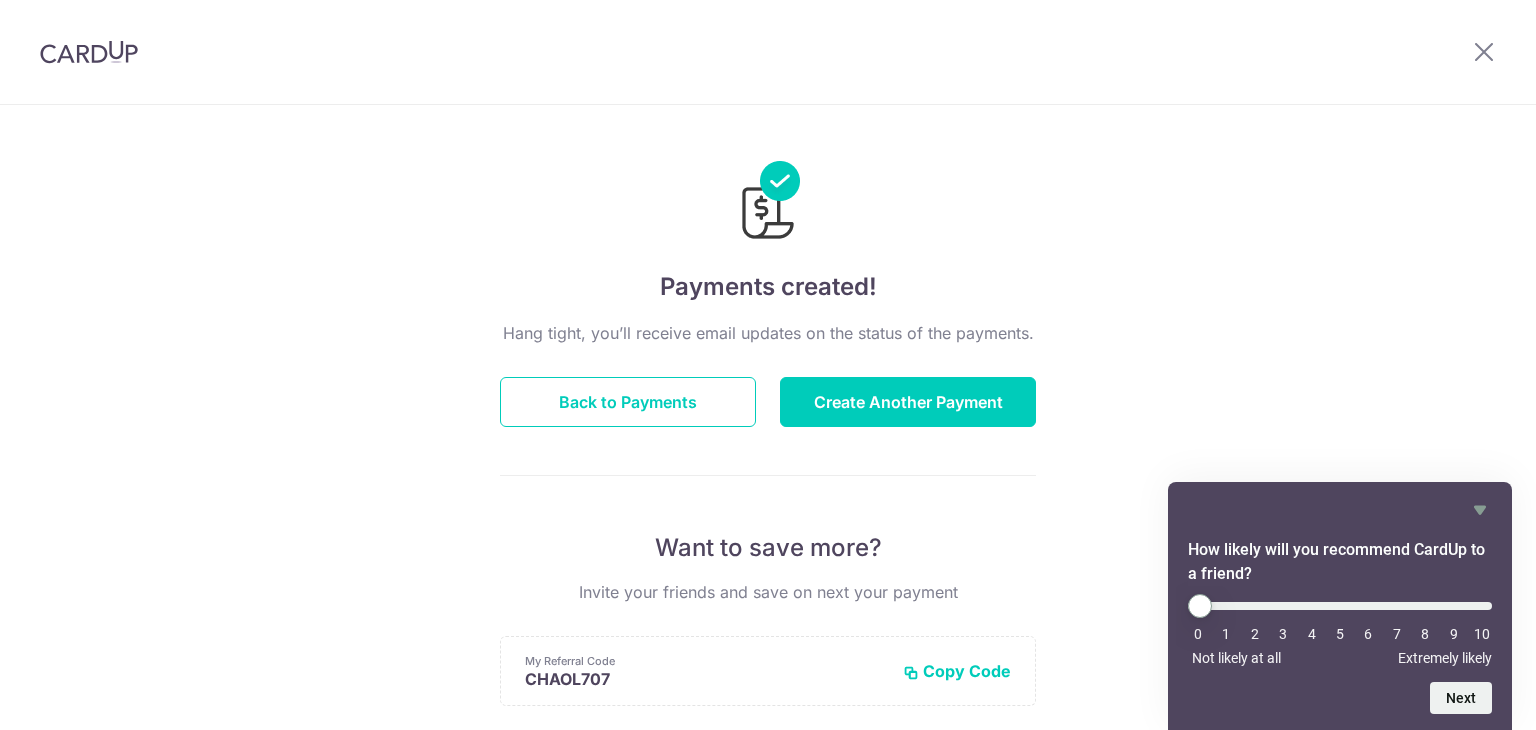 scroll, scrollTop: 0, scrollLeft: 0, axis: both 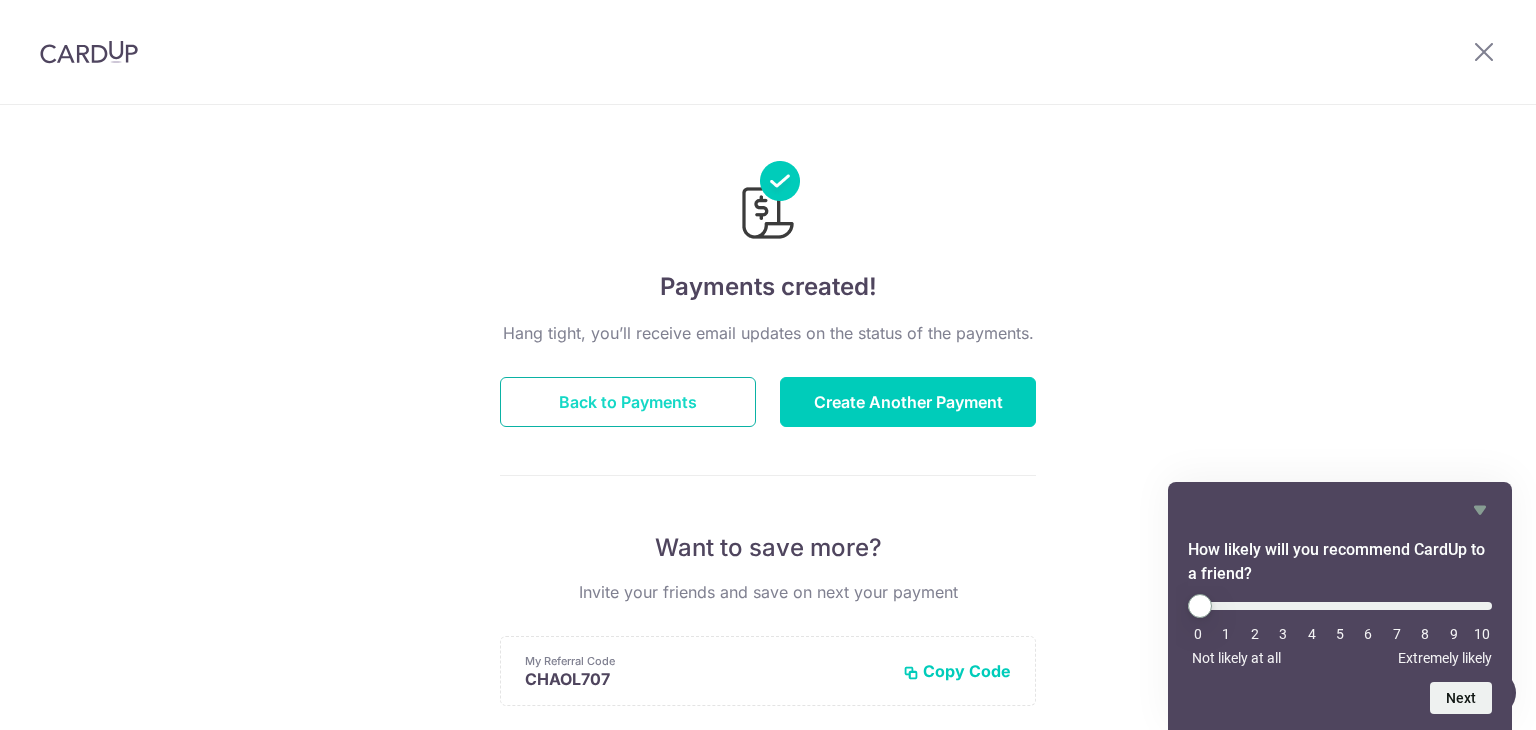 click on "Back to Payments" at bounding box center (628, 402) 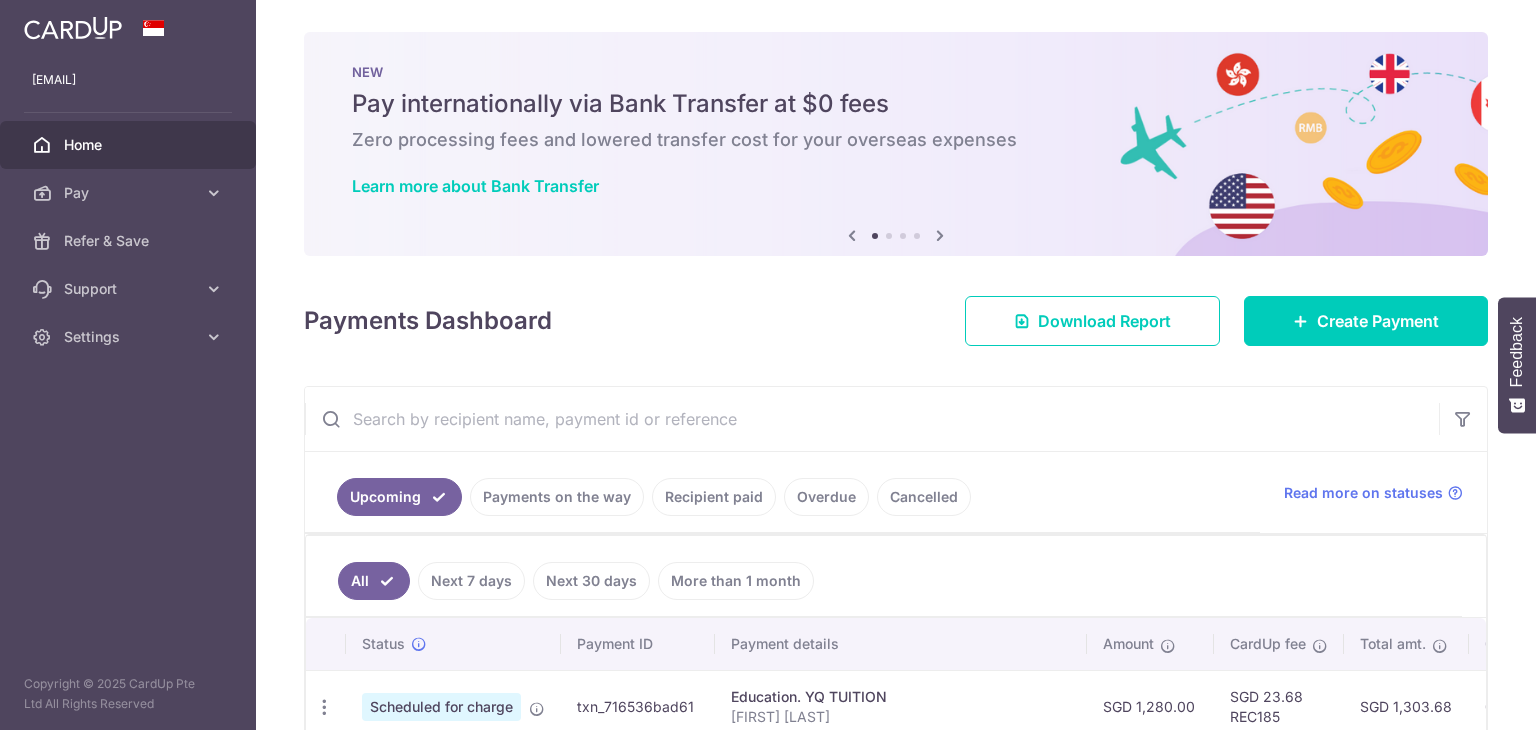 scroll, scrollTop: 0, scrollLeft: 0, axis: both 